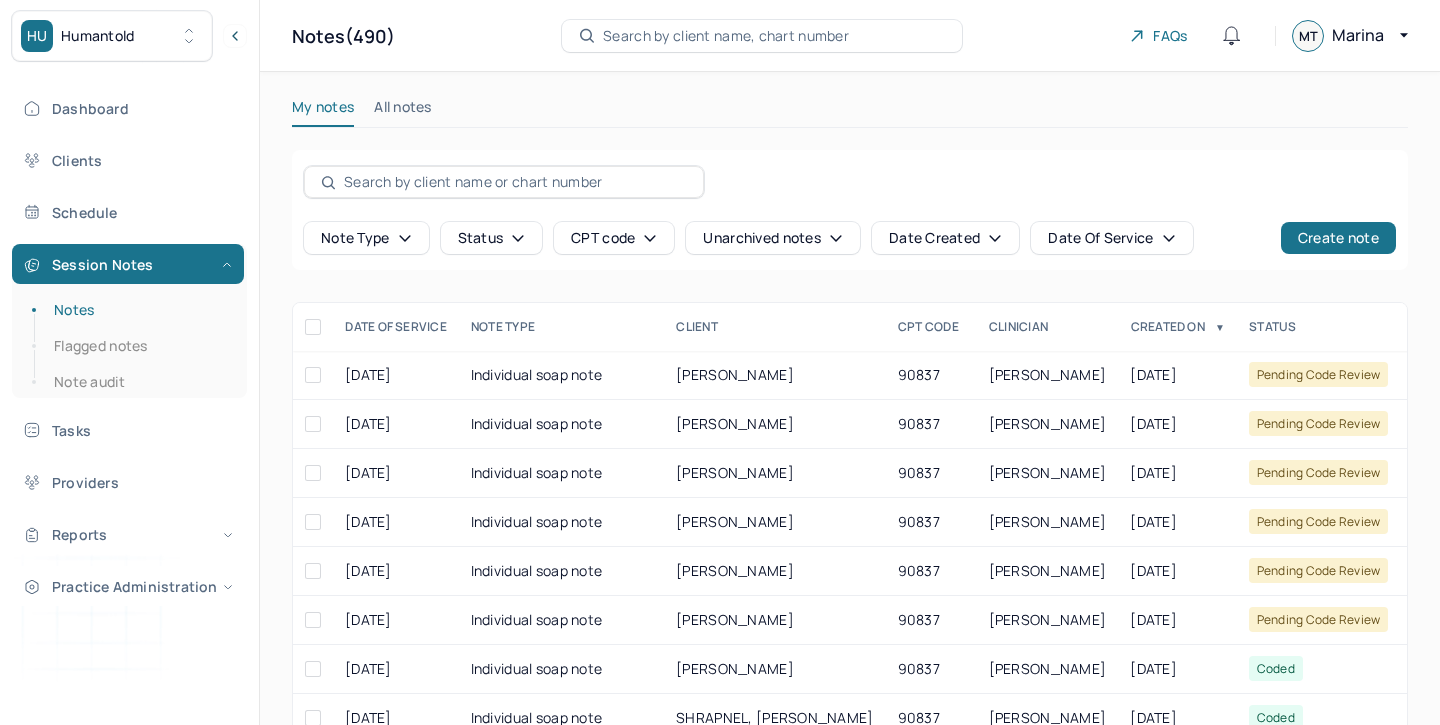 scroll, scrollTop: 172, scrollLeft: 0, axis: vertical 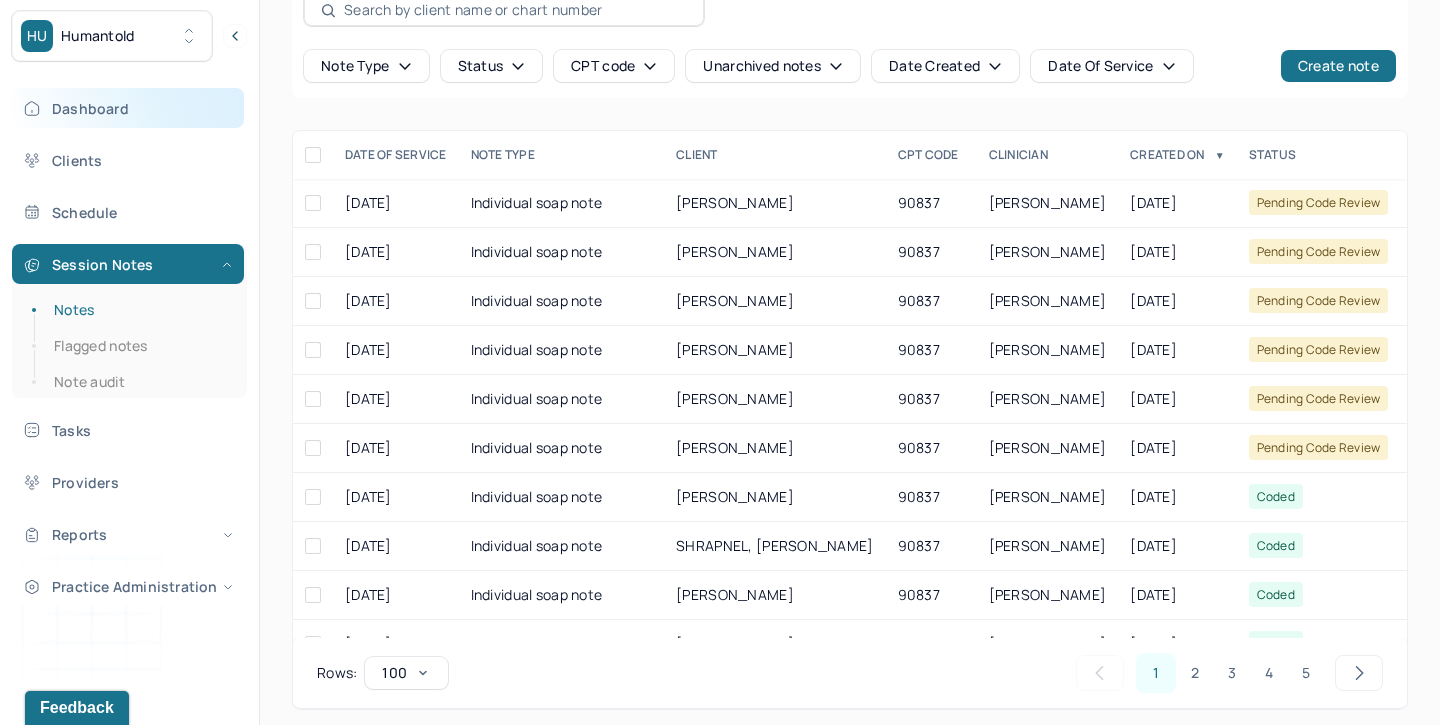 click on "Dashboard" at bounding box center (128, 108) 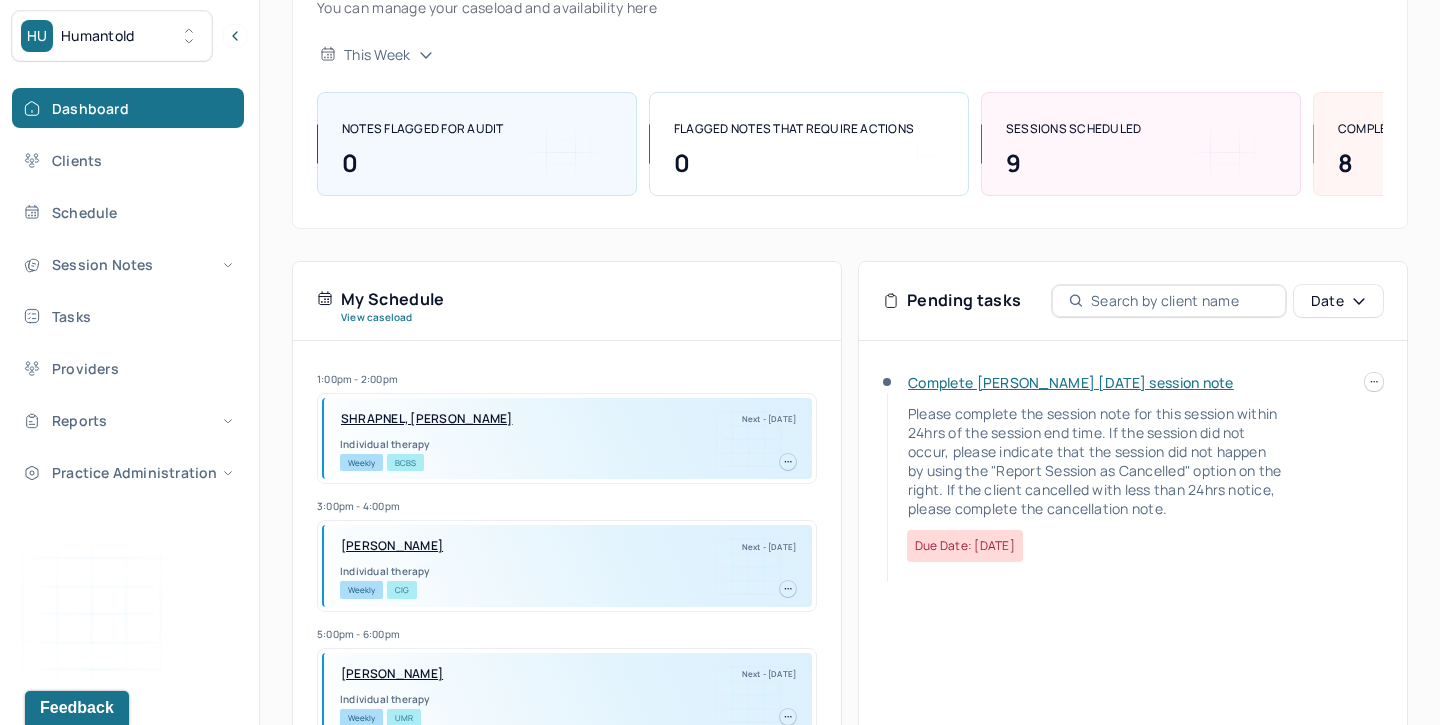 click on "HU Humantold       Dashboard Clients Schedule Session Notes Tasks Providers Reports Practice Administration MT [PERSON_NAME] auditor,provider   Logout   Search by client name, chart number     FAQs     MT [PERSON_NAME] Let’s get you started 🚀 You can manage your caseload and availability here   this week   NOTES FLAGGED FOR AUDIT 0 FLAGGED NOTES THAT REQUIRE ACTIONS 0 SESSIONS SCHEDULED 9 COMPLETED NOTES 8 LATE NOTES 2 My Schedule View caseload 1:00pm - 2:00pm   SHRAPNEL, [PERSON_NAME]   Next - [DATE] Individual therapy Weekly BCBS     3:00pm - 4:00pm   [PERSON_NAME]   Next - [DATE] Individual therapy Weekly CIG     5:00pm - 6:00pm   [PERSON_NAME]   Next - [DATE] Individual therapy Weekly UMR     3:00pm - 4:00pm   [PERSON_NAME]   Next - [DATE] Individual therapy Weekly CARE     3:00pm - 4:00pm   [PERSON_NAME]   Next - [DATE] Child therapy Weekly CARE 12:00pm - 1:00pm   [PERSON_NAME]   Next - [DATE] Individual therapy Weekly CARE     2:00pm - 3:00pm" at bounding box center [720, 411] 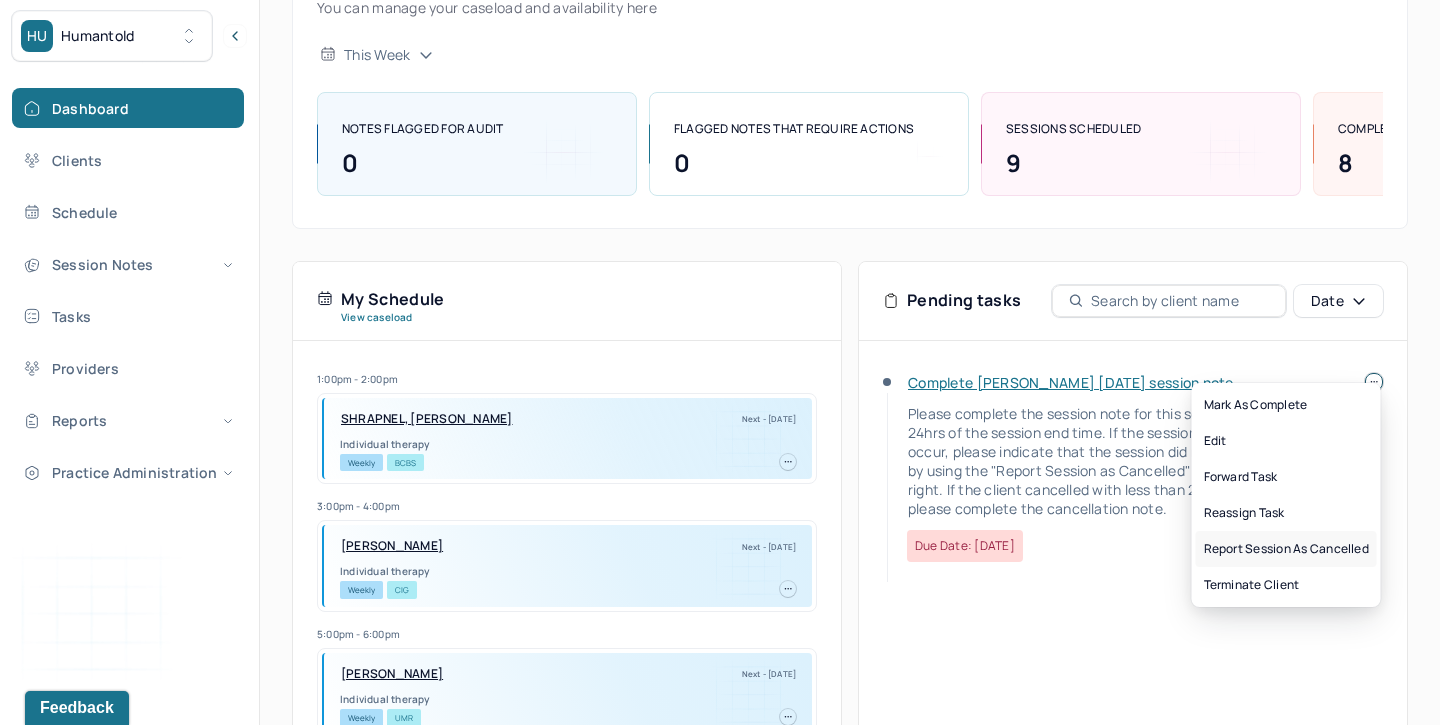click on "Report session as cancelled" at bounding box center [1286, 549] 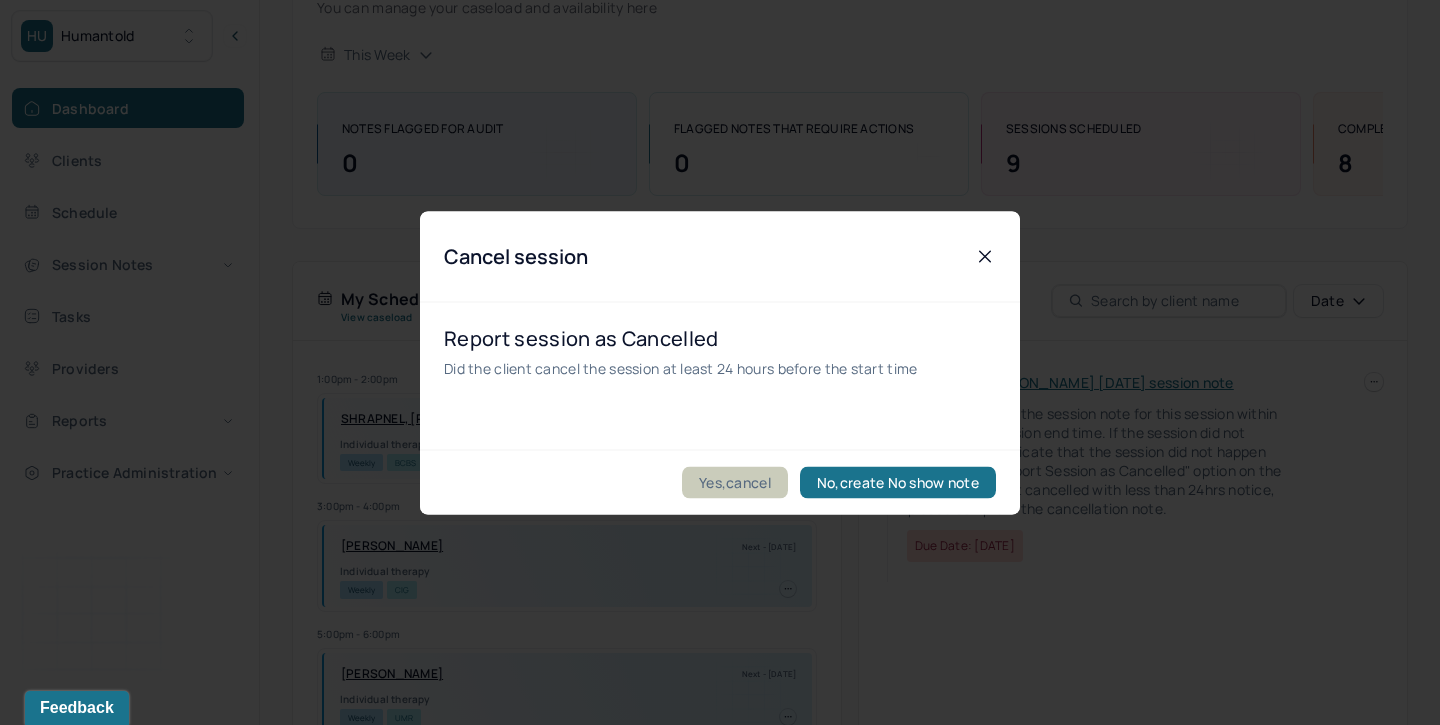 click on "Yes,cancel" at bounding box center [735, 482] 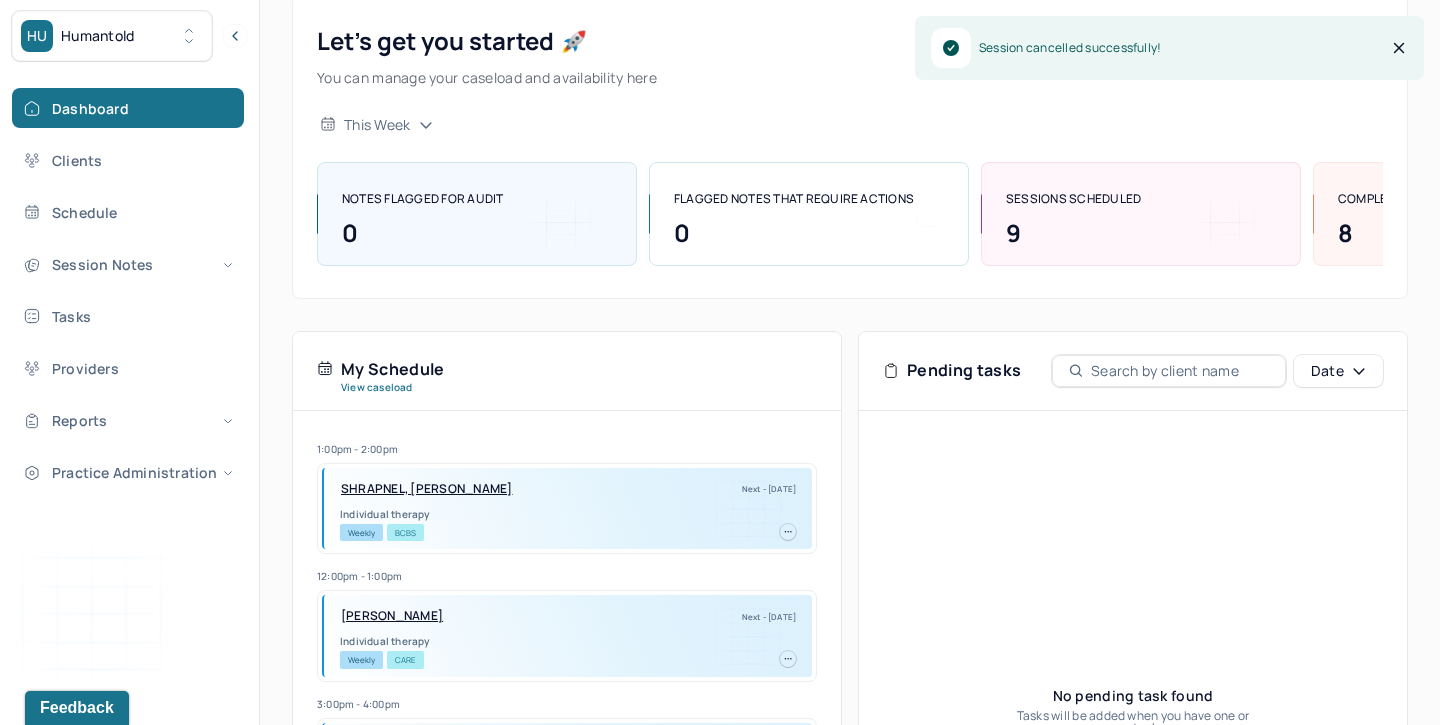 scroll, scrollTop: 101, scrollLeft: 0, axis: vertical 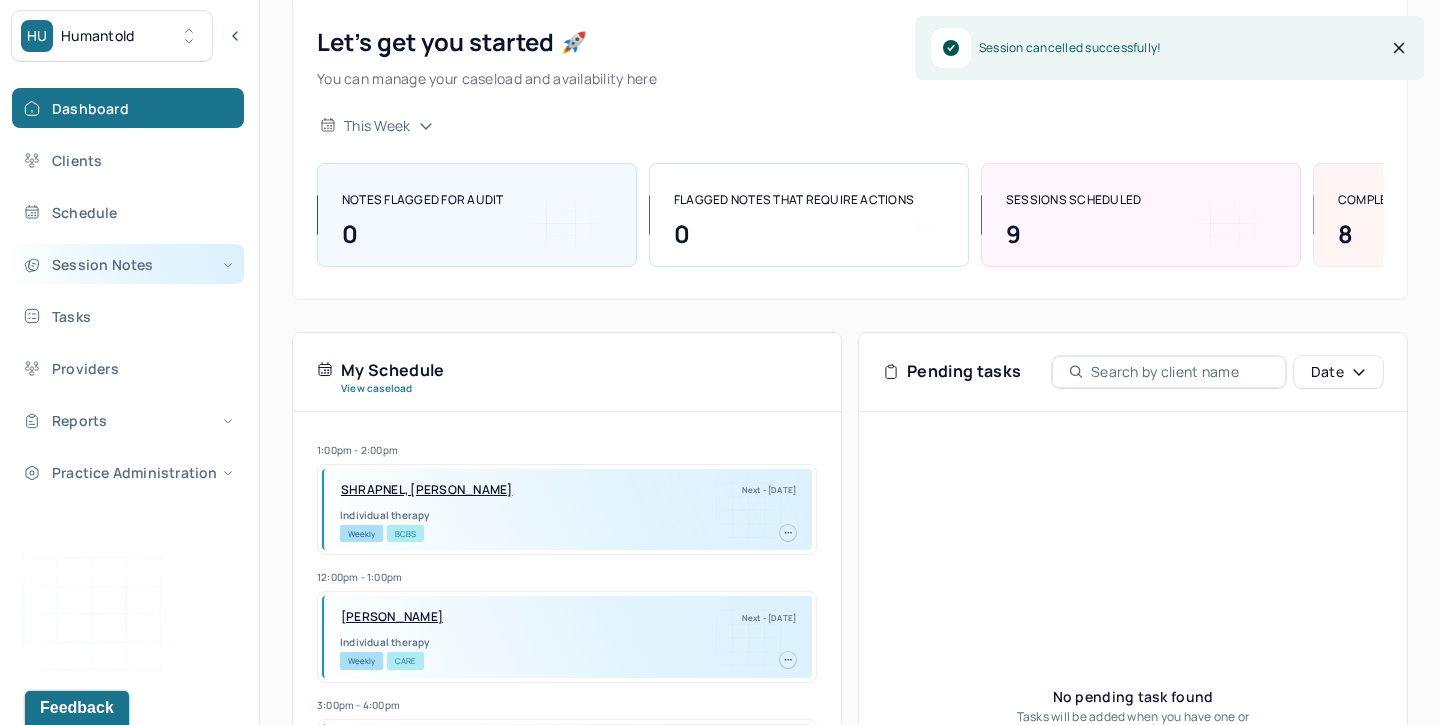 click on "Session Notes" at bounding box center [128, 264] 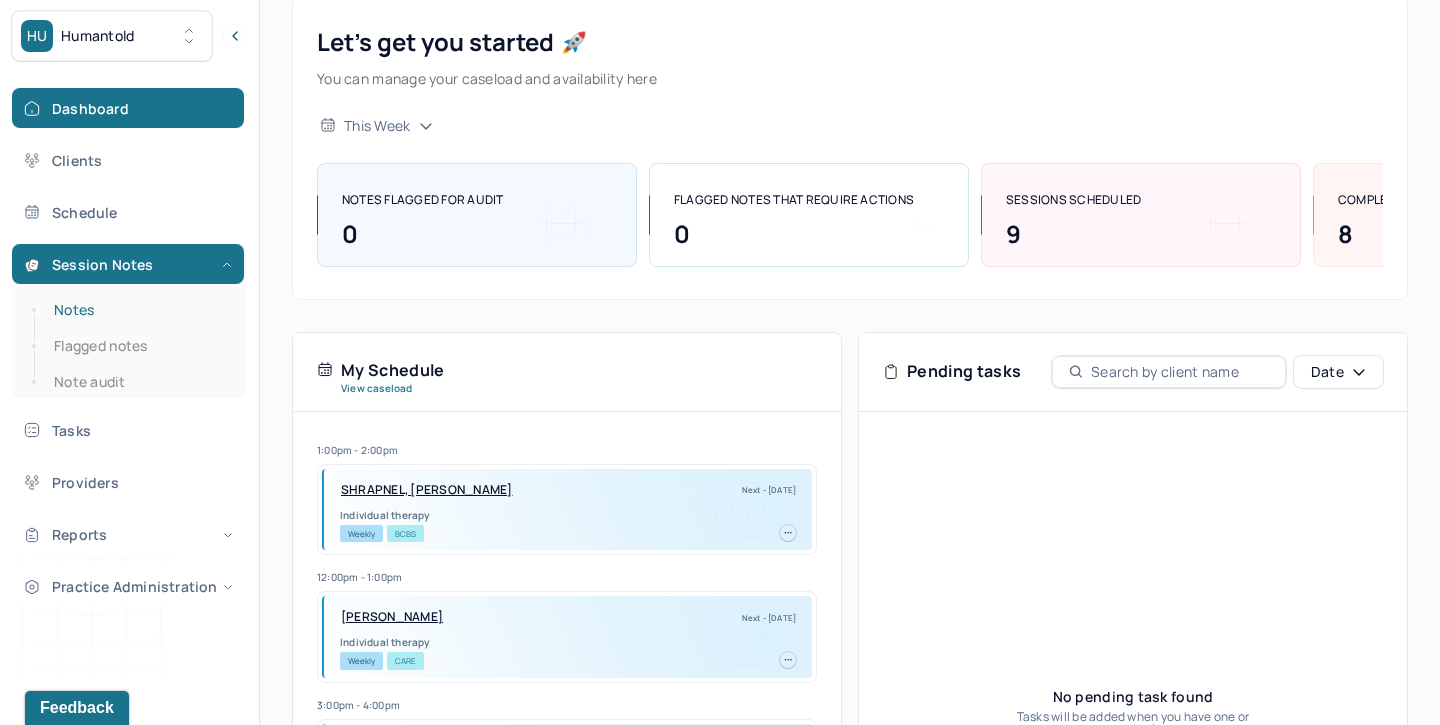 click on "Notes" at bounding box center [139, 310] 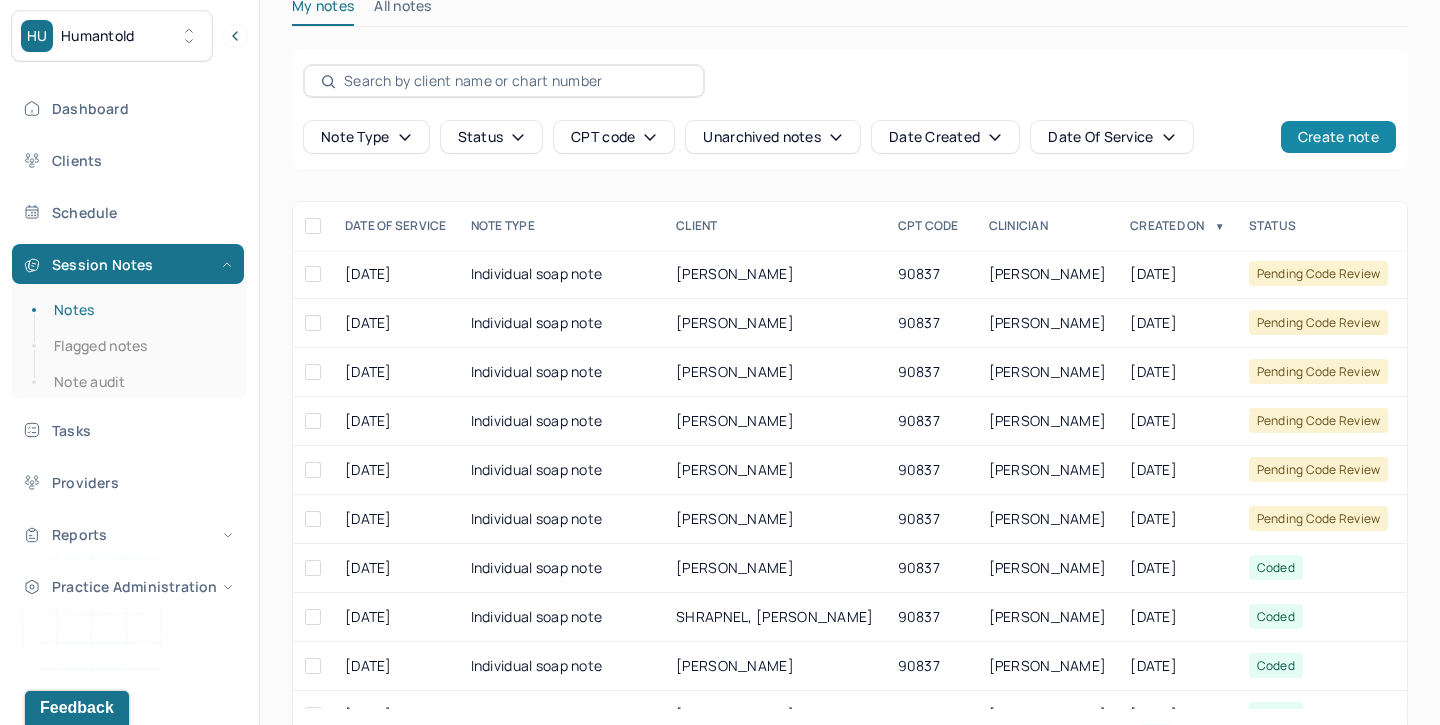 click on "Create note" at bounding box center (1338, 137) 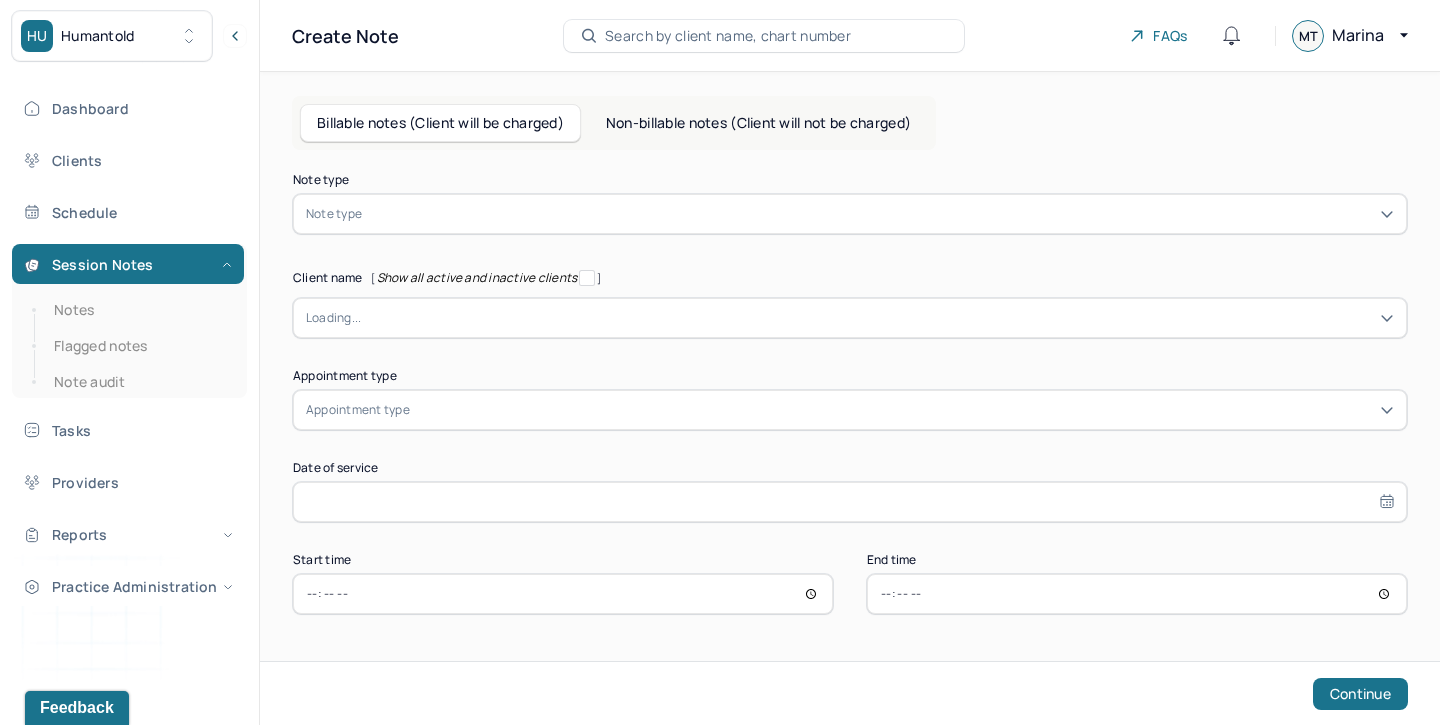 scroll, scrollTop: 0, scrollLeft: 0, axis: both 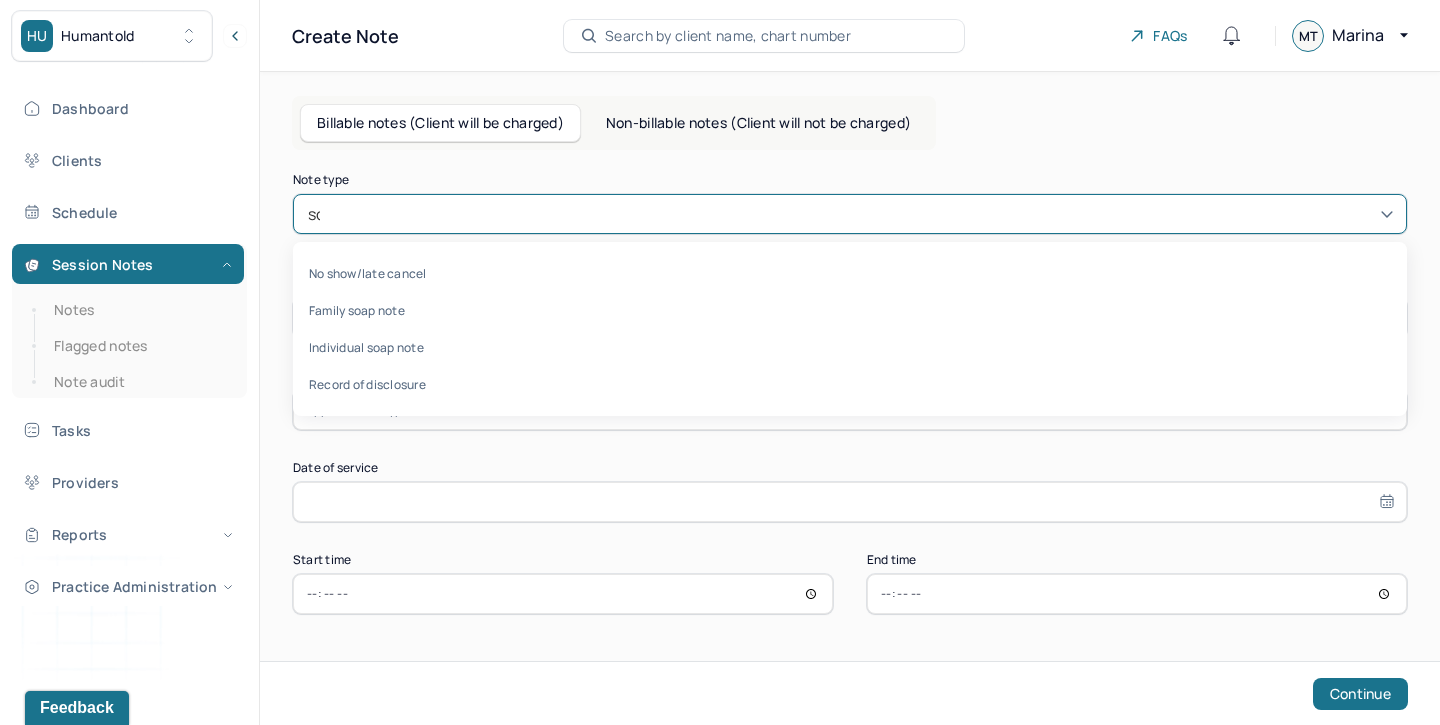 type on "soa" 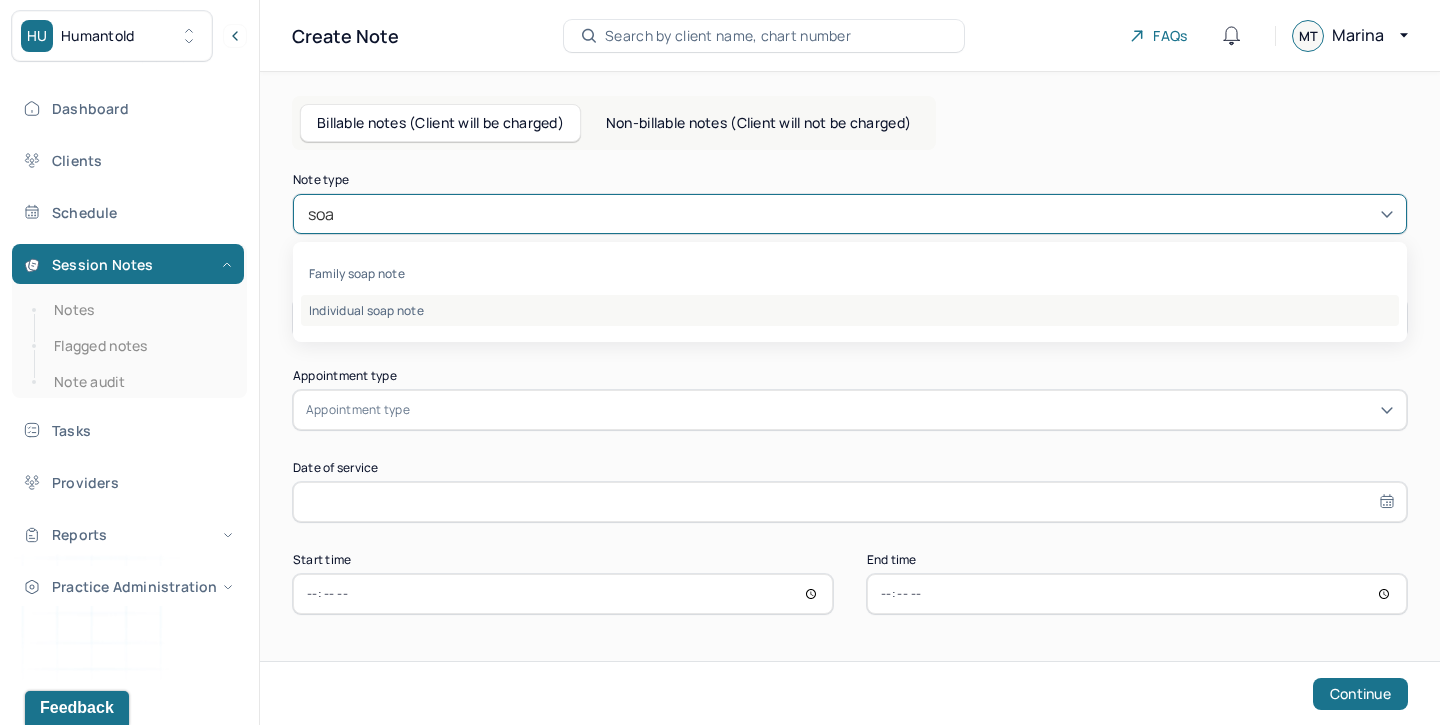 click on "Individual soap note" at bounding box center [850, 310] 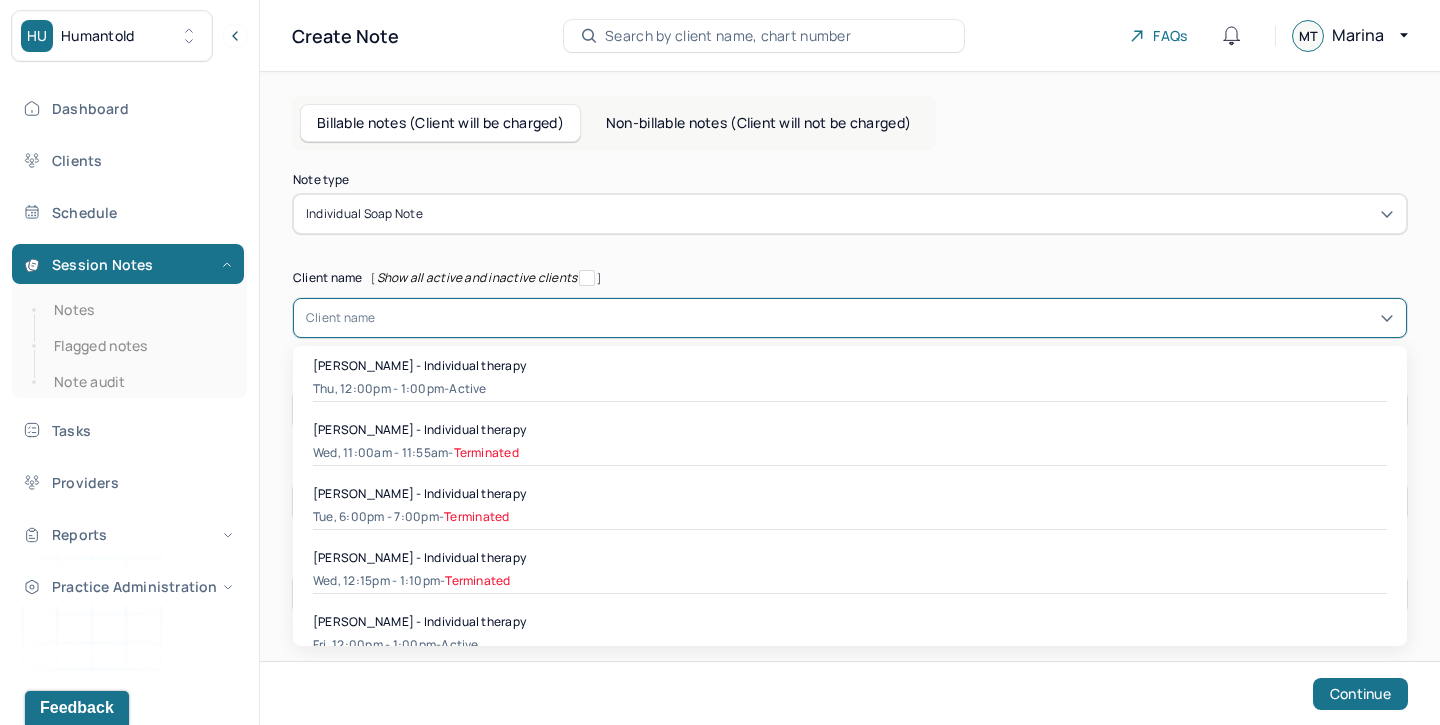 click at bounding box center (885, 318) 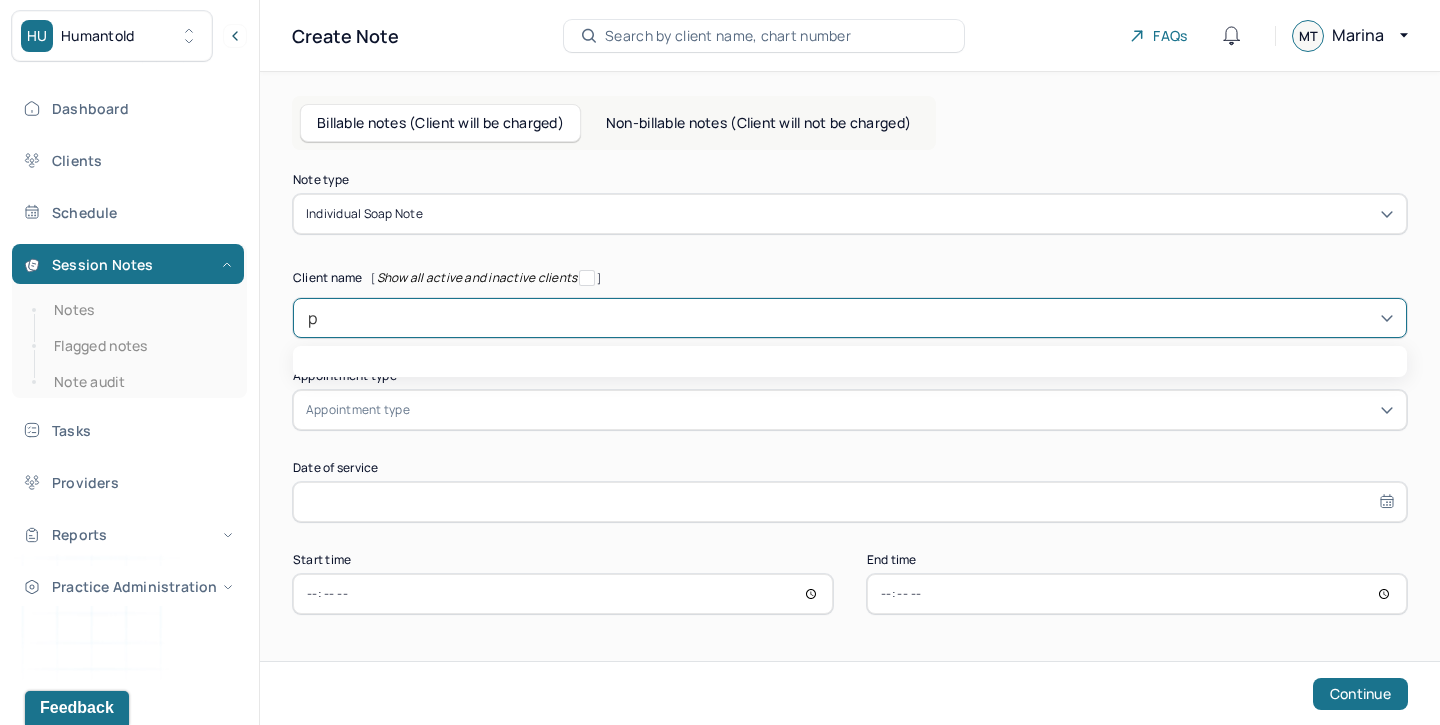 type on "pa" 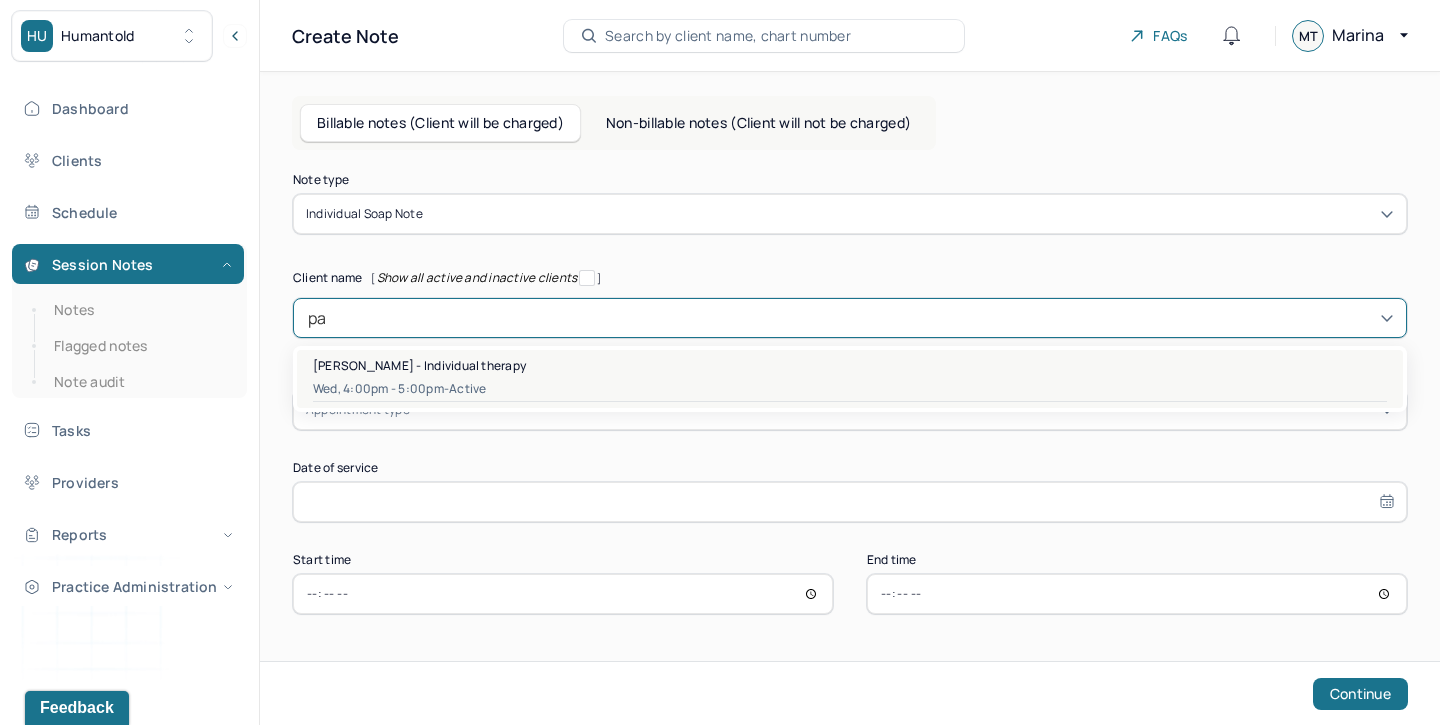 click on "[PERSON_NAME] - Individual therapy" at bounding box center (419, 365) 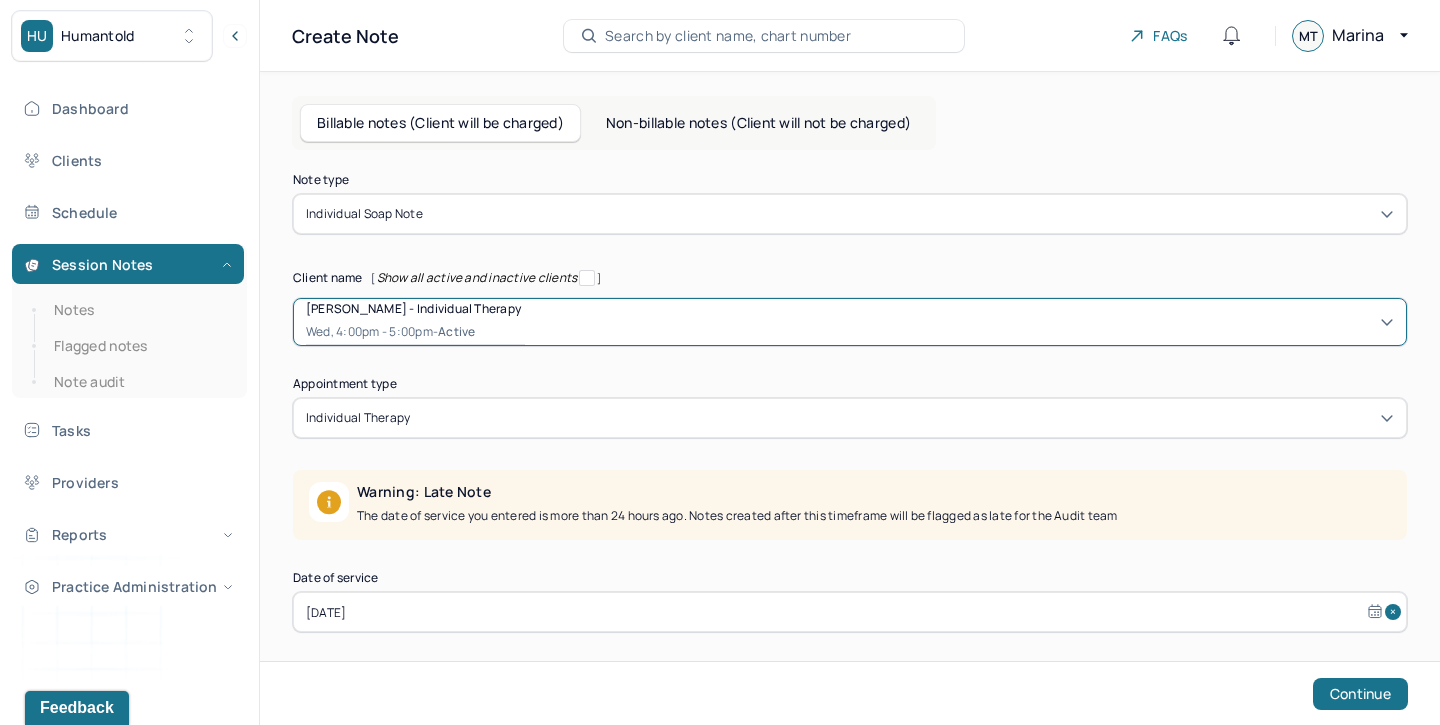 scroll, scrollTop: 104, scrollLeft: 0, axis: vertical 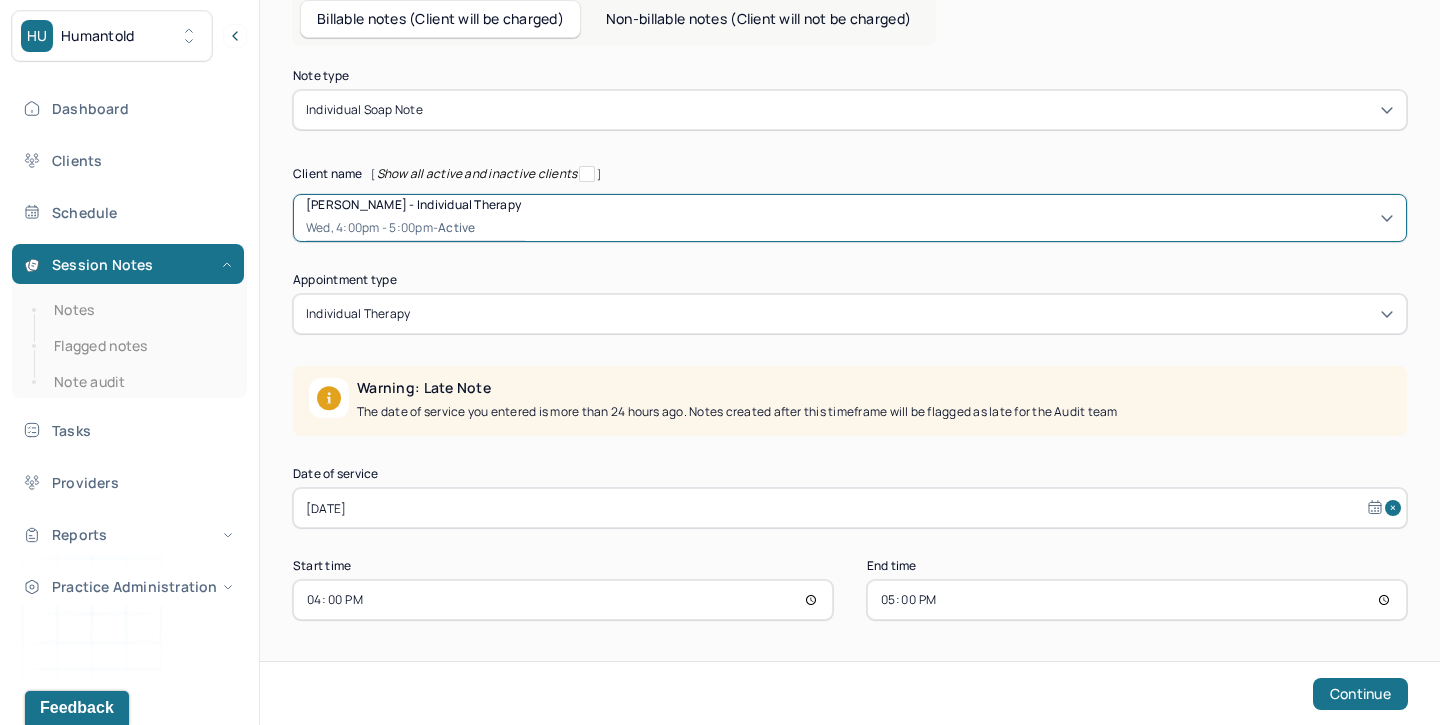 click on "[DATE]" at bounding box center (850, 508) 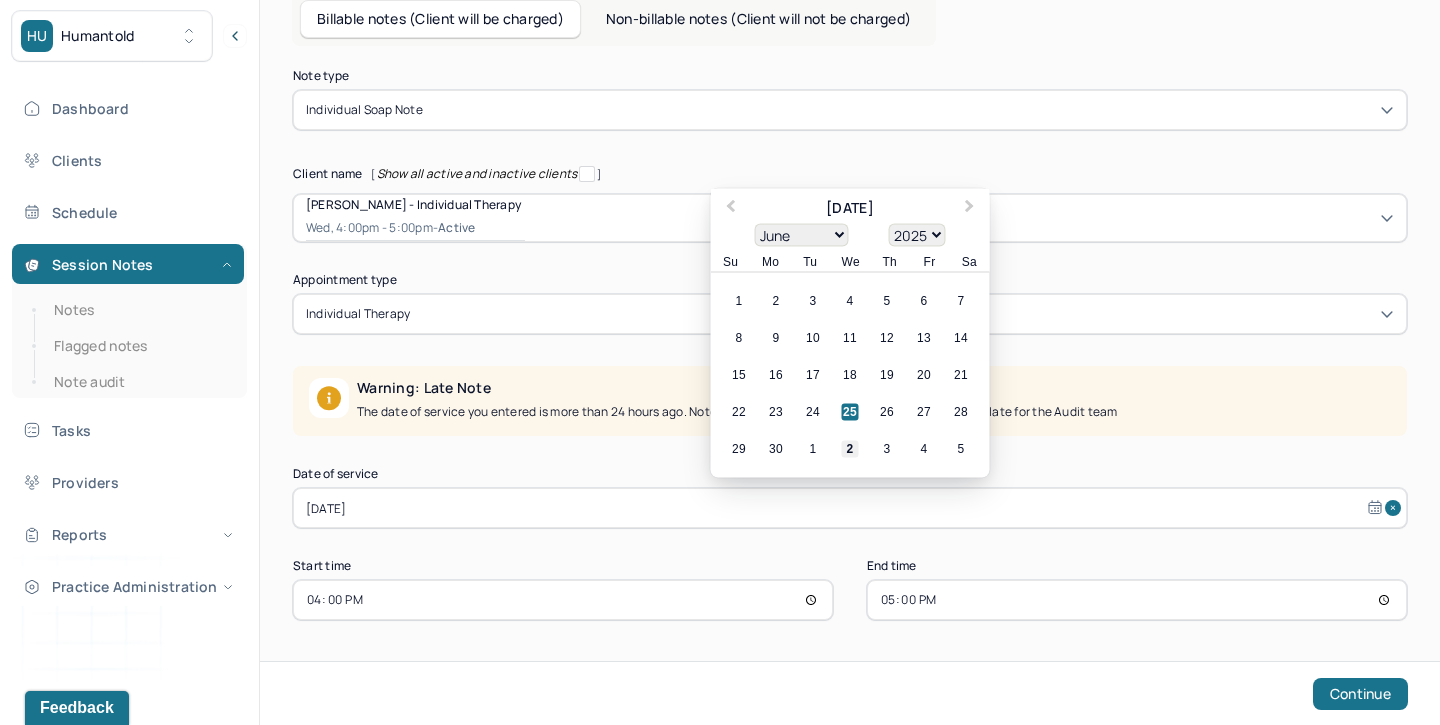click on "2" at bounding box center [850, 449] 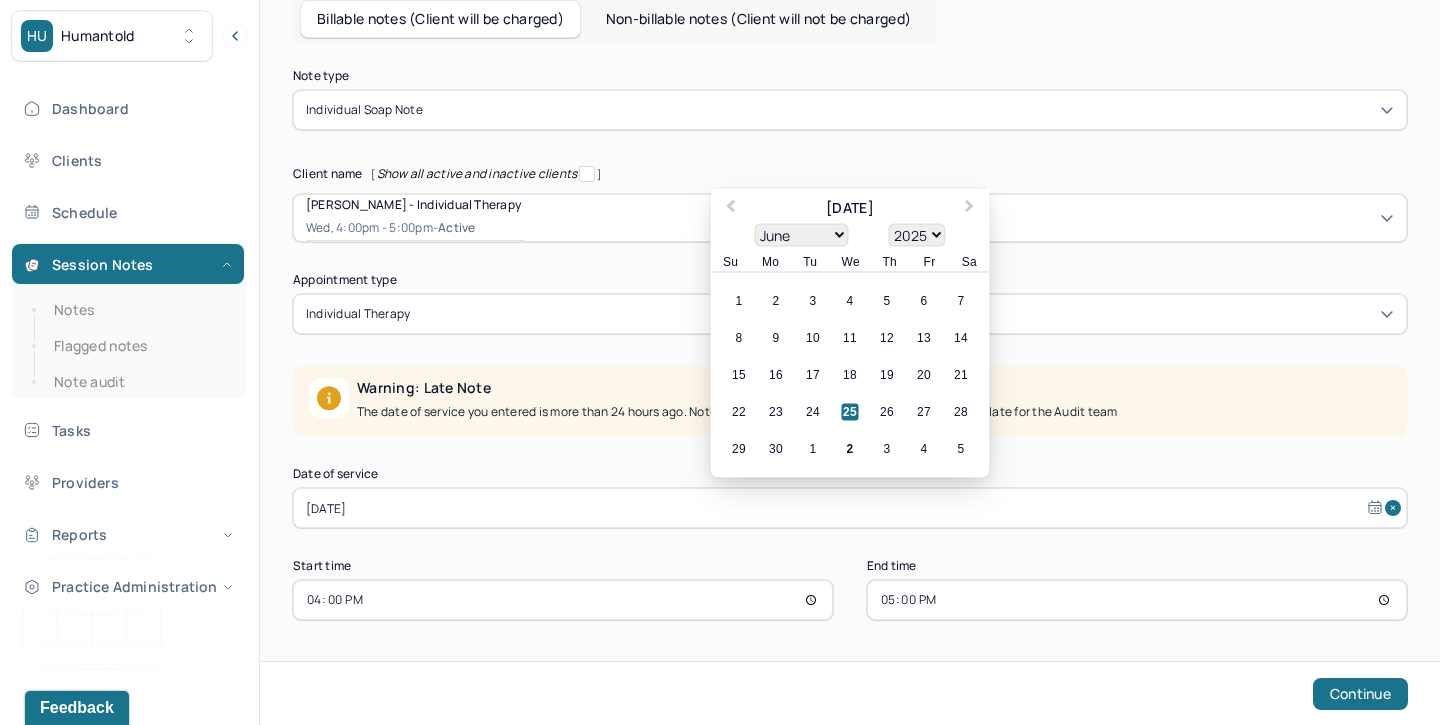 scroll, scrollTop: 2, scrollLeft: 0, axis: vertical 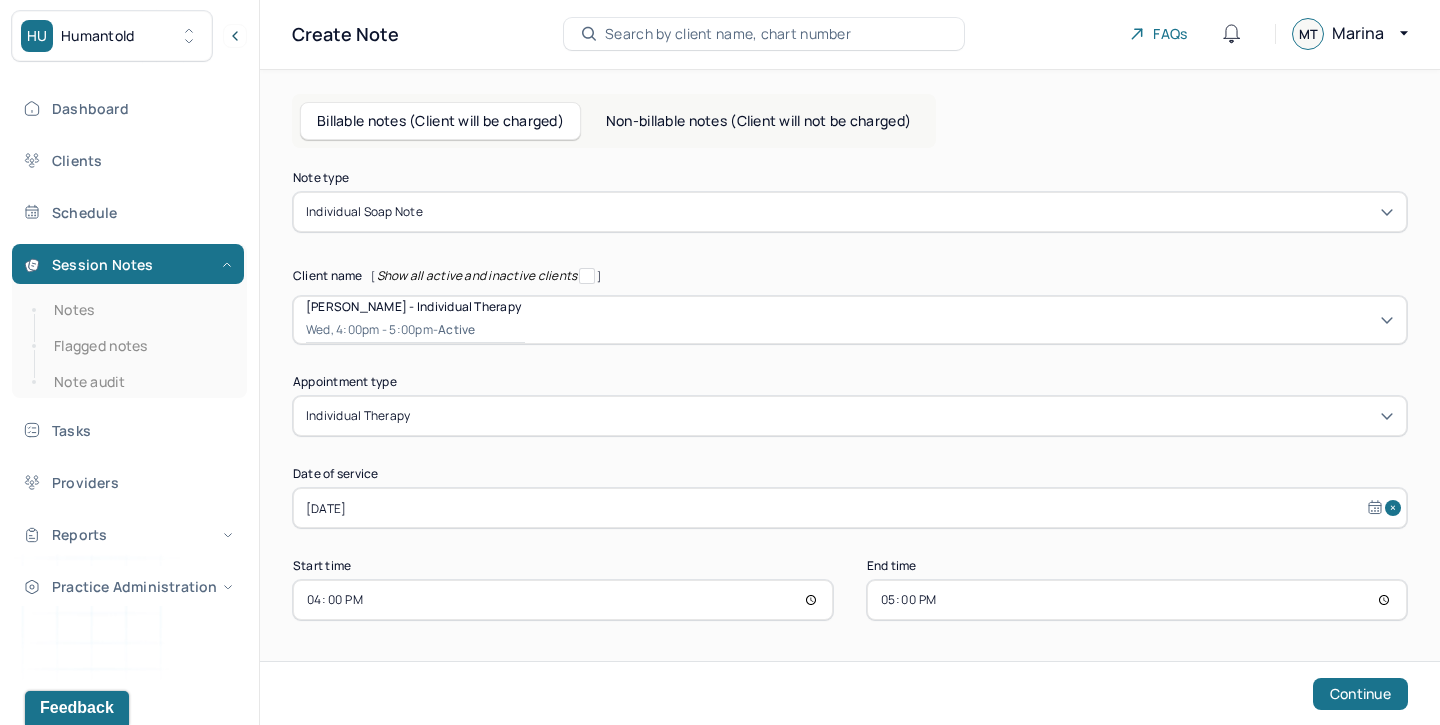 click on "16:00" at bounding box center [563, 600] 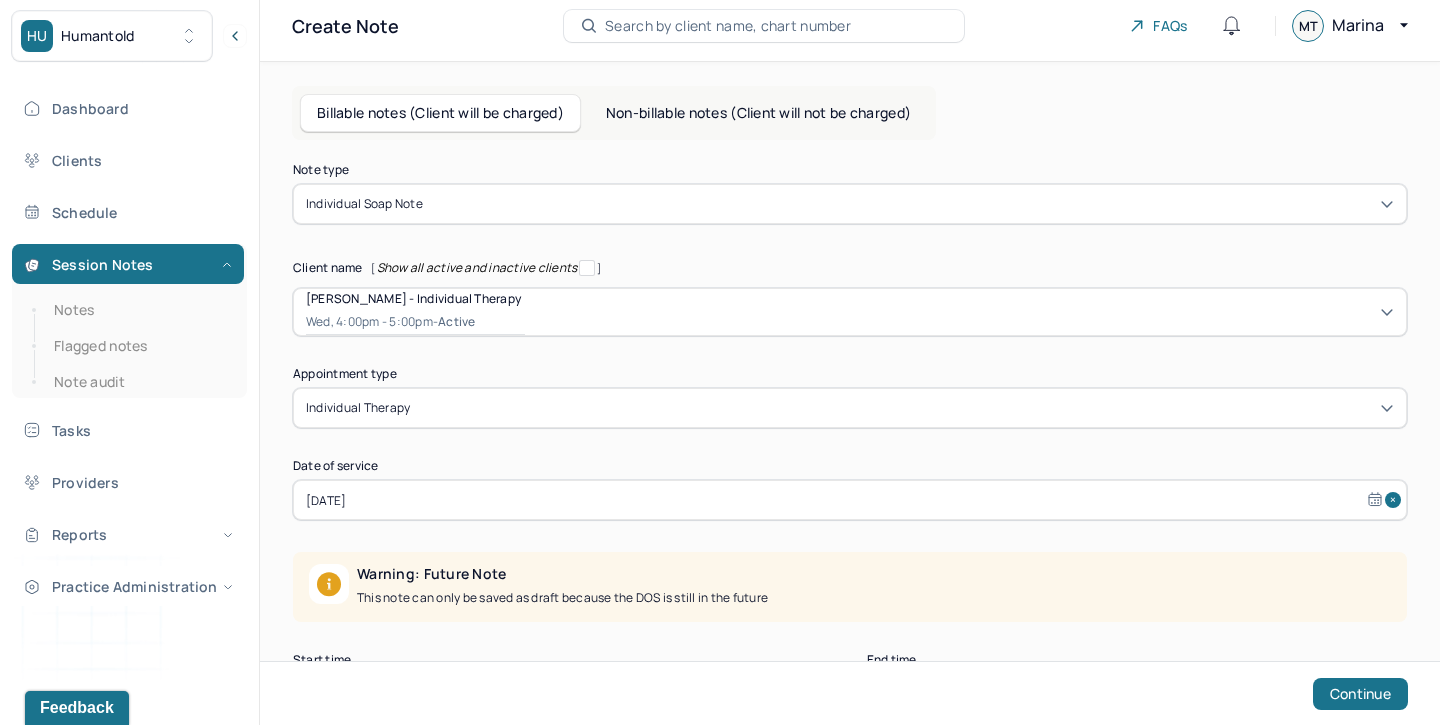 scroll, scrollTop: 104, scrollLeft: 0, axis: vertical 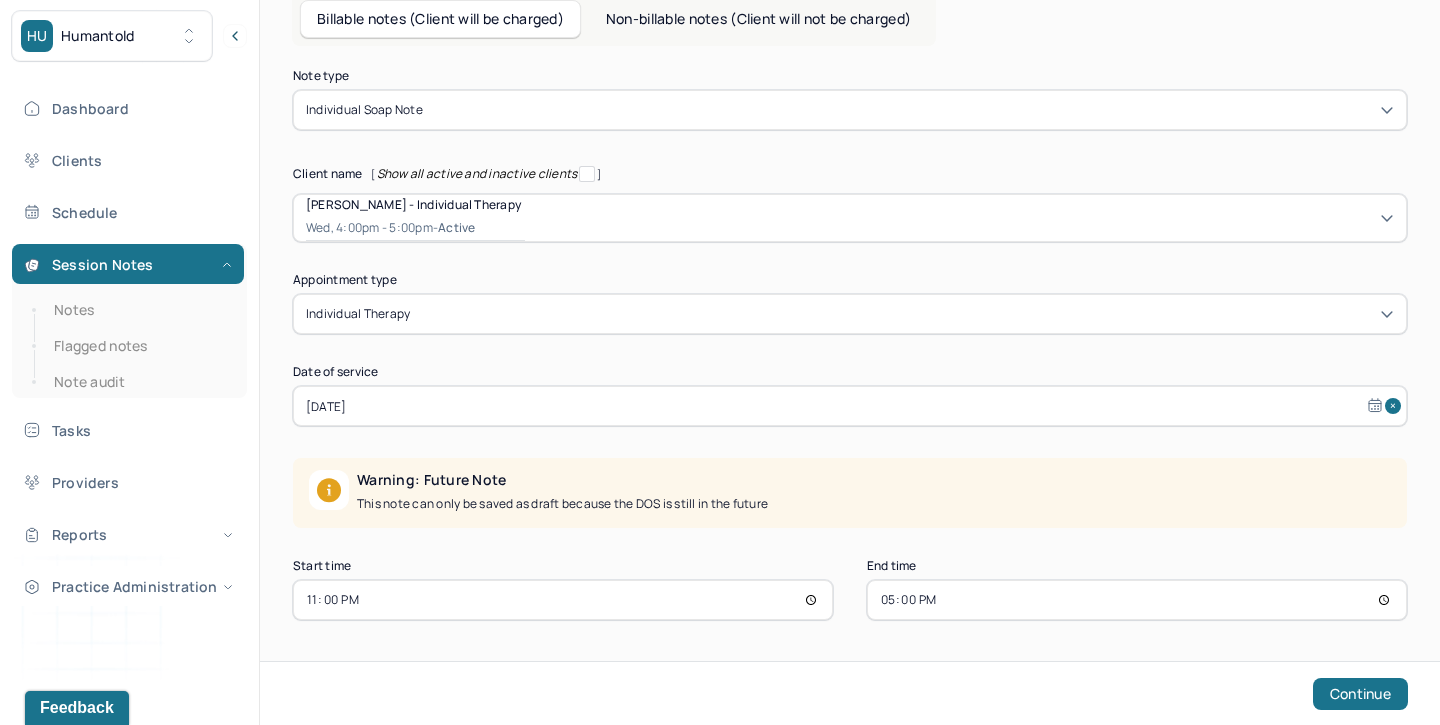 click on "23:00" at bounding box center [563, 600] 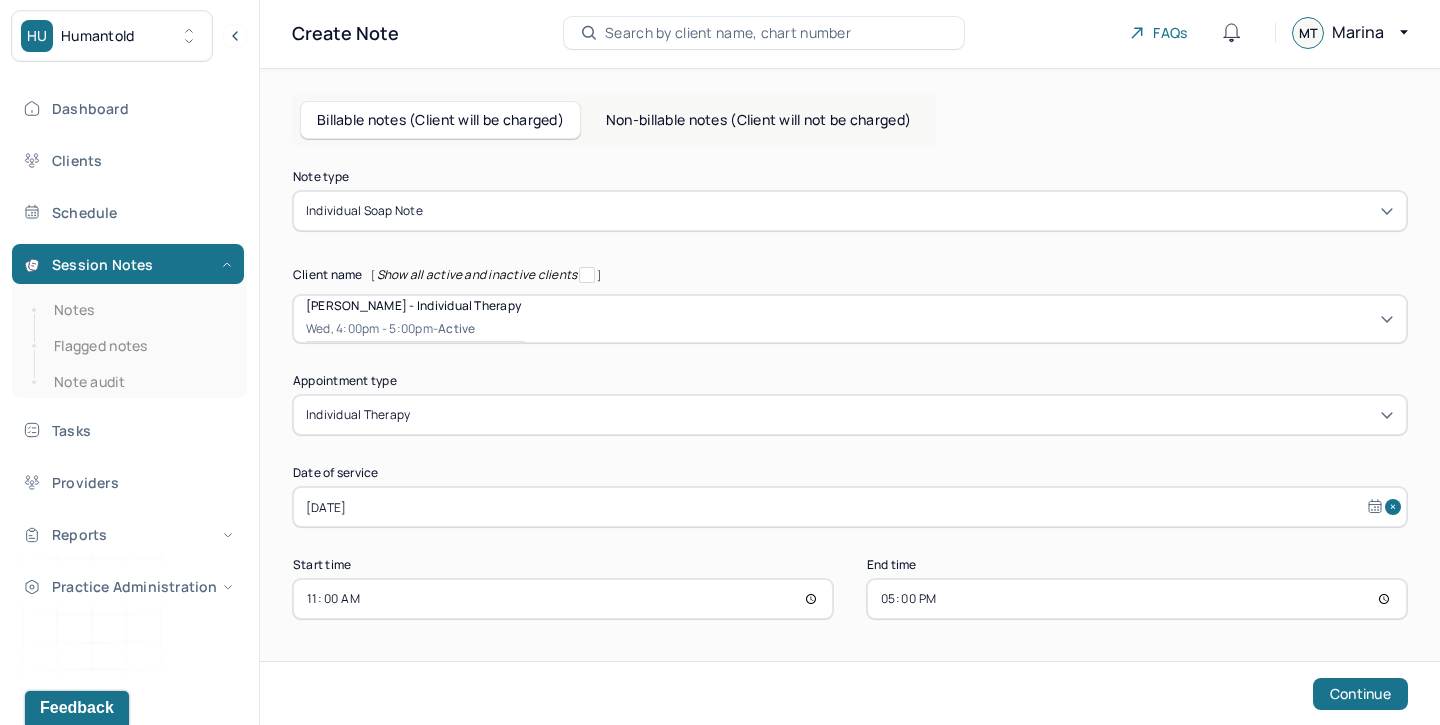scroll, scrollTop: 2, scrollLeft: 0, axis: vertical 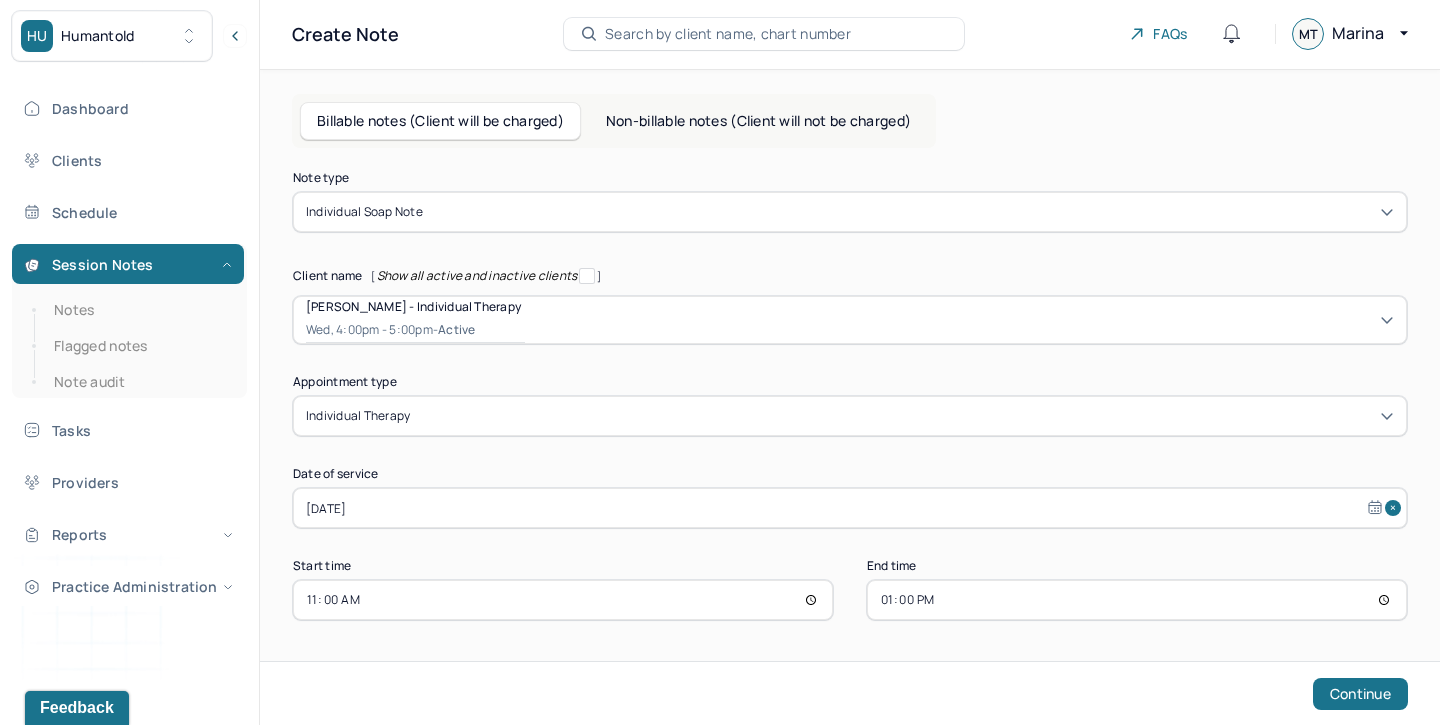 type on "12:00" 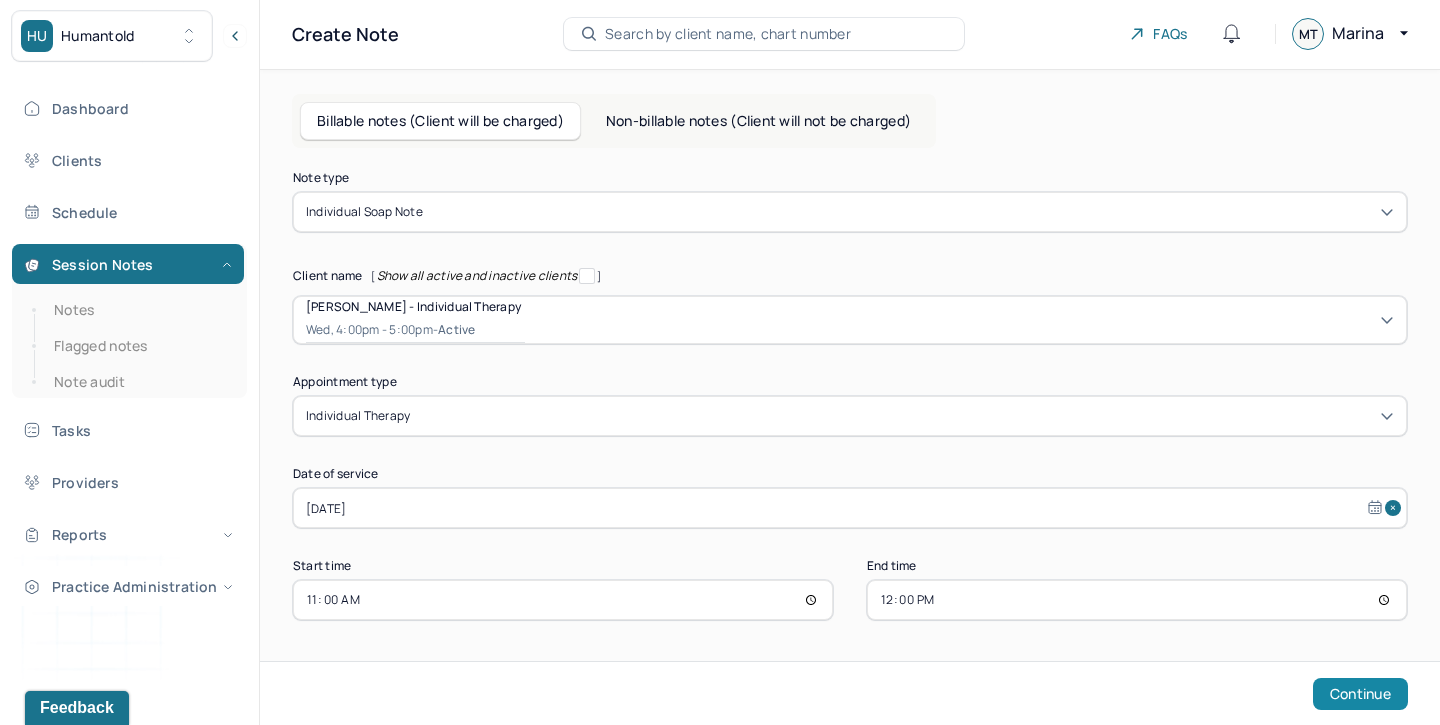 click on "Continue" at bounding box center [1360, 694] 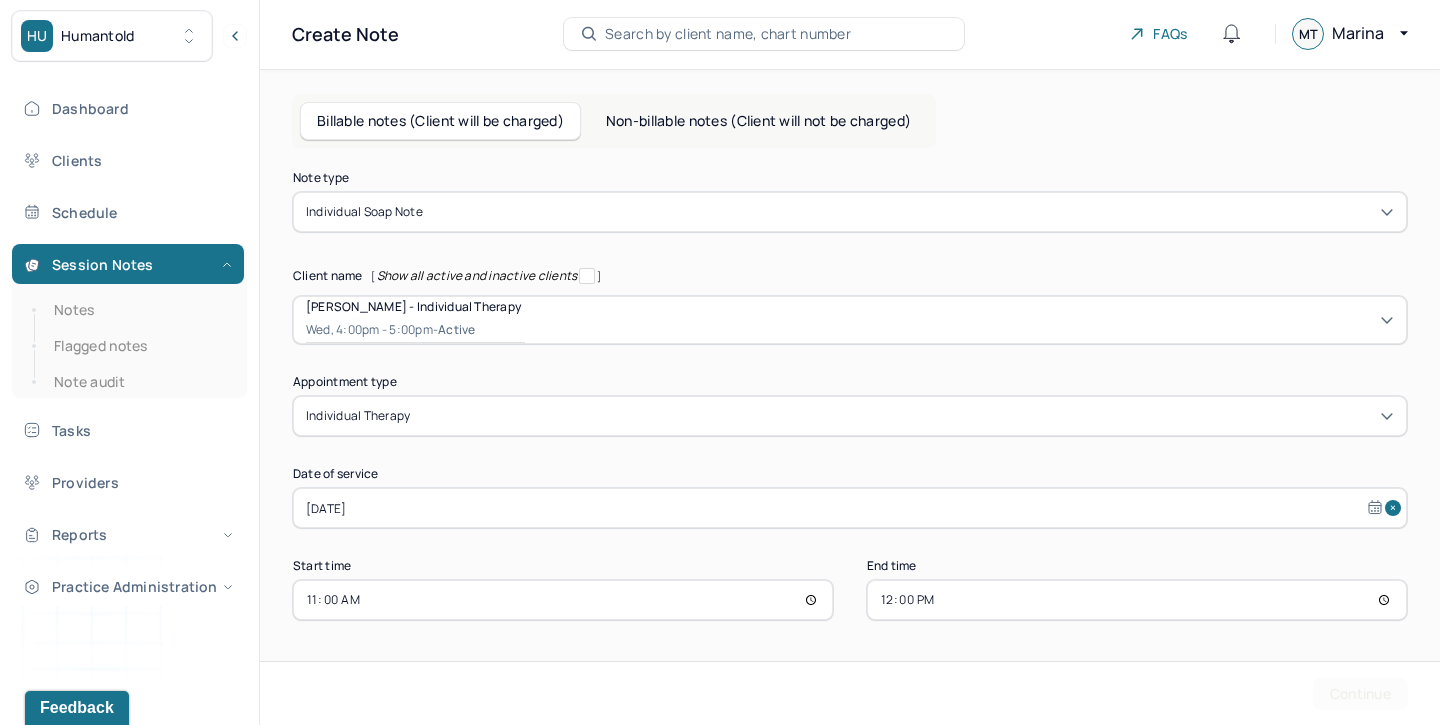 scroll, scrollTop: 0, scrollLeft: 0, axis: both 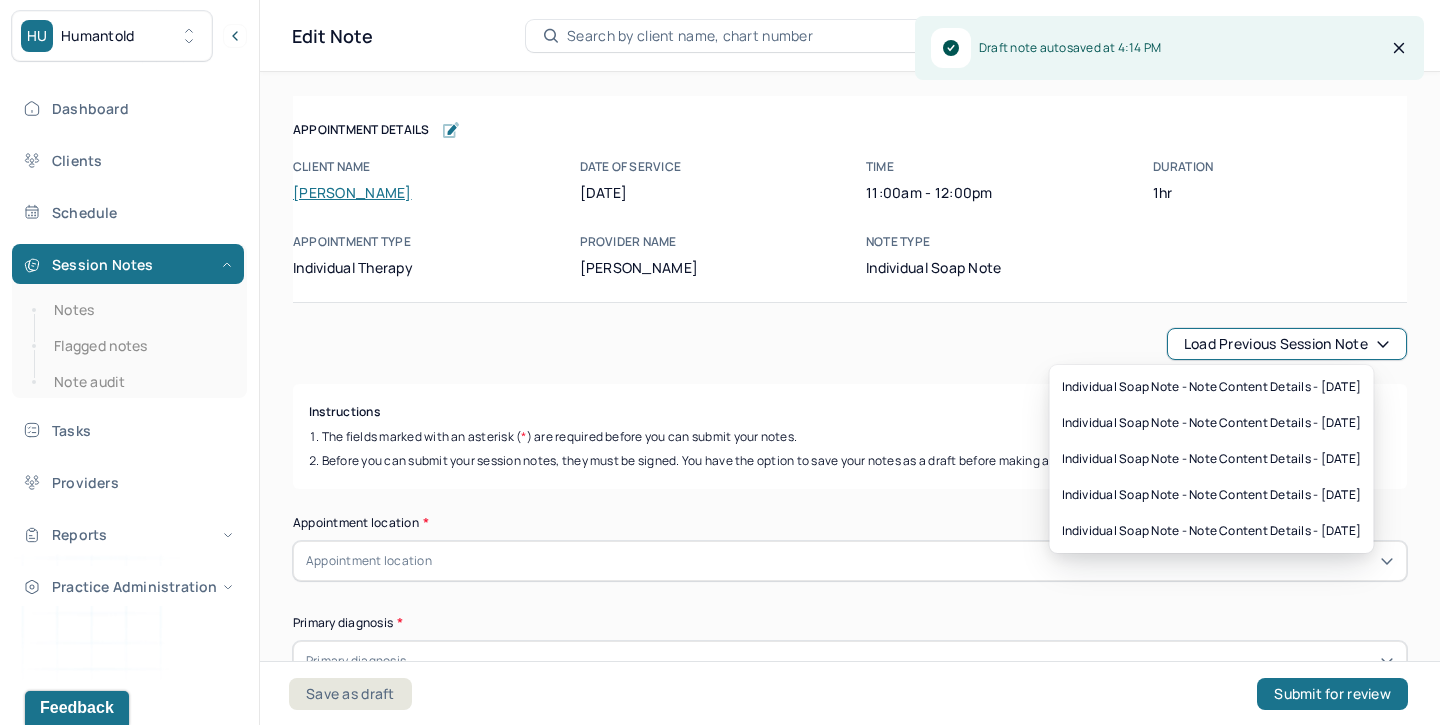 click on "Load previous session note" at bounding box center [1287, 344] 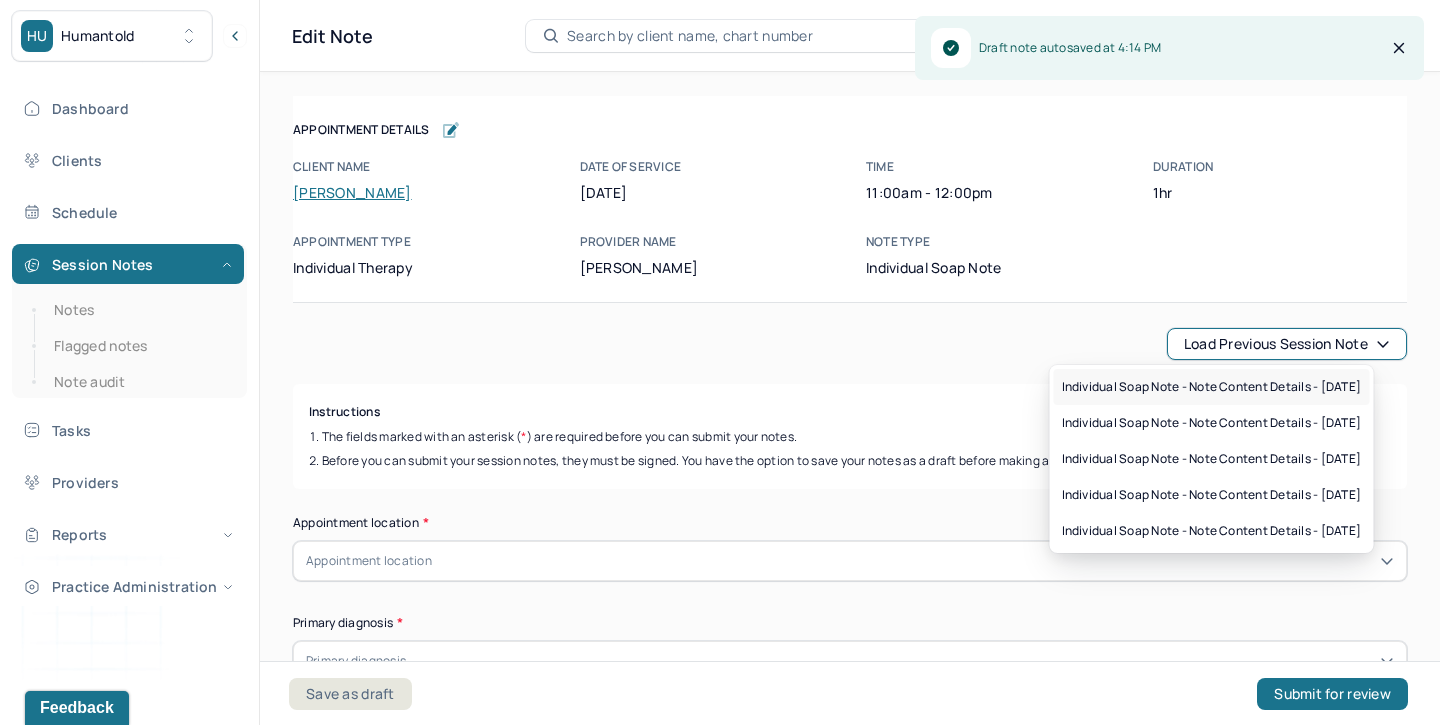 click on "Individual soap note   - Note content Details -   [DATE]" at bounding box center (1212, 387) 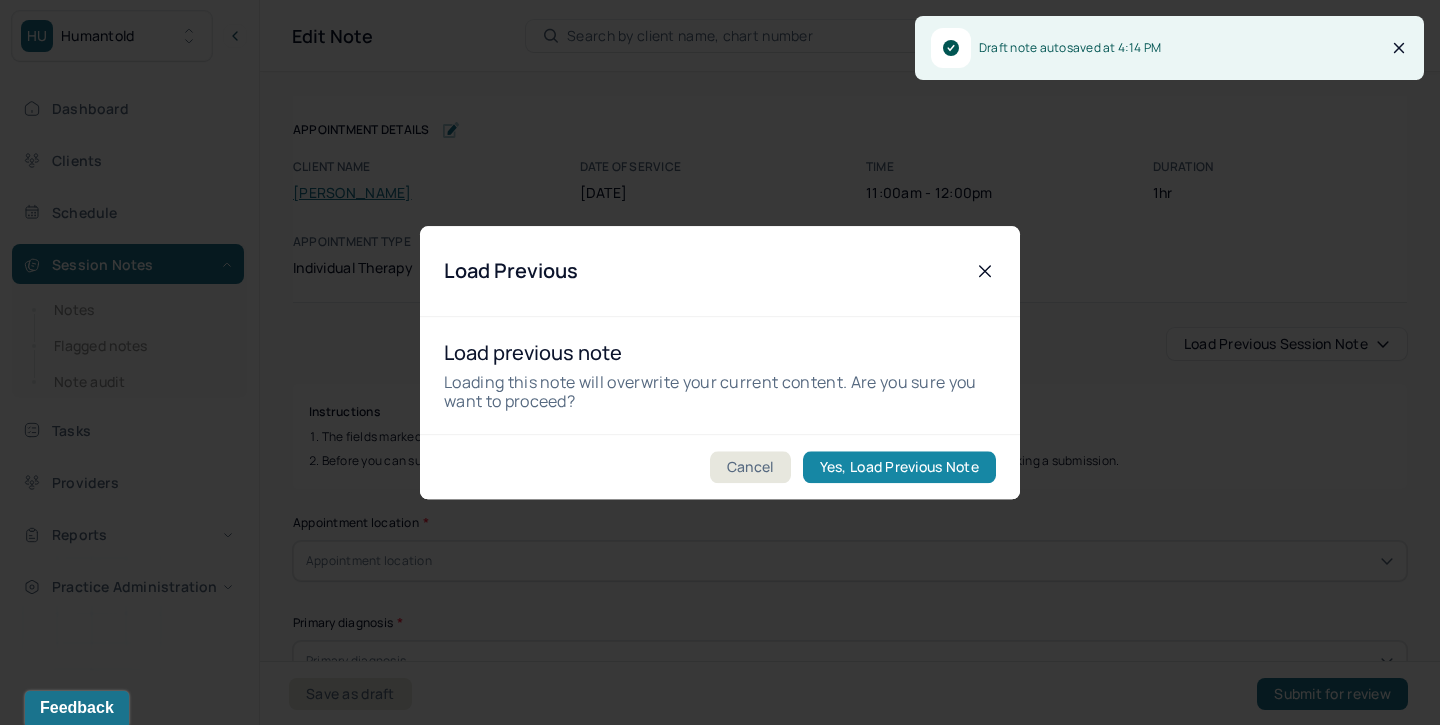 click on "Yes, Load Previous Note" at bounding box center [899, 467] 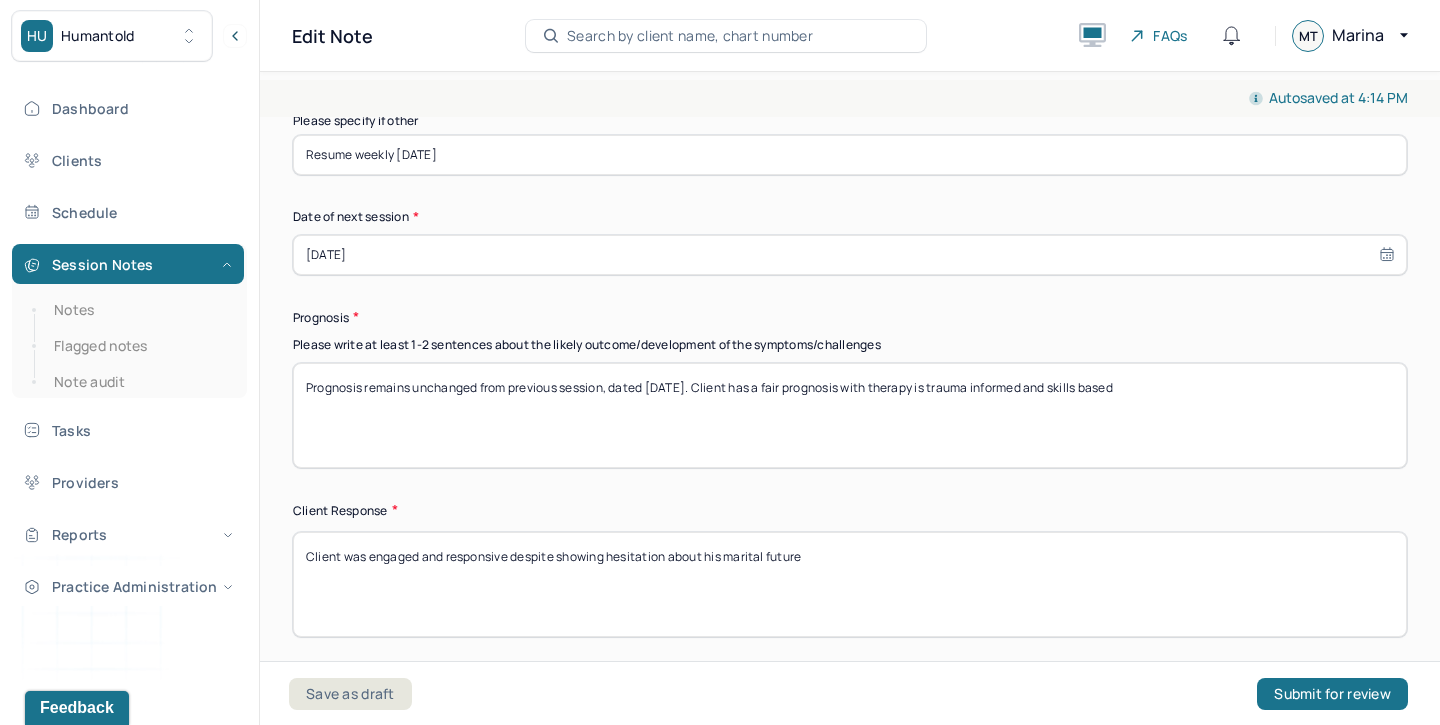 scroll, scrollTop: 2889, scrollLeft: 0, axis: vertical 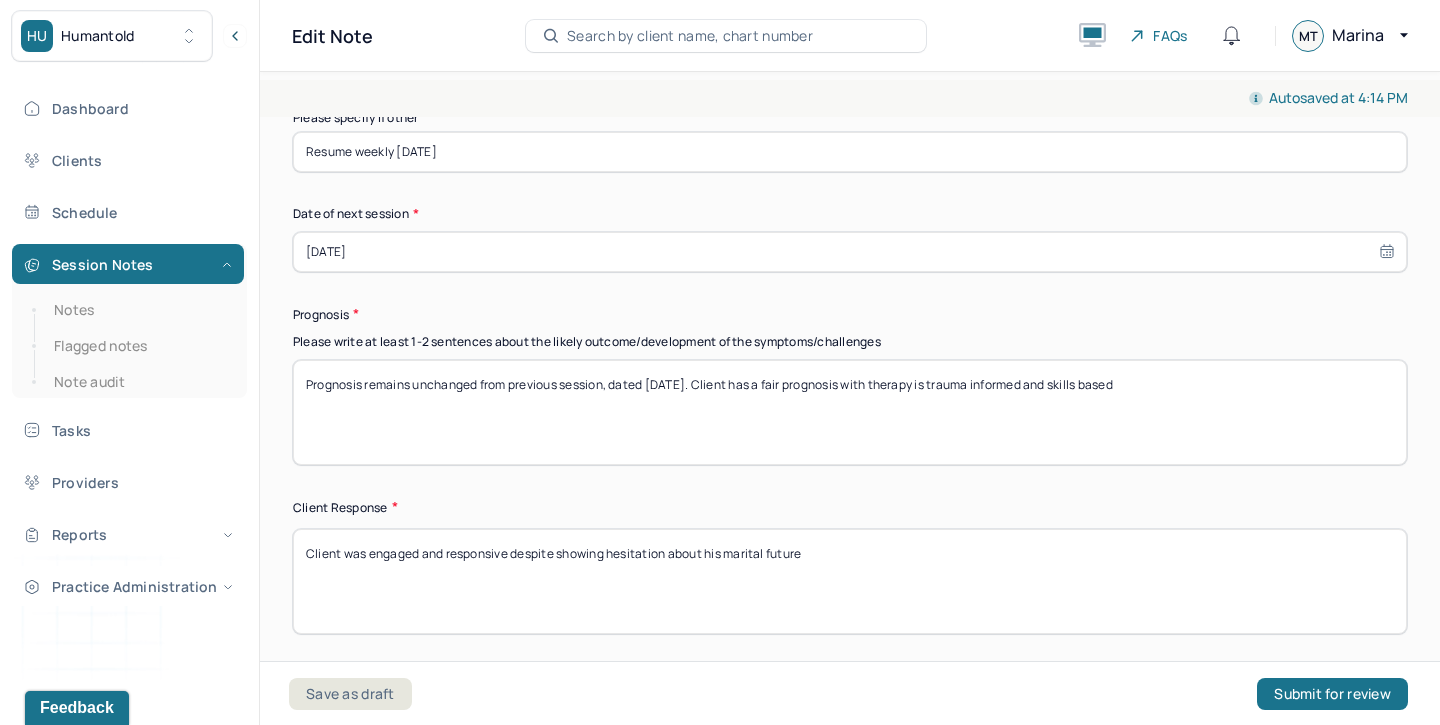click on "Prognosis remains unchanged from previous session, dated [DATE]. Client has a fair prognosis with therapy is trauma informed and skills based" at bounding box center (850, 412) 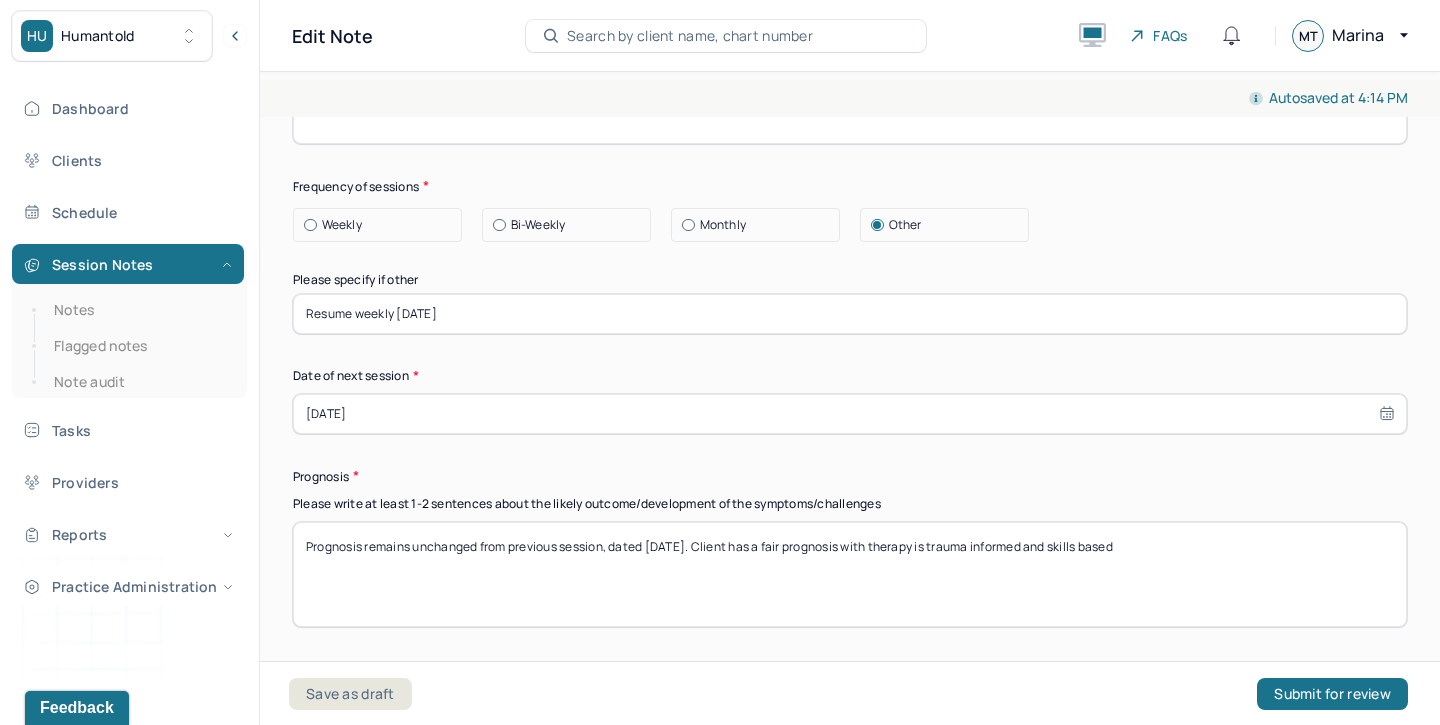 type on "Prognosis remains unchanged from previous session, dated [DATE]. Client has a fair prognosis with therapy is trauma informed and skills based" 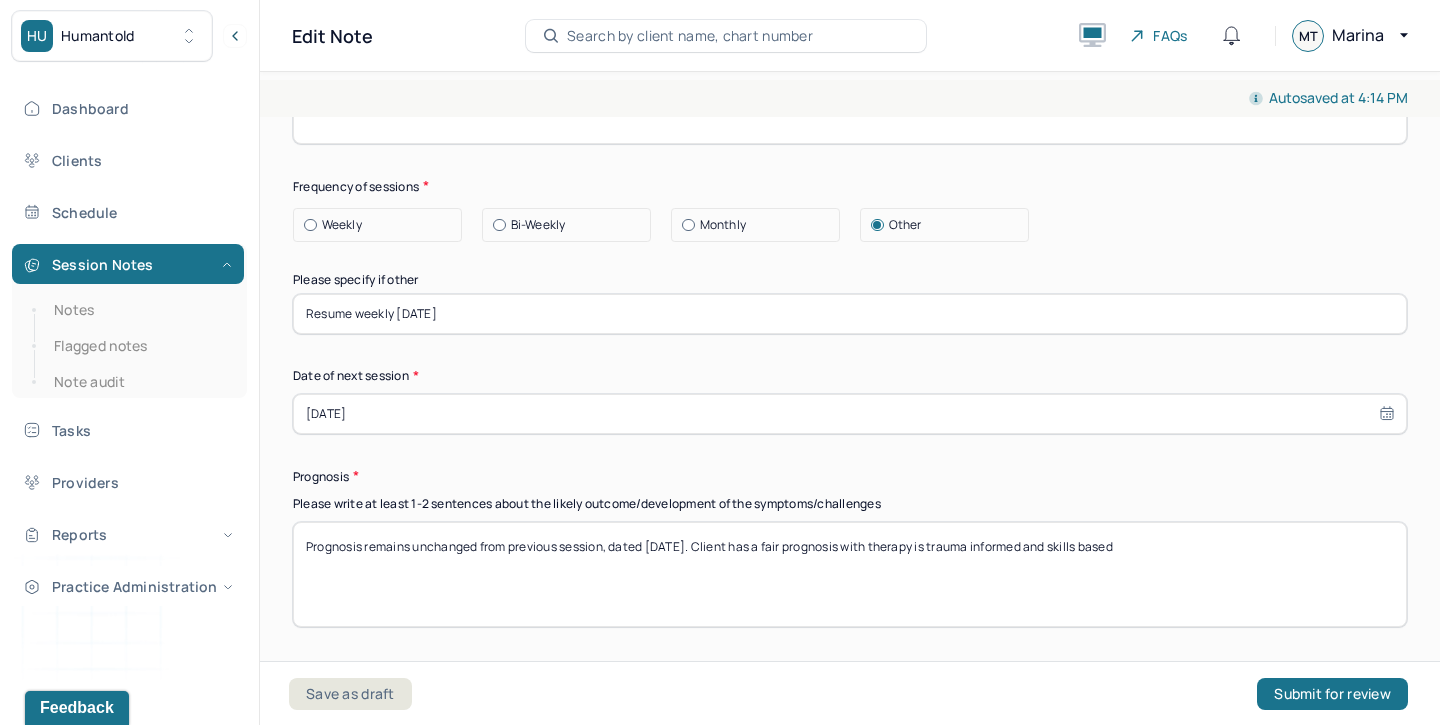 click on "Weekly" at bounding box center [342, 225] 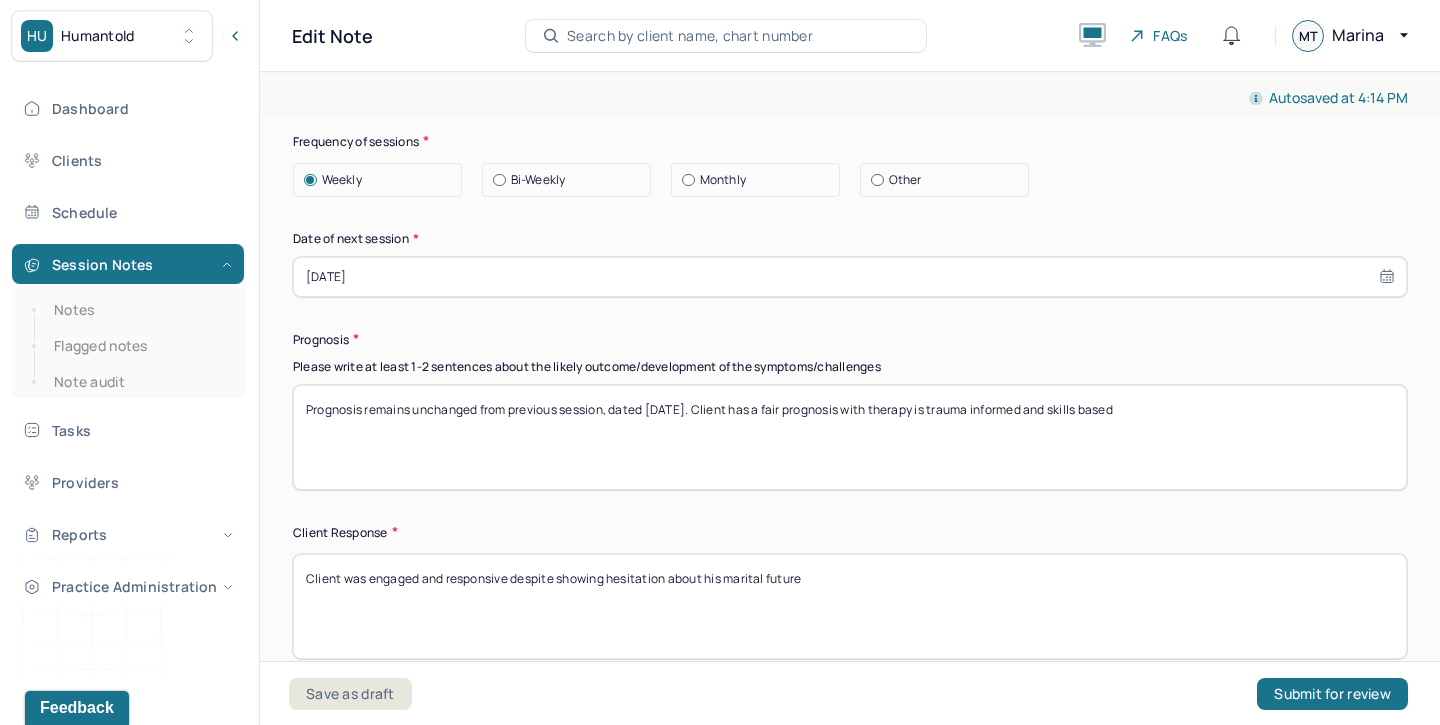scroll, scrollTop: 2775, scrollLeft: 0, axis: vertical 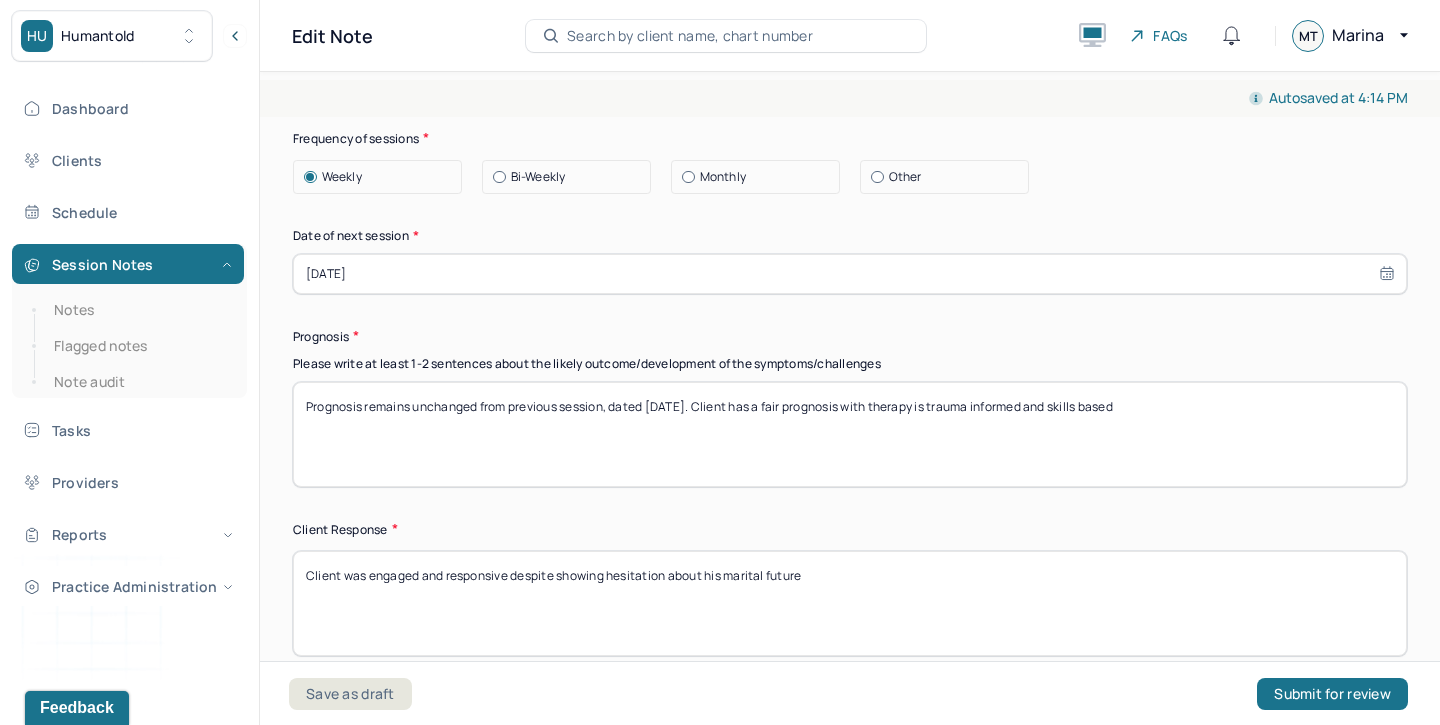 click on "Therapy Intervention Techniques Please select at least 1 intervention used Cognitive-Behavioral therapies Cognitive-Behavioral therapy (CBT) Dialectical Behavioral therapy (DBT) Modeling and skills training Trauma-focused CBT EDMR Rational Emotive [MEDICAL_DATA] Acceptance Commitment Therapy Solution Based [MEDICAL_DATA] [MEDICAL_DATA] Relationship based Interventions Attachment-oriented interventions Parent-child interaction therapy Parent interventions Other Client centered therapy/ Humanism [MEDICAL_DATA] [MEDICAL_DATA] Feminist therapy Psychodynamic therapy Grief therapy Internal family systems (IFS) [MEDICAL_DATA] Positive psychology [MEDICAL_DATA] [MEDICAL_DATA] Strength based theory Career Counseling Multisystemic family theory Plan What specific steps has the client committed to work on as homework or during the next session? What specific interventions or treatment plan changes will the clinician be focused on in the upcoming sessions? Frequency of sessions Weekly Other" at bounding box center (850, 45) 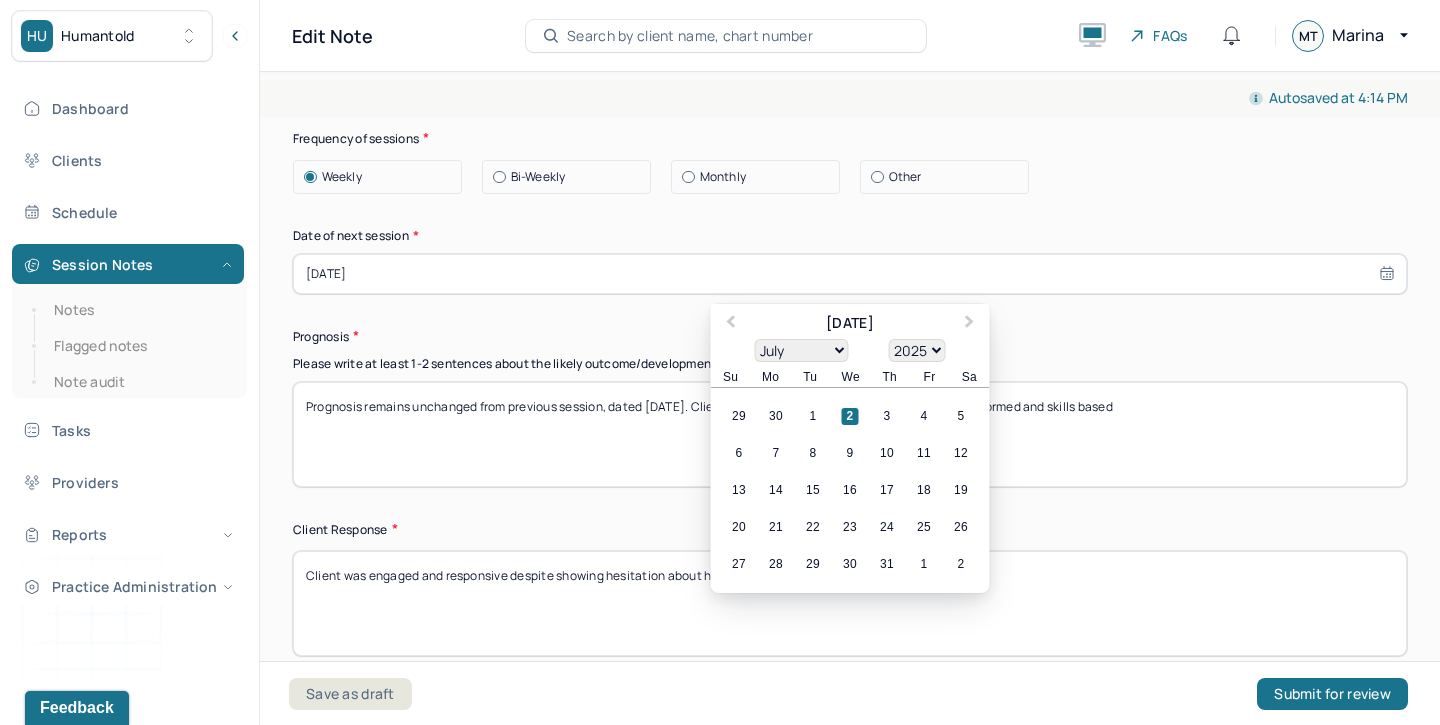 click on "[DATE]" at bounding box center (850, 274) 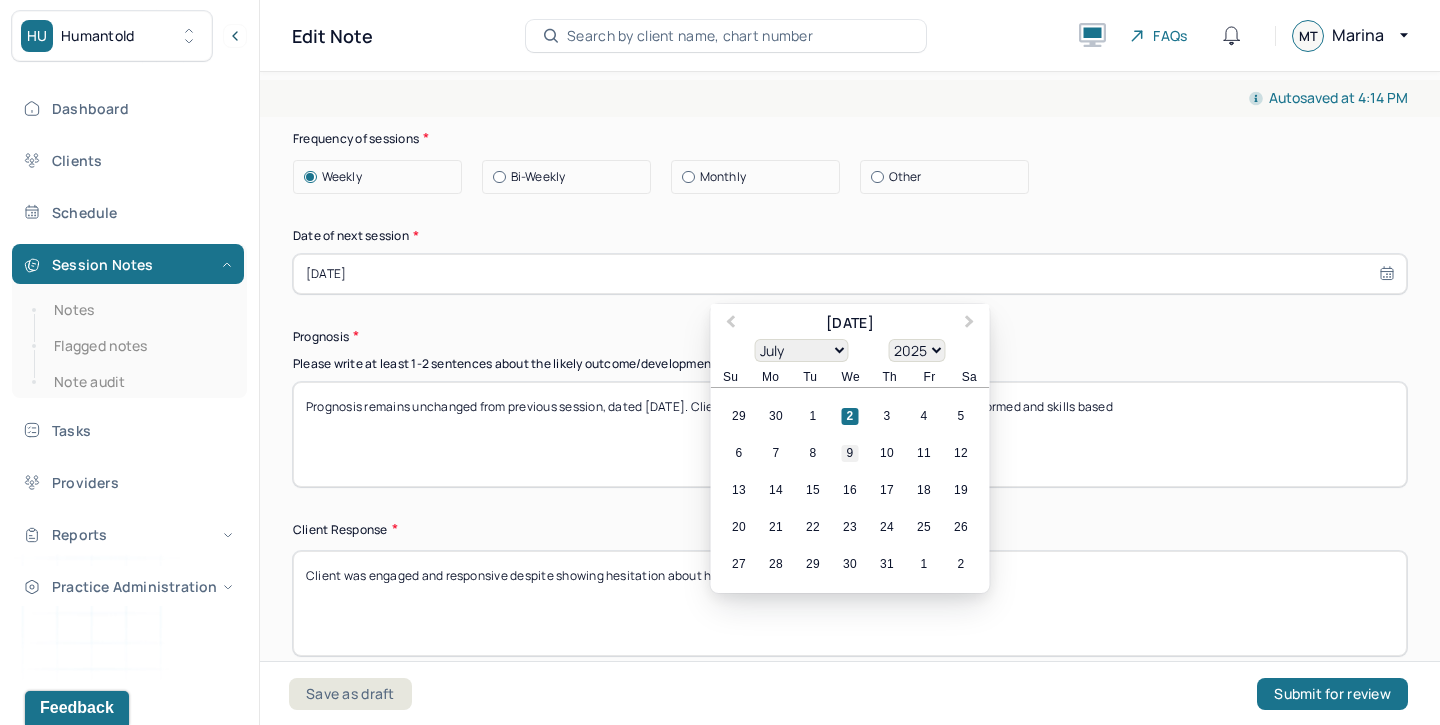 click on "9" at bounding box center [850, 453] 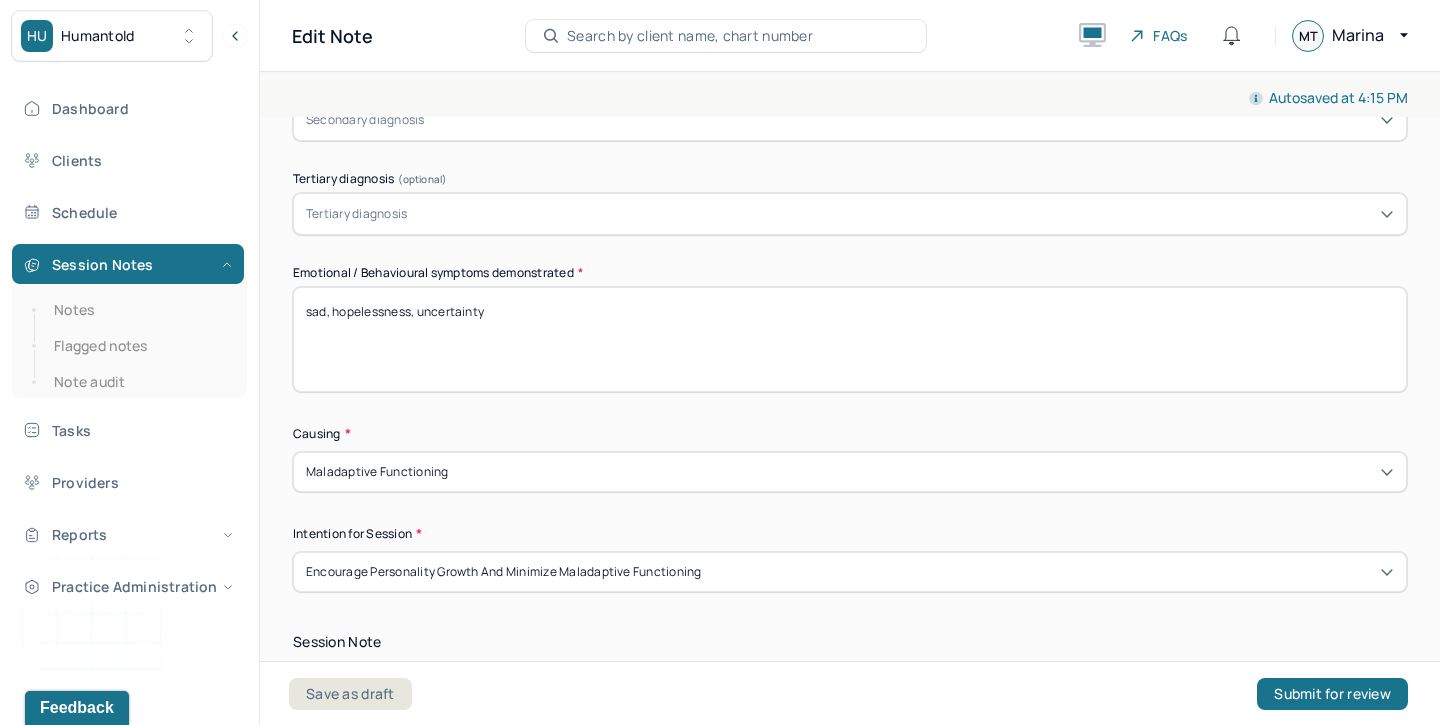 scroll, scrollTop: 900, scrollLeft: 0, axis: vertical 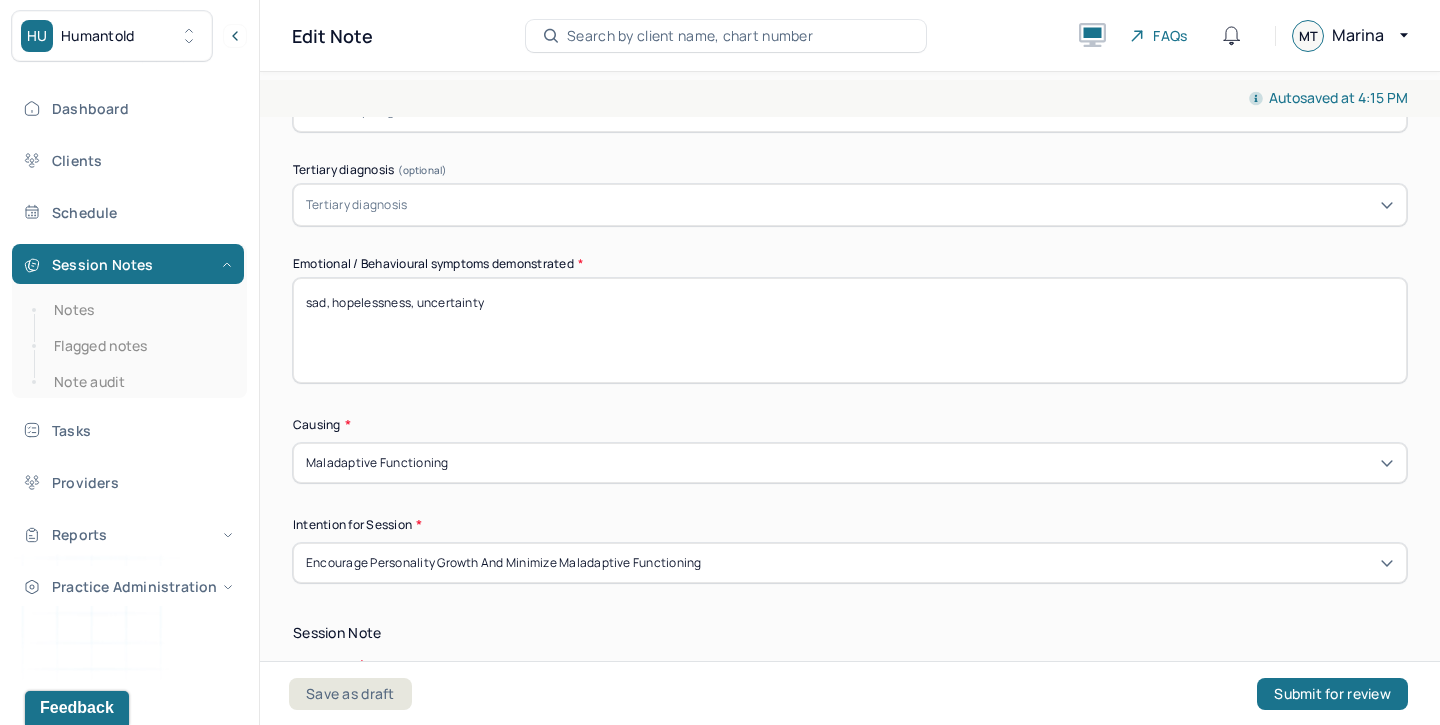 click on "sad, hopelessness, uncertainty" at bounding box center (850, 330) 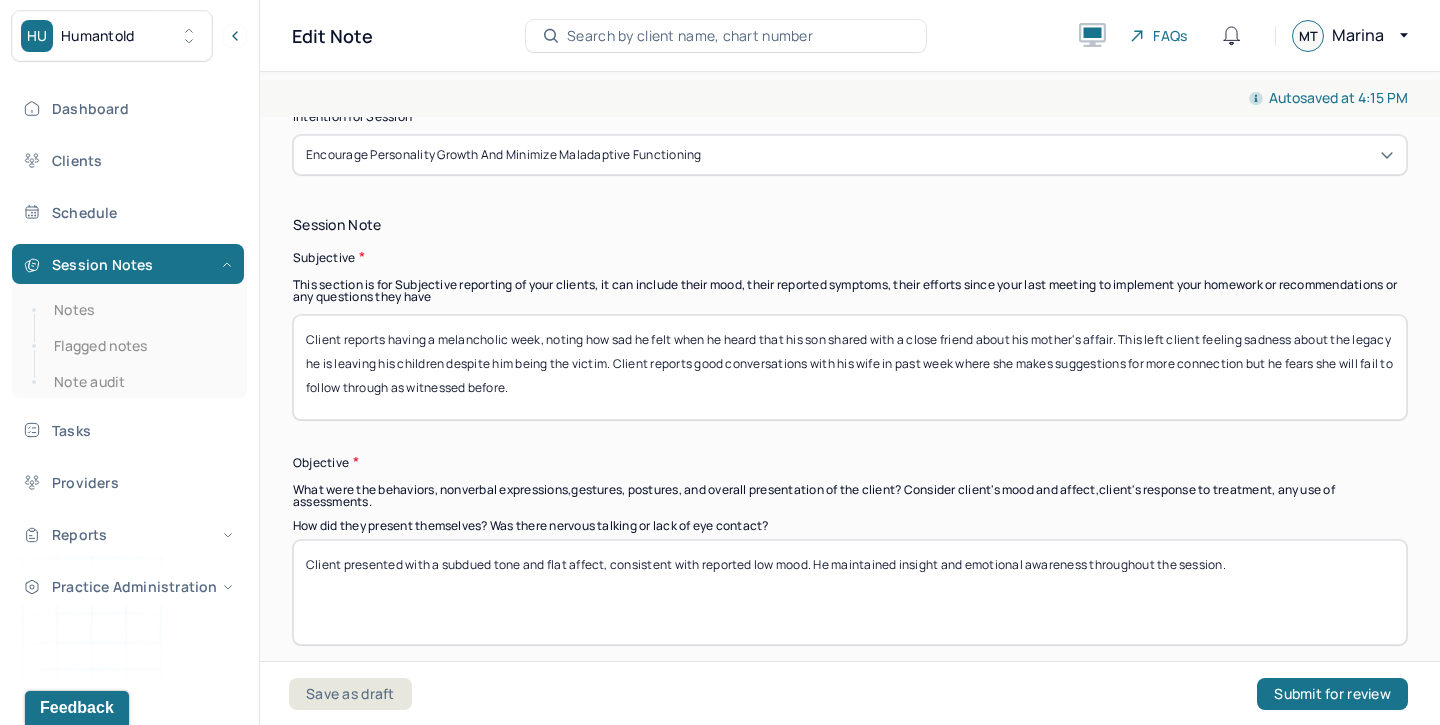 scroll, scrollTop: 1311, scrollLeft: 0, axis: vertical 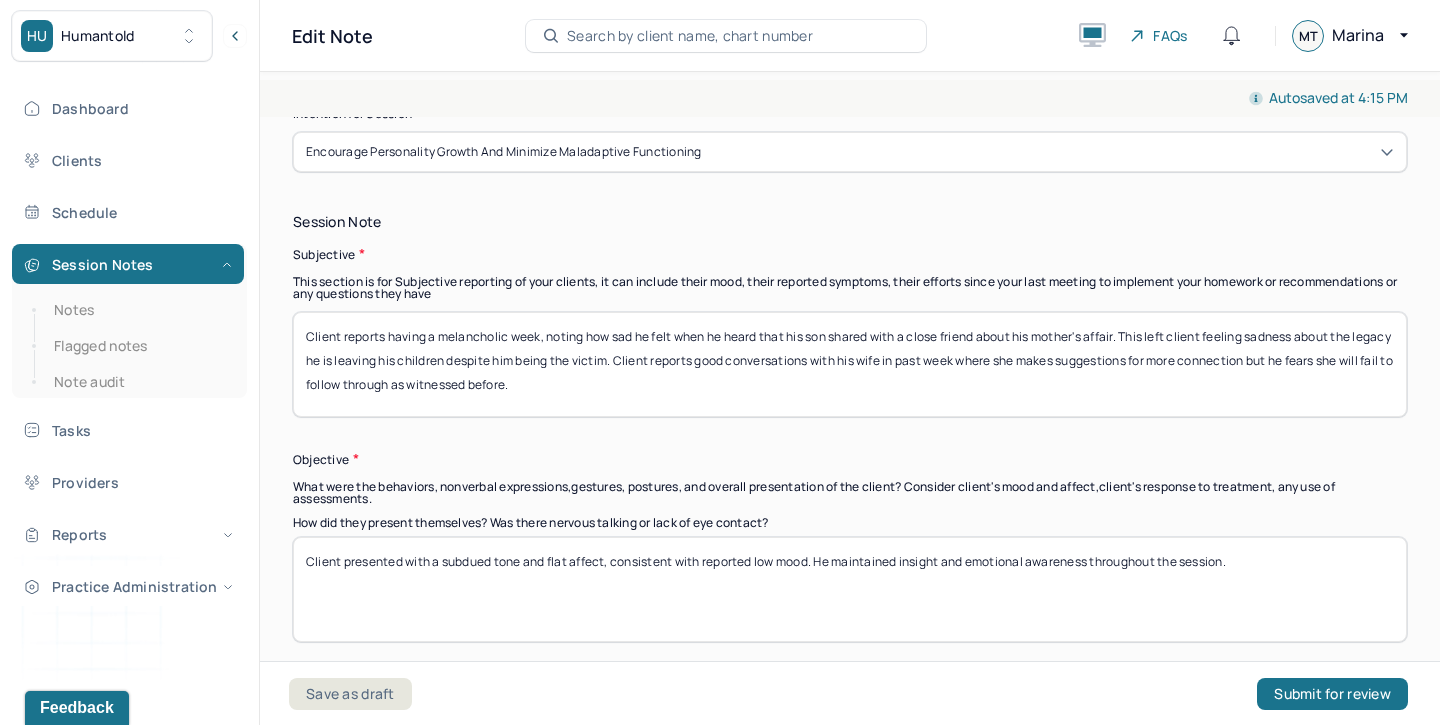 type on "contentment, proud of growth, acceptance" 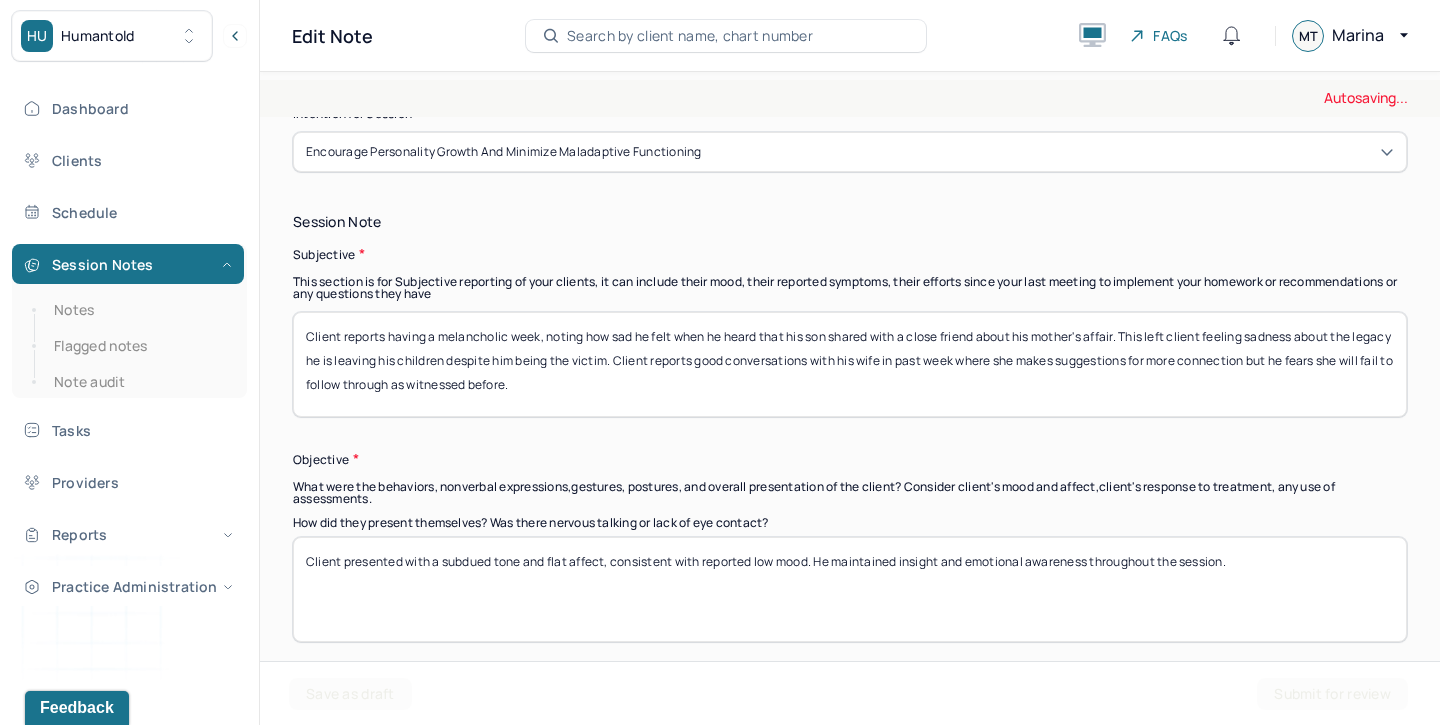 drag, startPoint x: 591, startPoint y: 382, endPoint x: 342, endPoint y: 337, distance: 253.0336 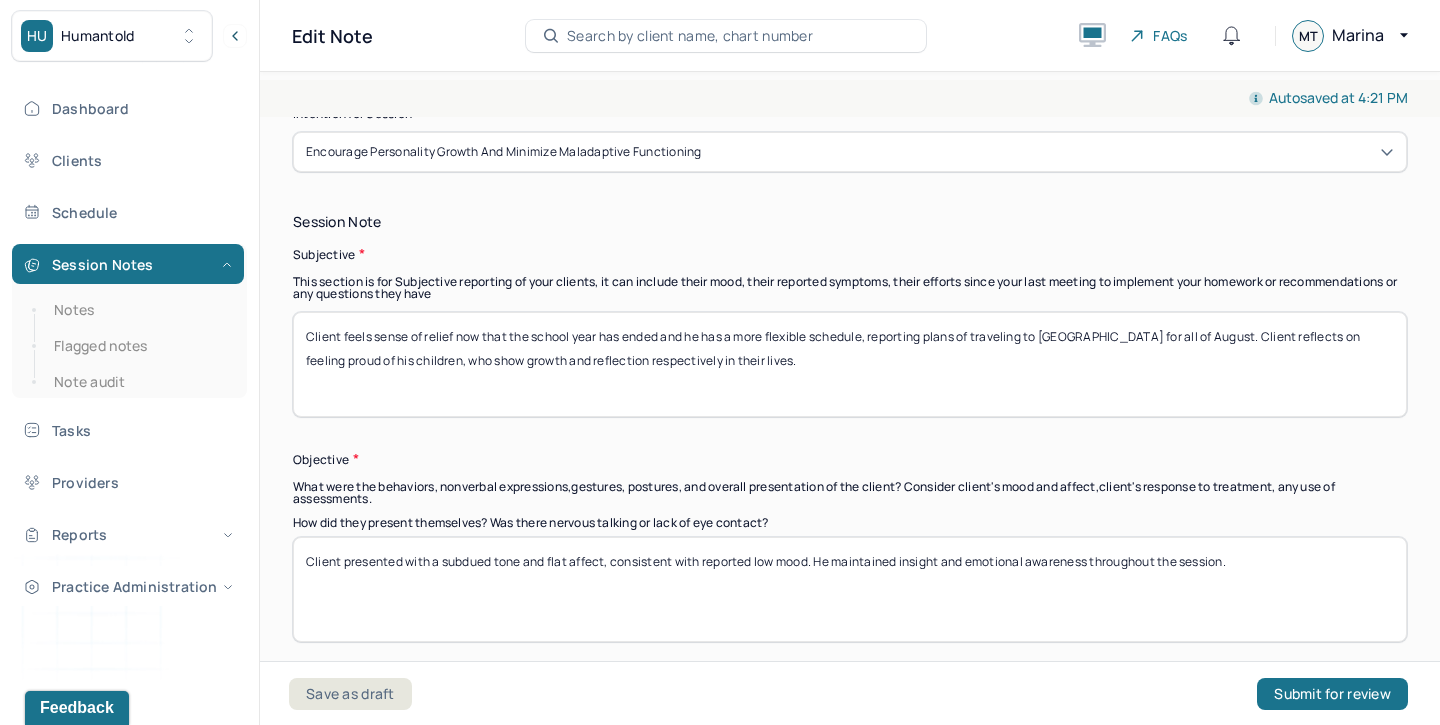 click on "Client feels sense of relief now that the school year has ended and he has a more flexible schedule, reporting plans of traveling to [GEOGRAPHIC_DATA] for all of August. Client reflects on feeling proud of his children, who show growth and reflection respectively in their lives." at bounding box center (850, 364) 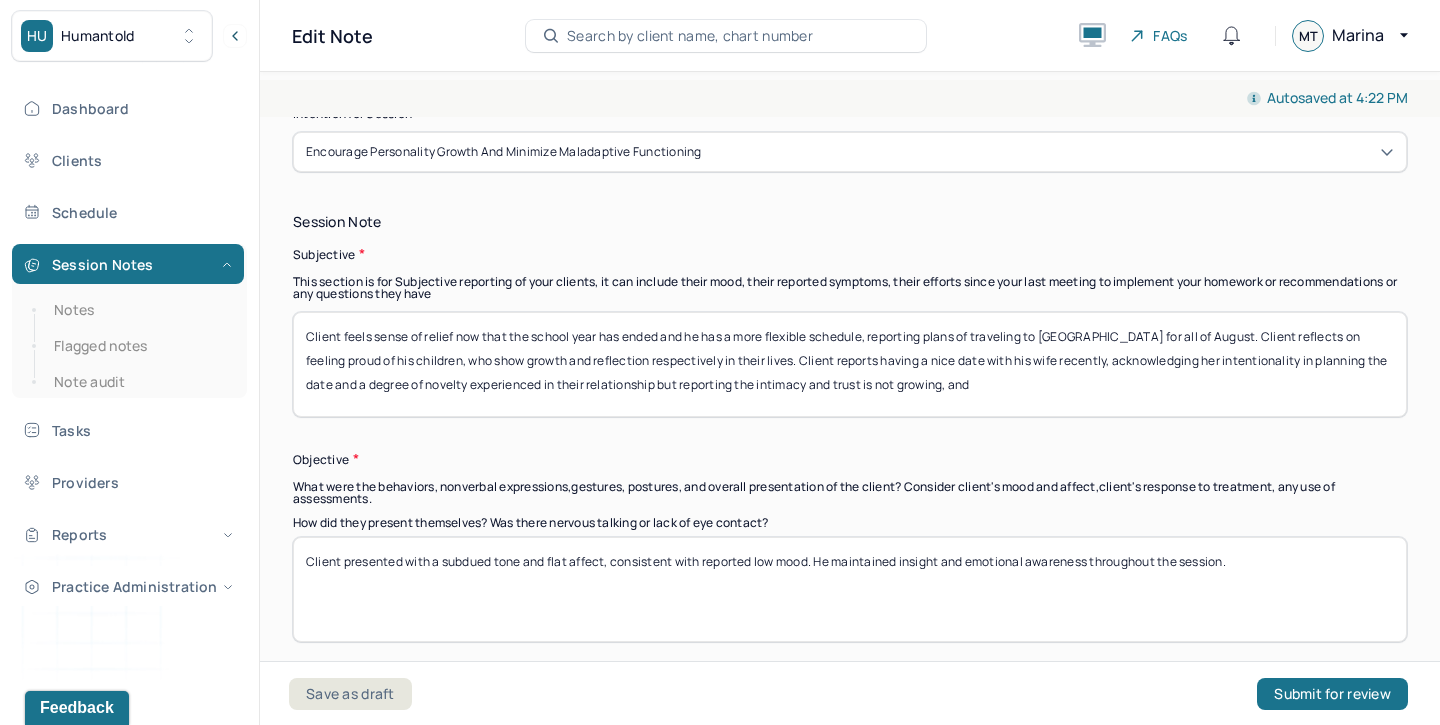 click on "Client feels sense of relief now that the school year has ended and he has a more flexible schedule, reporting plans of traveling to [GEOGRAPHIC_DATA] for all of August. Client reflects on feeling proud of his children, who show growth and reflection respectively in their lives. Client reports having a nice date with his wife recently, acknowleding her intentionality in planning the date and a degree of novelty experienced in their relationship but reporting the intimacy and trust is not growing, and" at bounding box center [850, 364] 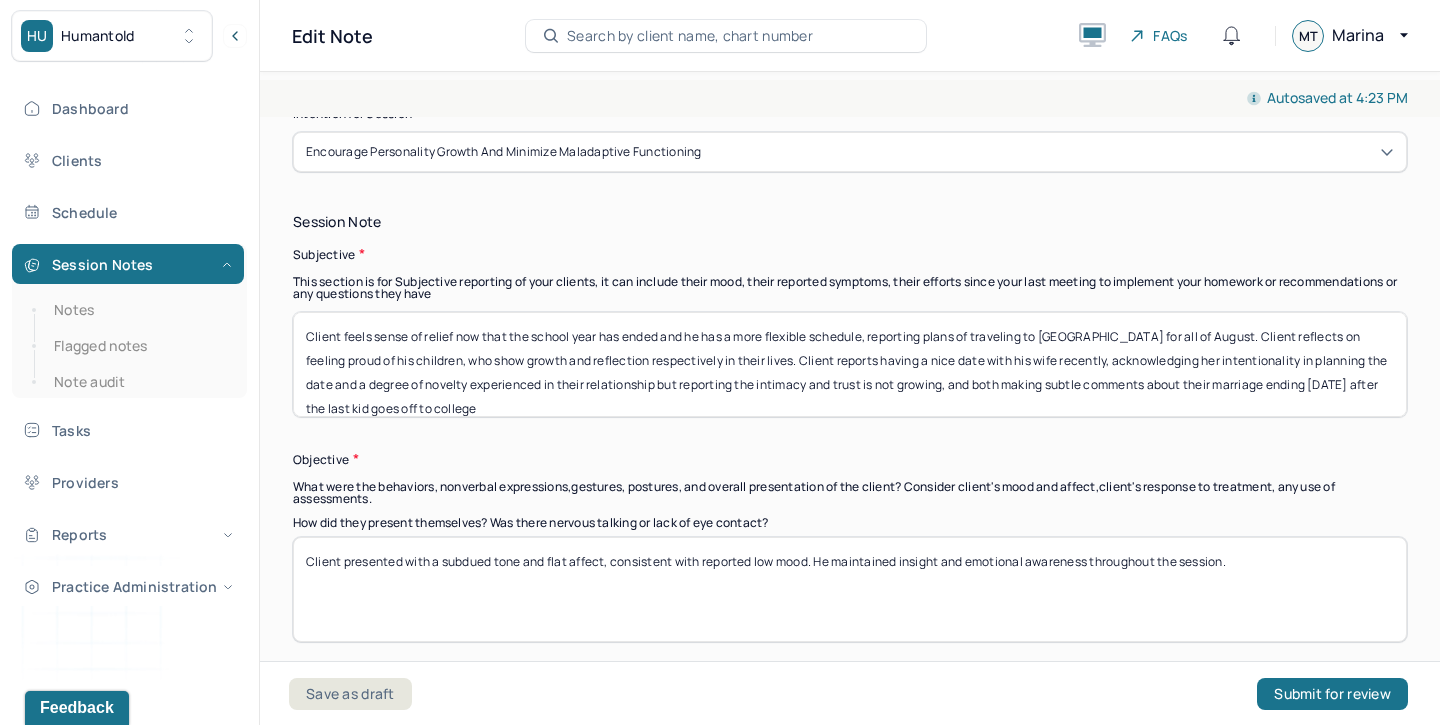 scroll, scrollTop: 16, scrollLeft: 0, axis: vertical 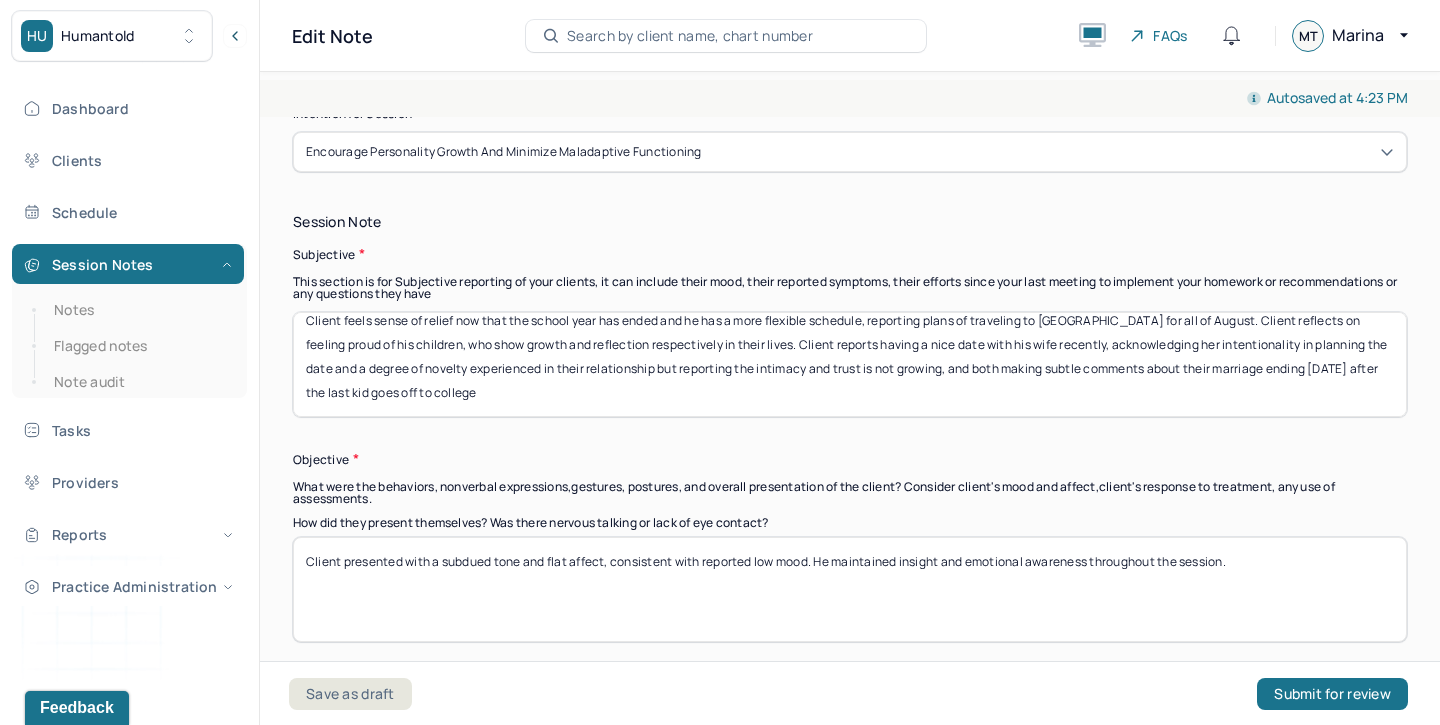 drag, startPoint x: 450, startPoint y: 410, endPoint x: 283, endPoint y: 321, distance: 189.2353 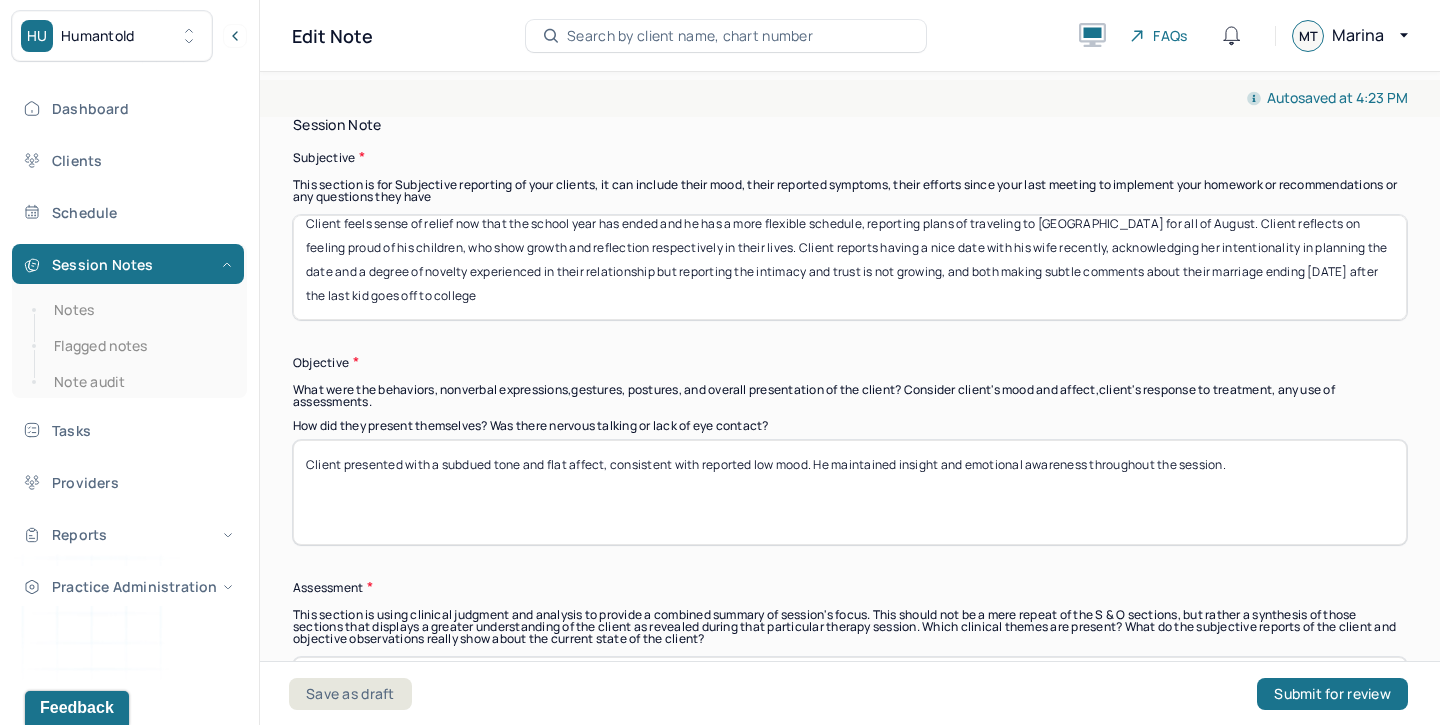 scroll, scrollTop: 1417, scrollLeft: 0, axis: vertical 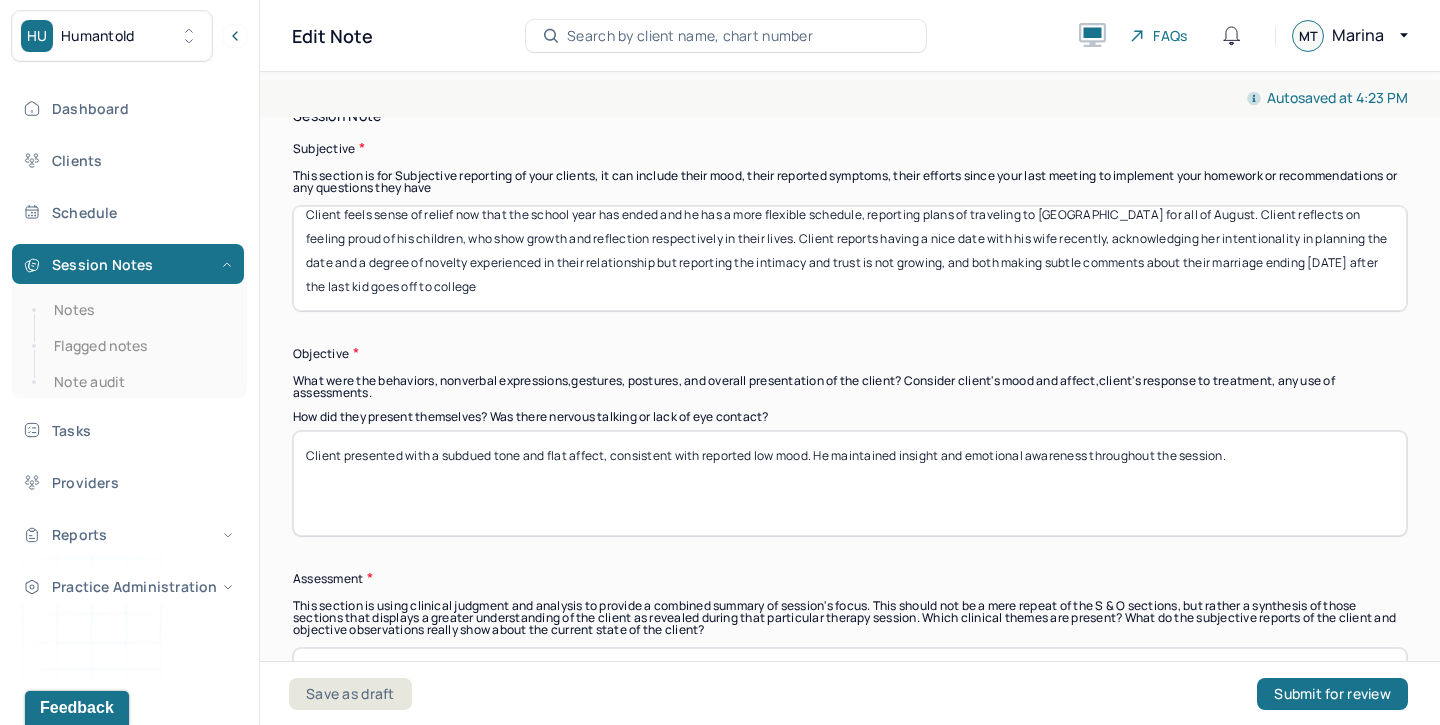click on "Client presented with a subdued tone and flat affect, consistent with reported low mood. He maintained insight and emotional awareness throughout the session." at bounding box center [850, 483] 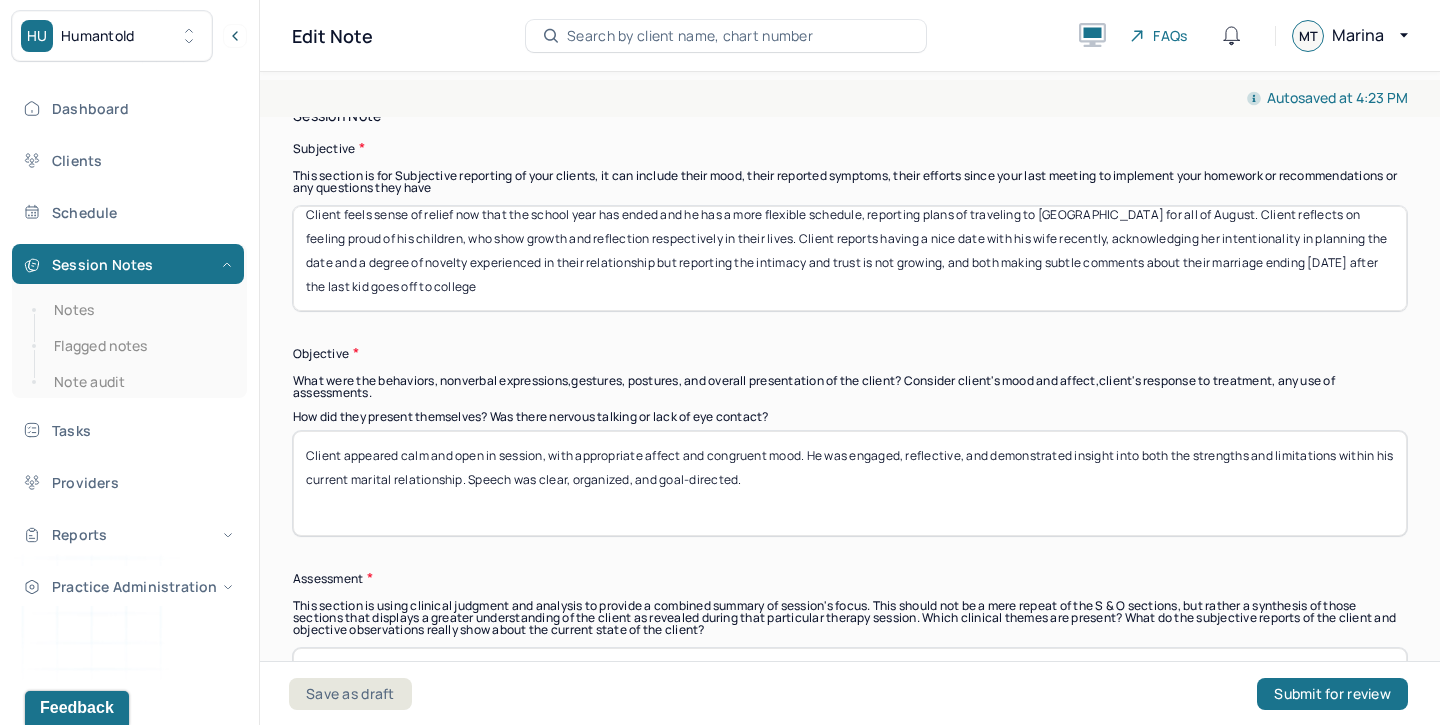 type on "Client appeared calm and open in session, with appropriate affect and congruent mood. He was engaged, reflective, and demonstrated insight into both the strengths and limitations within his current marital relationship. Speech was clear, organized, and goal-directed." 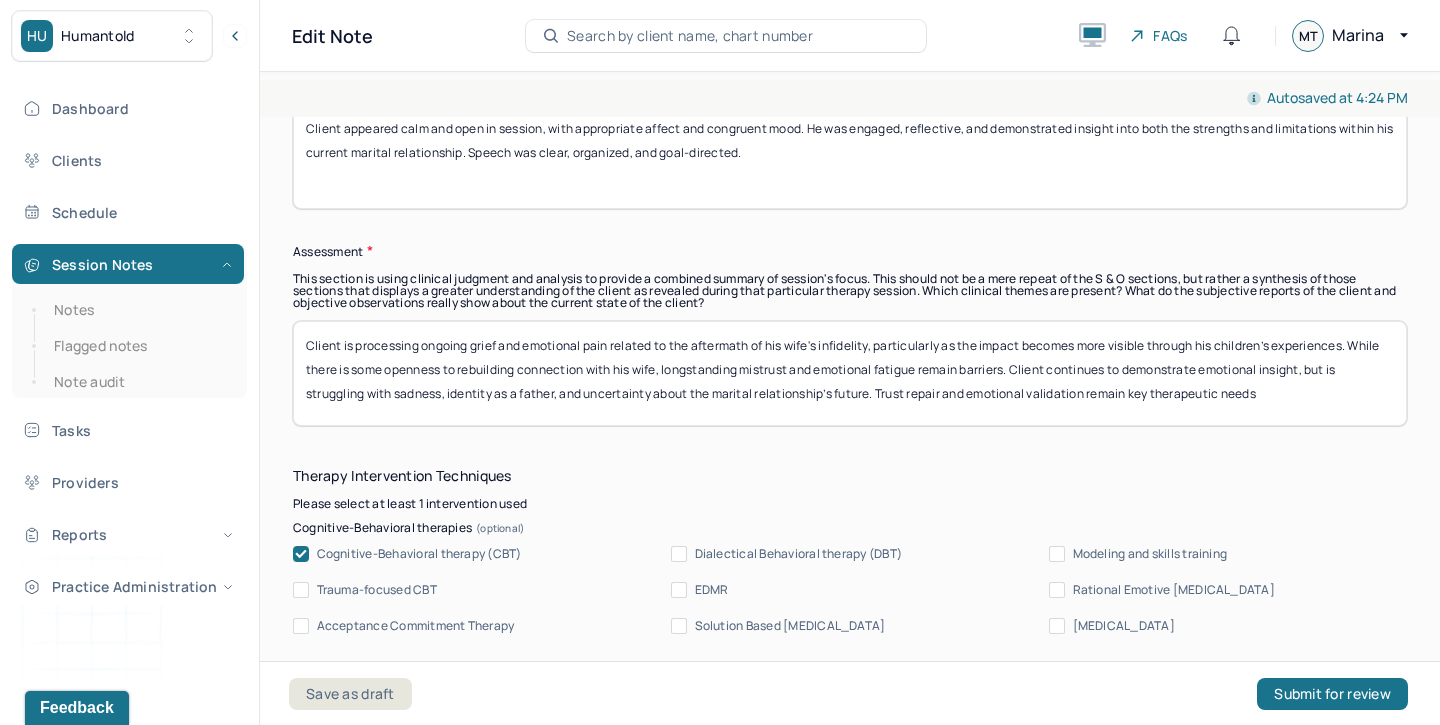 scroll, scrollTop: 1764, scrollLeft: 0, axis: vertical 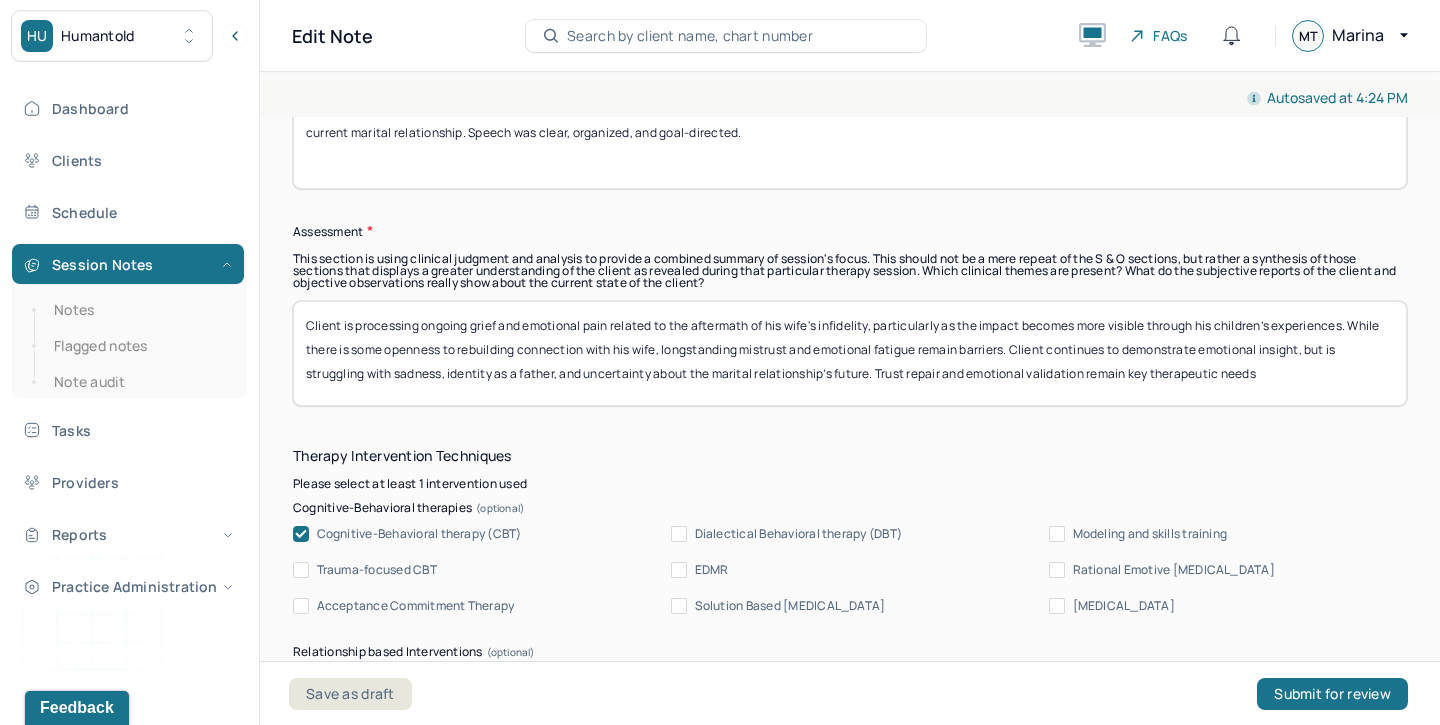 click on "Client is processing ongoing grief and emotional pain related to the aftermath of his wife's infidelity, particularly as the impact becomes more visible through his children’s experiences. While there is some openness to rebuilding connection with his wife, longstanding mistrust and emotional fatigue remain barriers. Client continues to demonstrate emotional insight, but is struggling with sadness, identity as a father, and uncertainty about the marital relationship’s future. Trust repair and emotional validation remain key therapeutic needs" at bounding box center (850, 353) 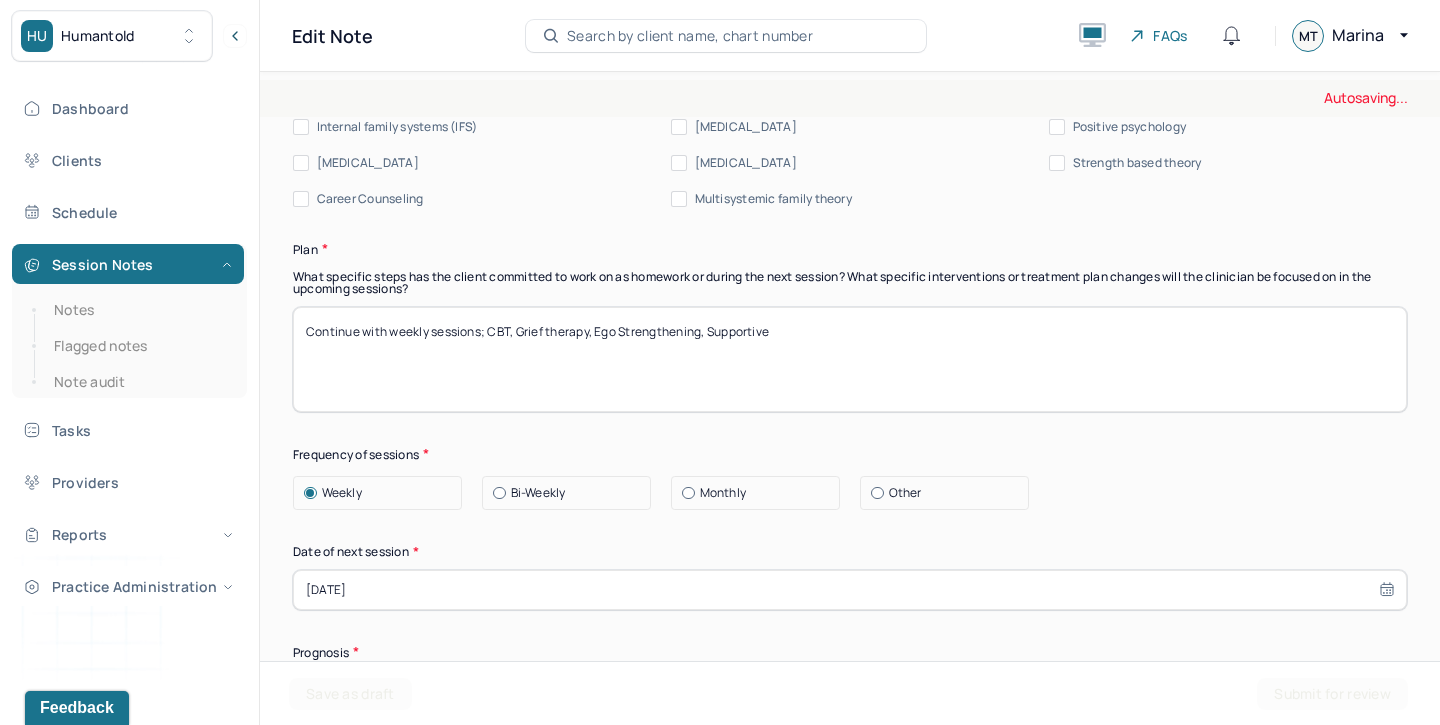 scroll, scrollTop: 2468, scrollLeft: 0, axis: vertical 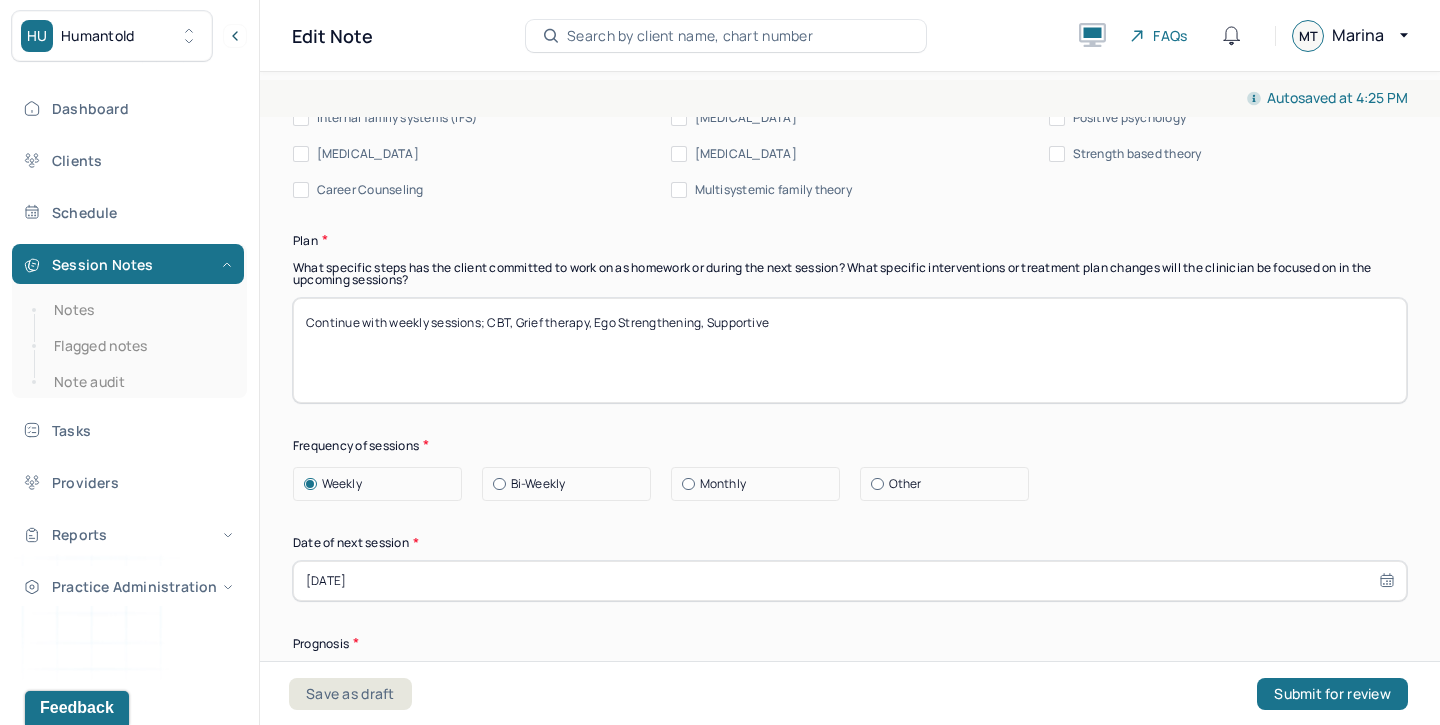 type on "Client is experiencing a complex mix of relief, pride, and emotional uncertainty. While he is pleased with recent changes in his schedule and his children’s development, he continues to experience ambivalence and emotional disconnection in his marriage. Subtle comments about the future dissolution of the marriage suggest underlying unresolved relational distress, despite recent efforts at connection. Client shows strong insight and a desire for emotional clarity." 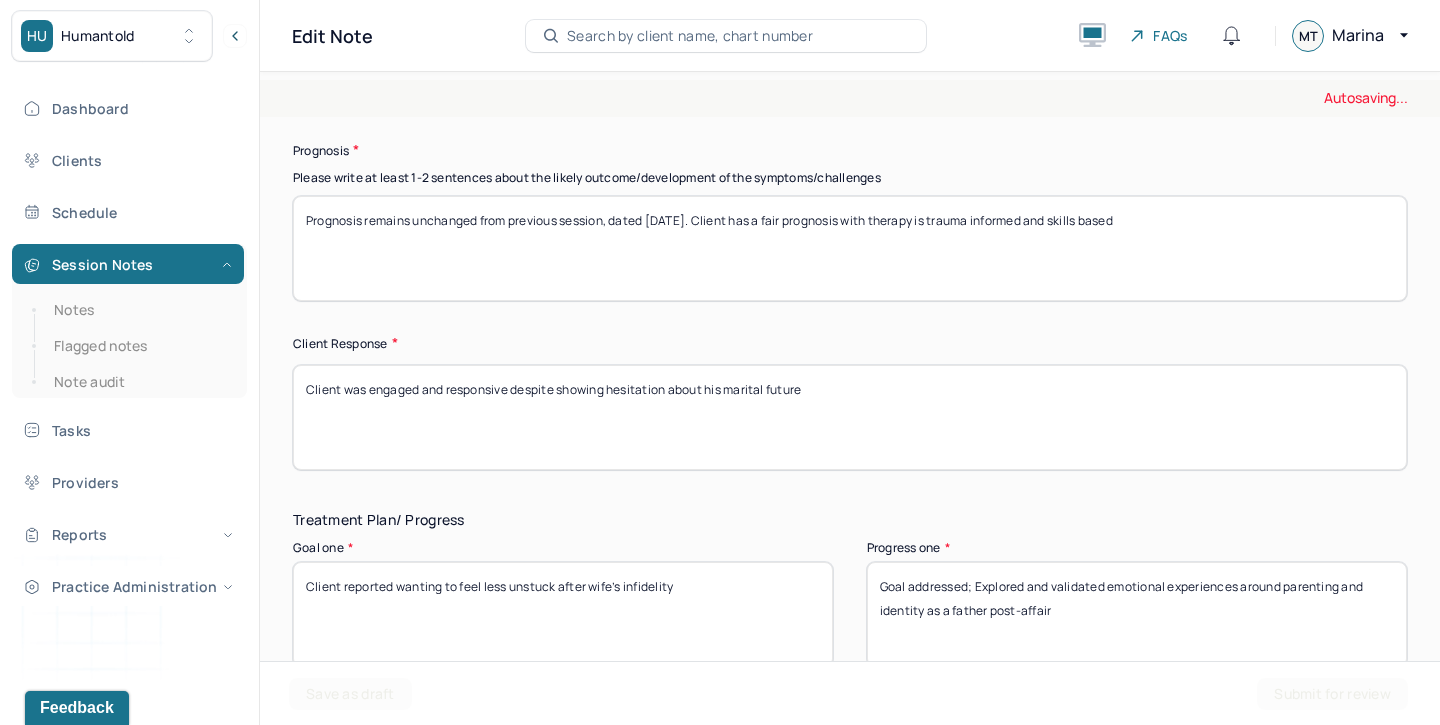 scroll, scrollTop: 2966, scrollLeft: 0, axis: vertical 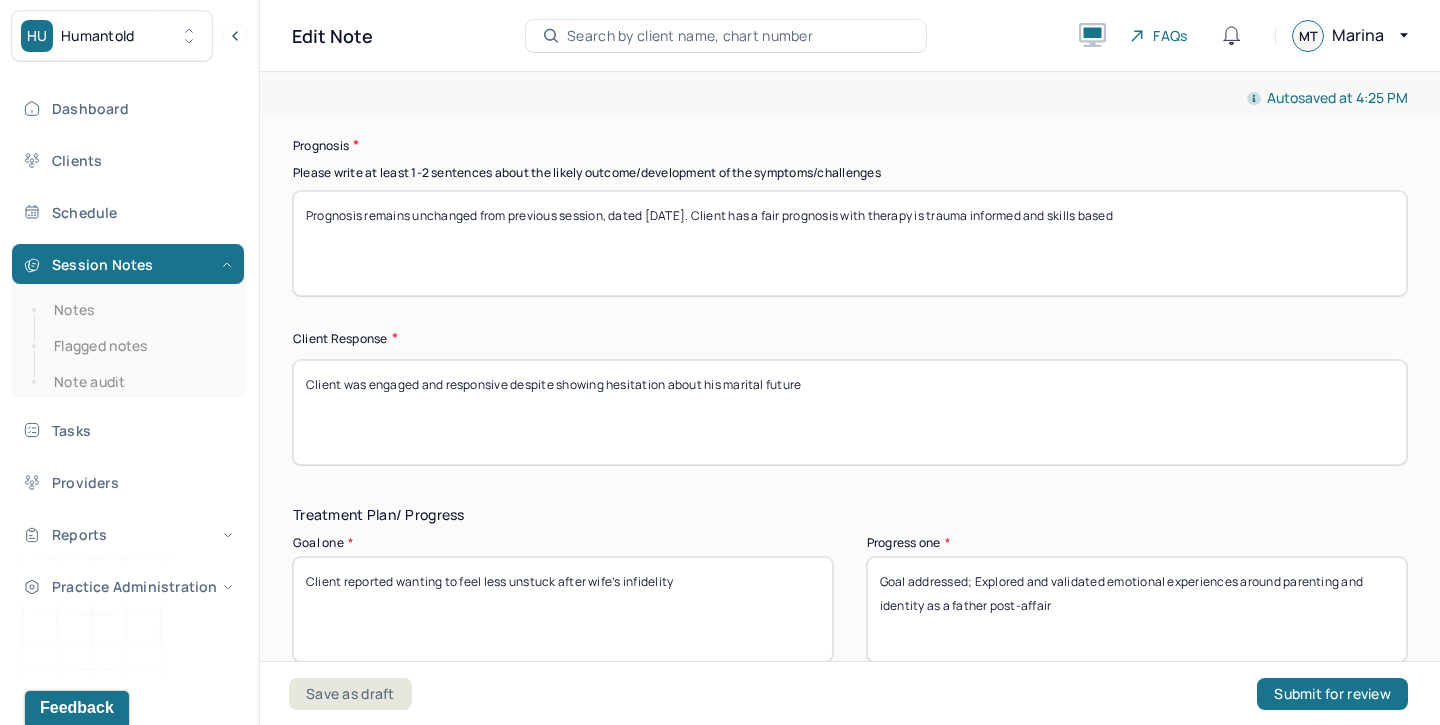 drag, startPoint x: 781, startPoint y: 379, endPoint x: 343, endPoint y: 379, distance: 438 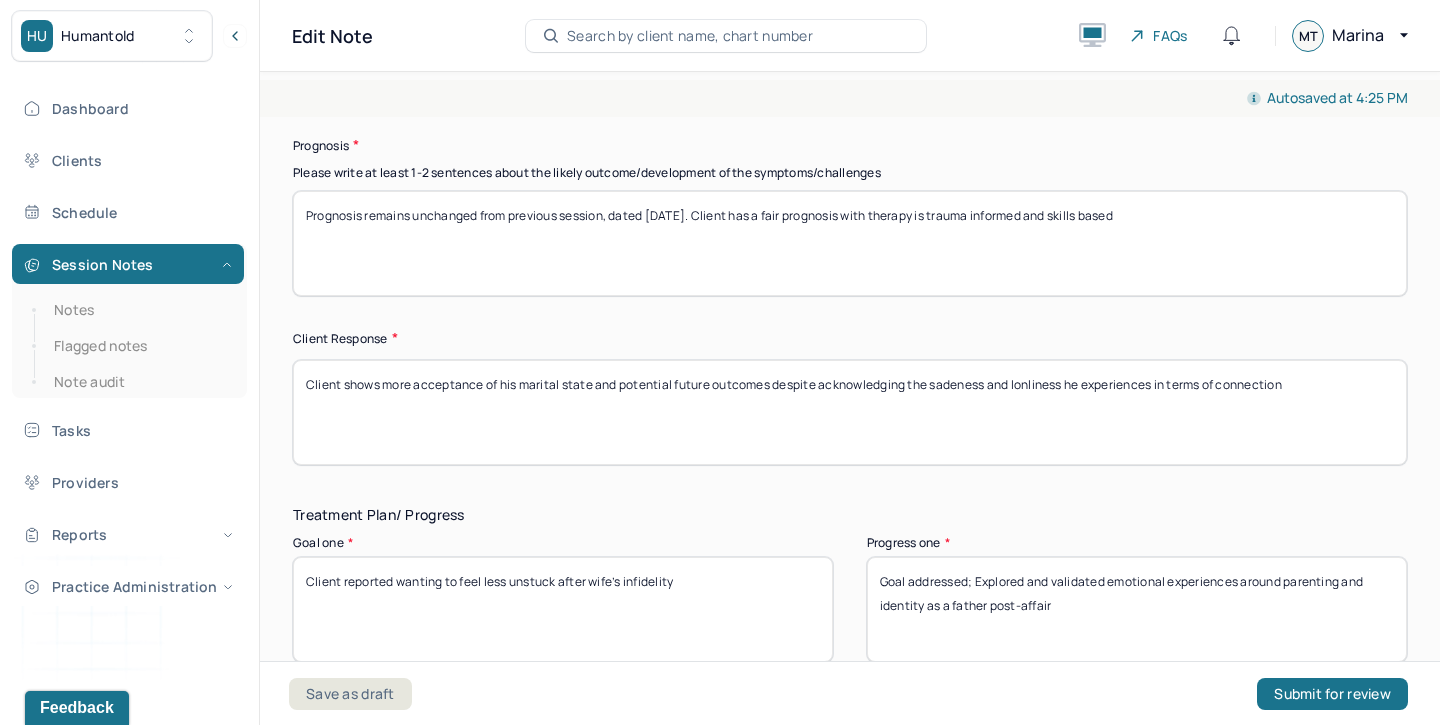 click on "Client shows more acceptance of his marital state and potential future outcomes despite acknowledging the sadeness and lonliness he experiences in terms of connection" at bounding box center (850, 412) 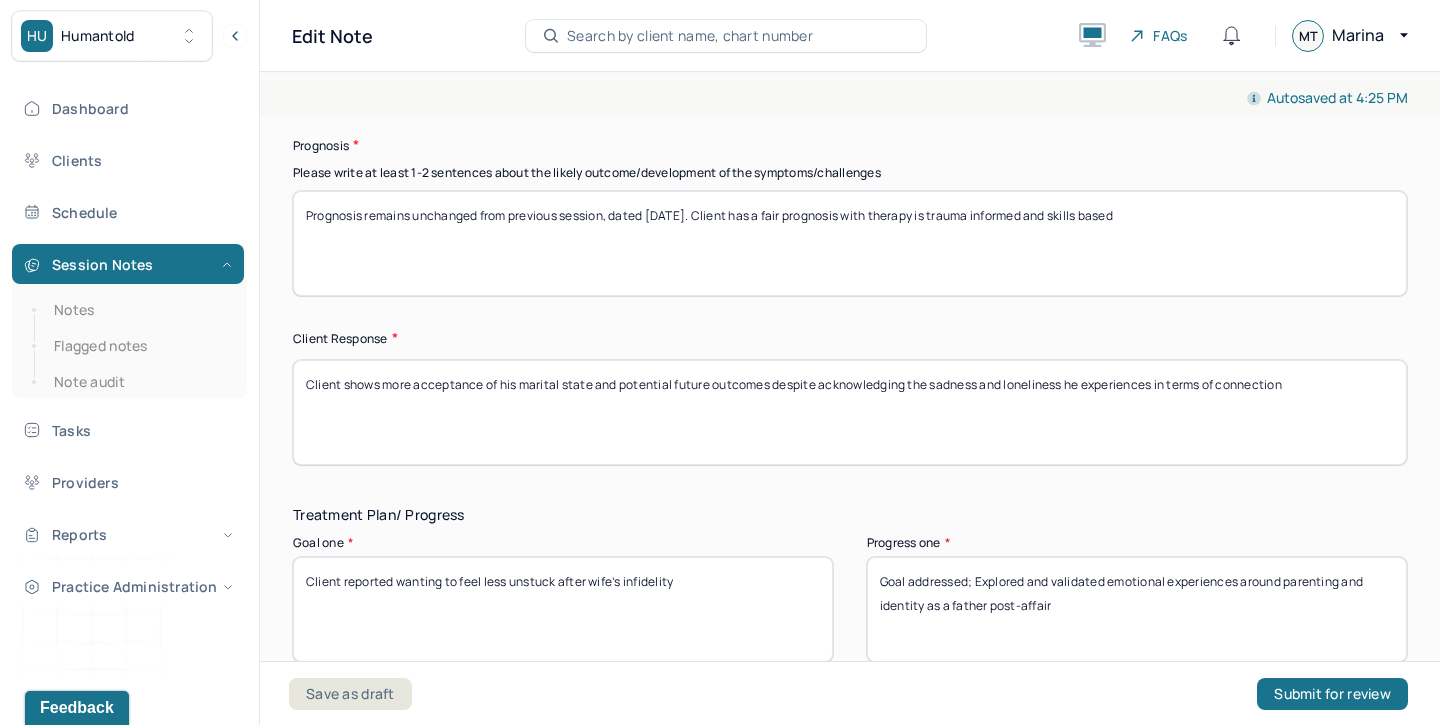 click on "Client shows more acceptance of his marital state and potential future outcomes despite acknowledging the sadness and lonliness he experiences in terms of connection" at bounding box center [850, 412] 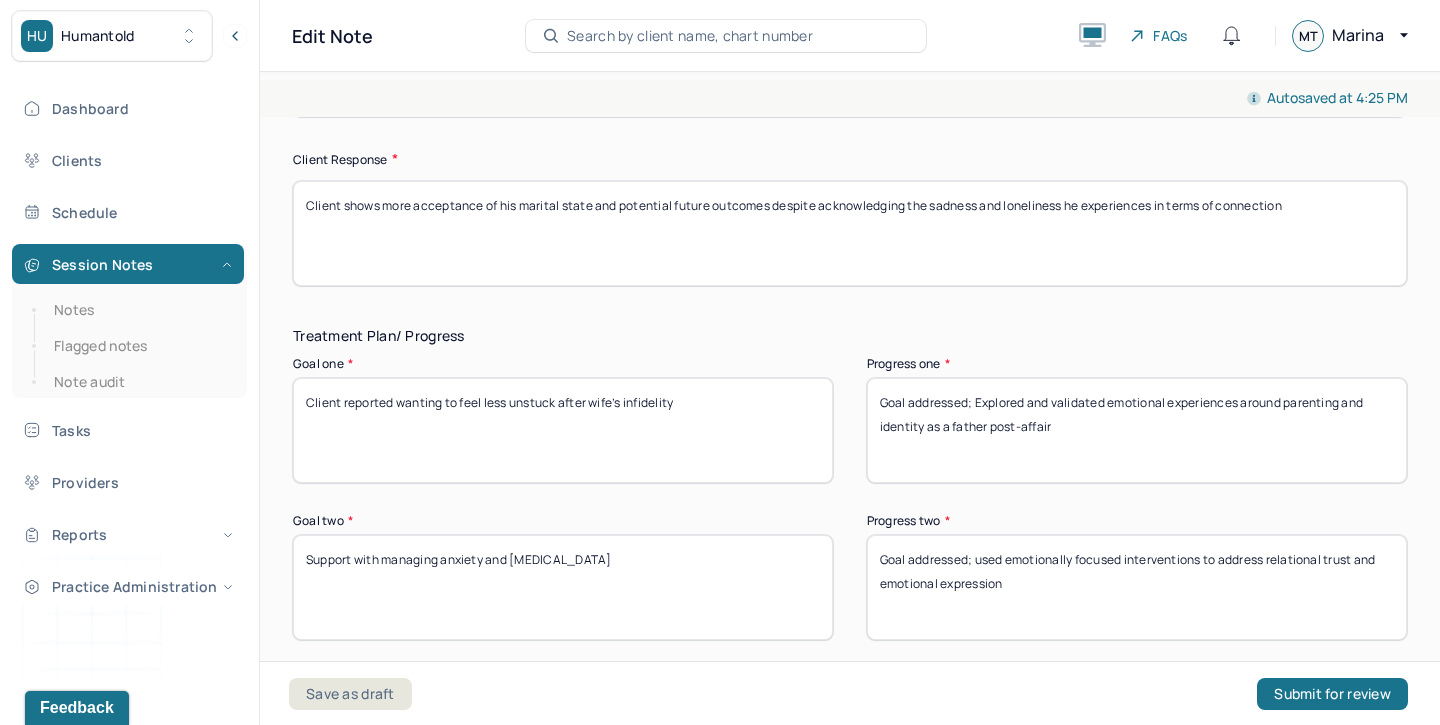 type on "Client shows more acceptance of his marital state and potential future outcomes despite acknowledging the sadness and loneliness he experiences in terms of connection" 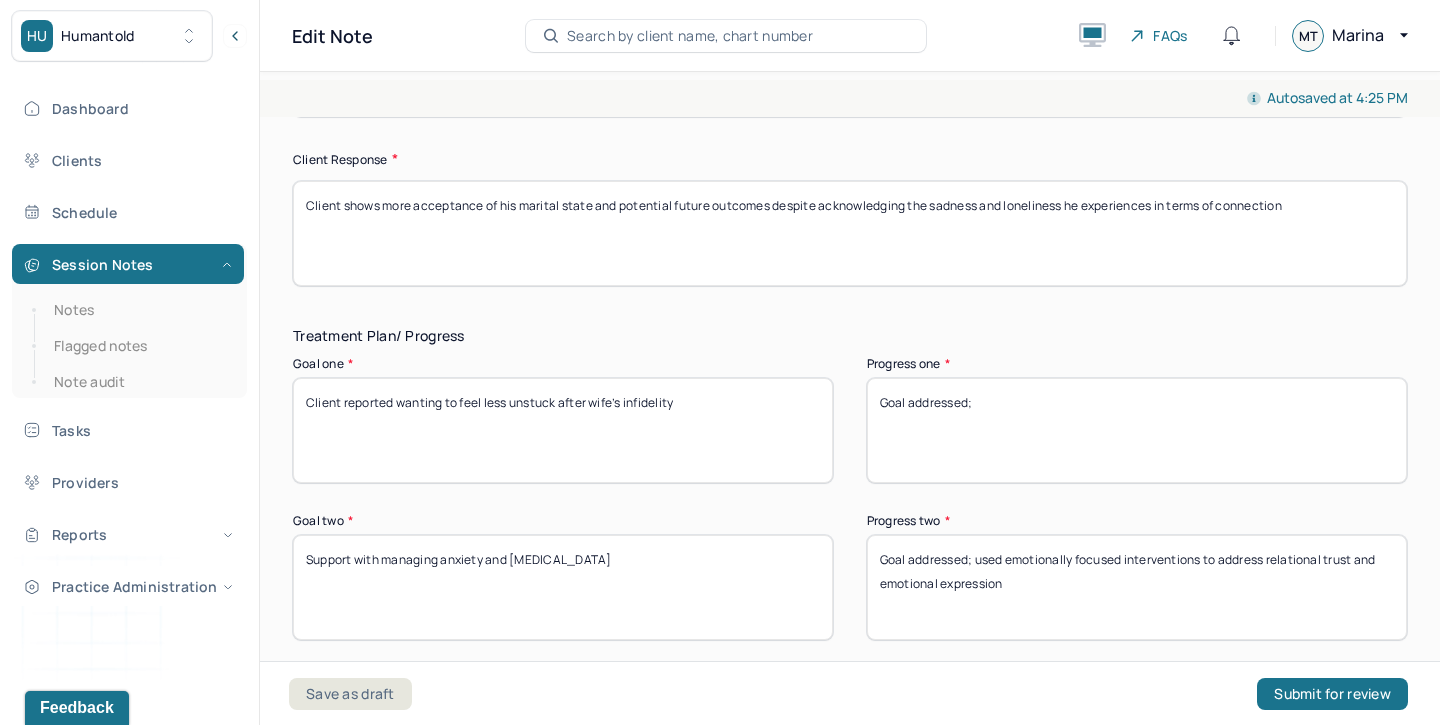 paste on "Client shows more acceptance of his marital state and potential future outcomes despite acknowledging the sadness and loneliness he experiences in terms of connection" 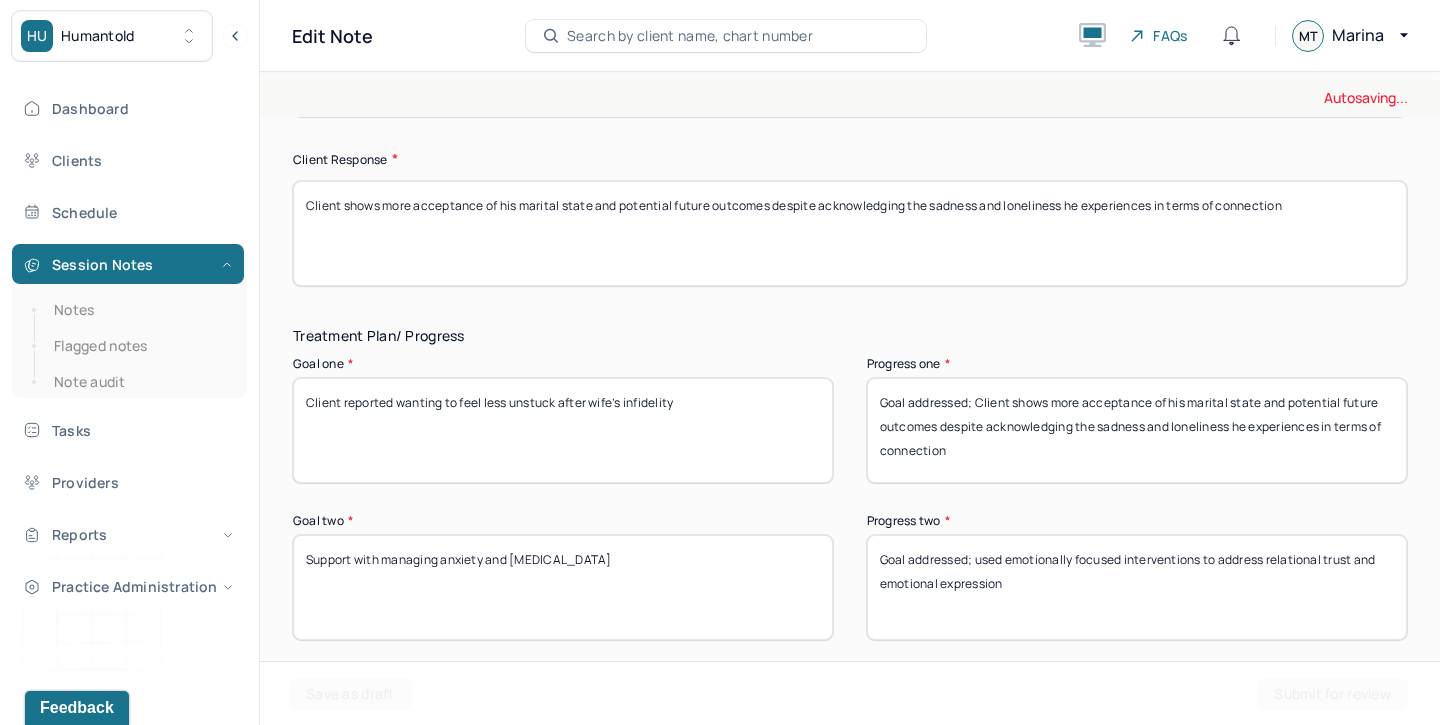 type on "Goal addressed; Client shows more acceptance of his marital state and potential future outcomes despite acknowledging the sadness and loneliness he experiences in terms of connection" 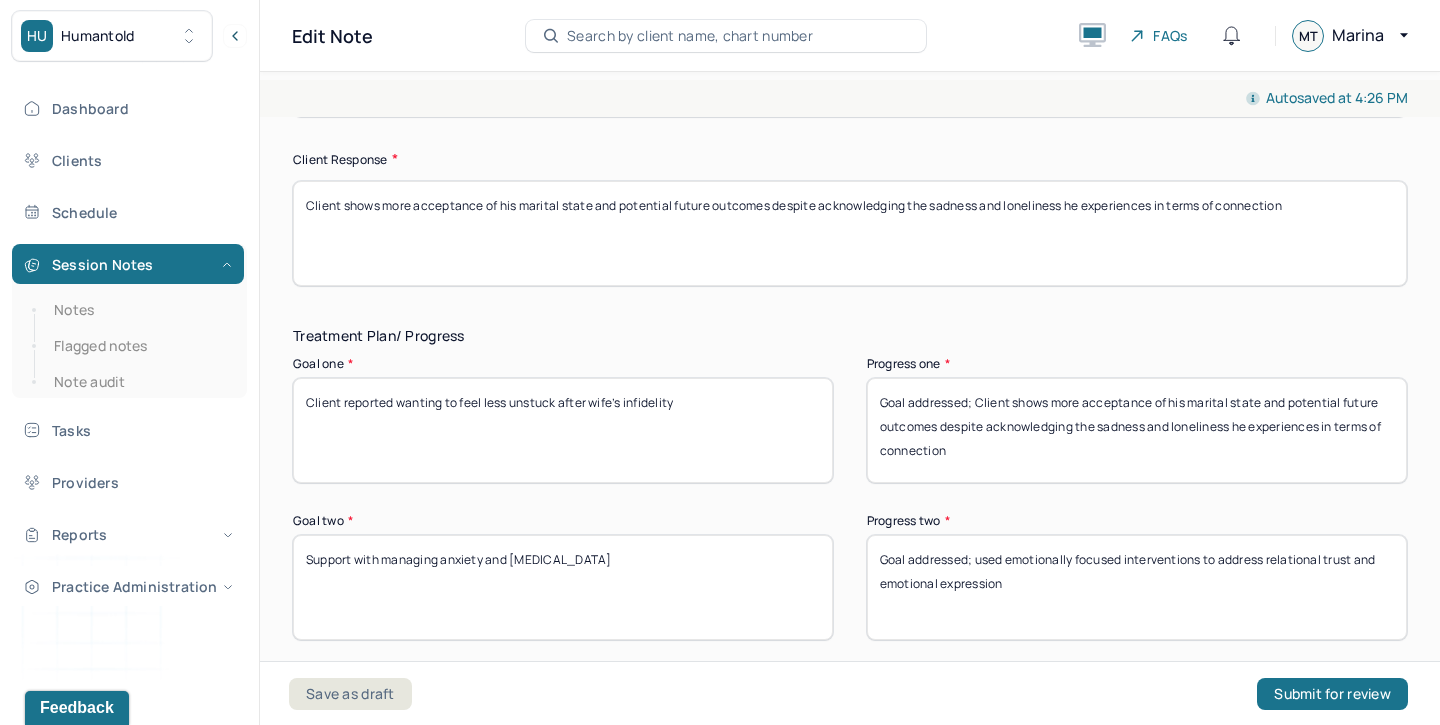 drag, startPoint x: 1290, startPoint y: 198, endPoint x: 342, endPoint y: 195, distance: 948.00476 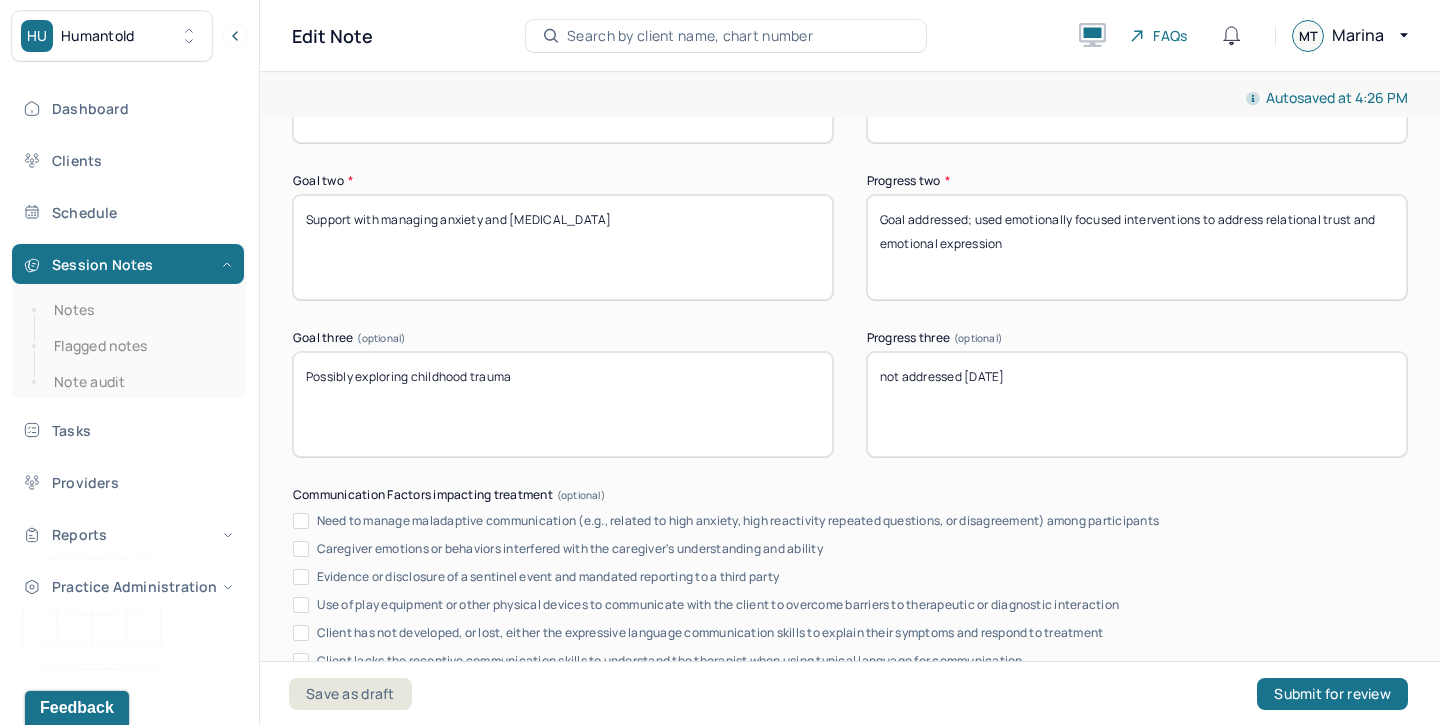 scroll, scrollTop: 3486, scrollLeft: 0, axis: vertical 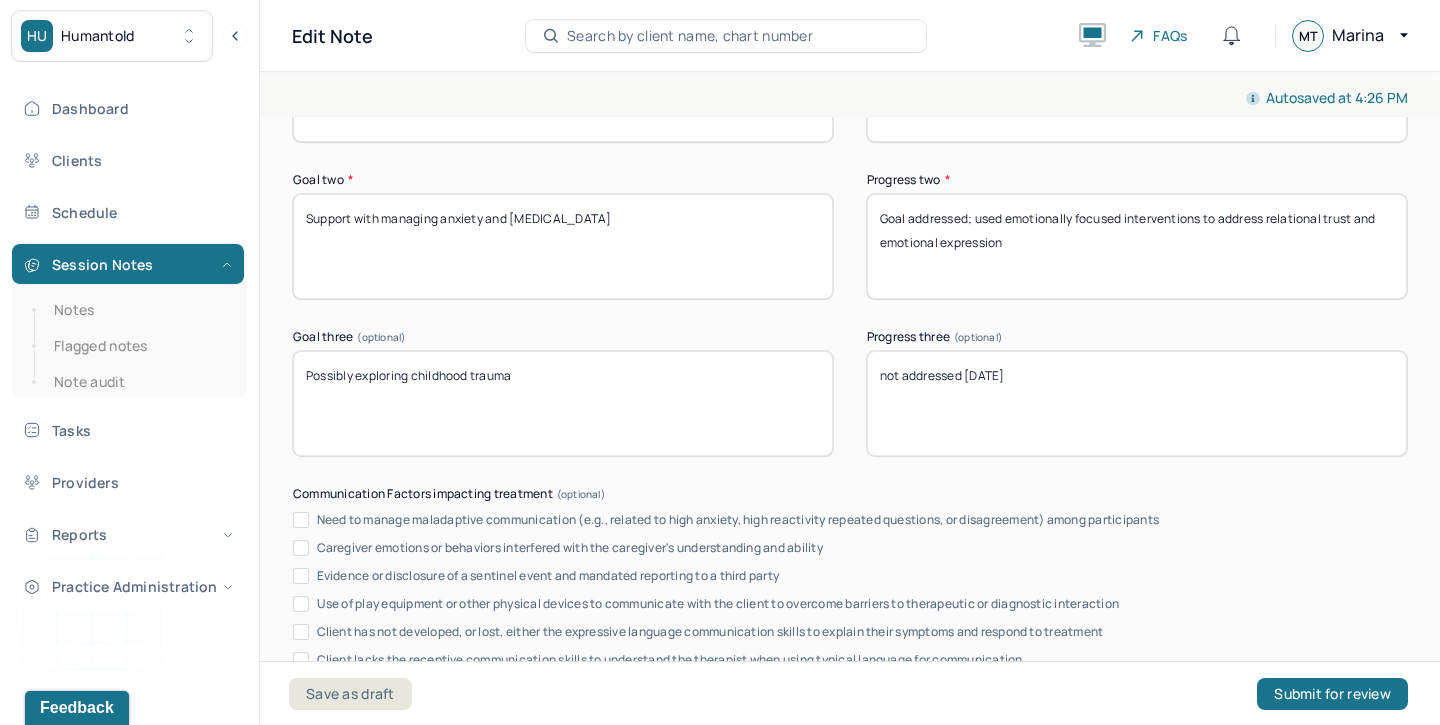 type on "Client appears to be showing more acceptance of self and marital uncertainty" 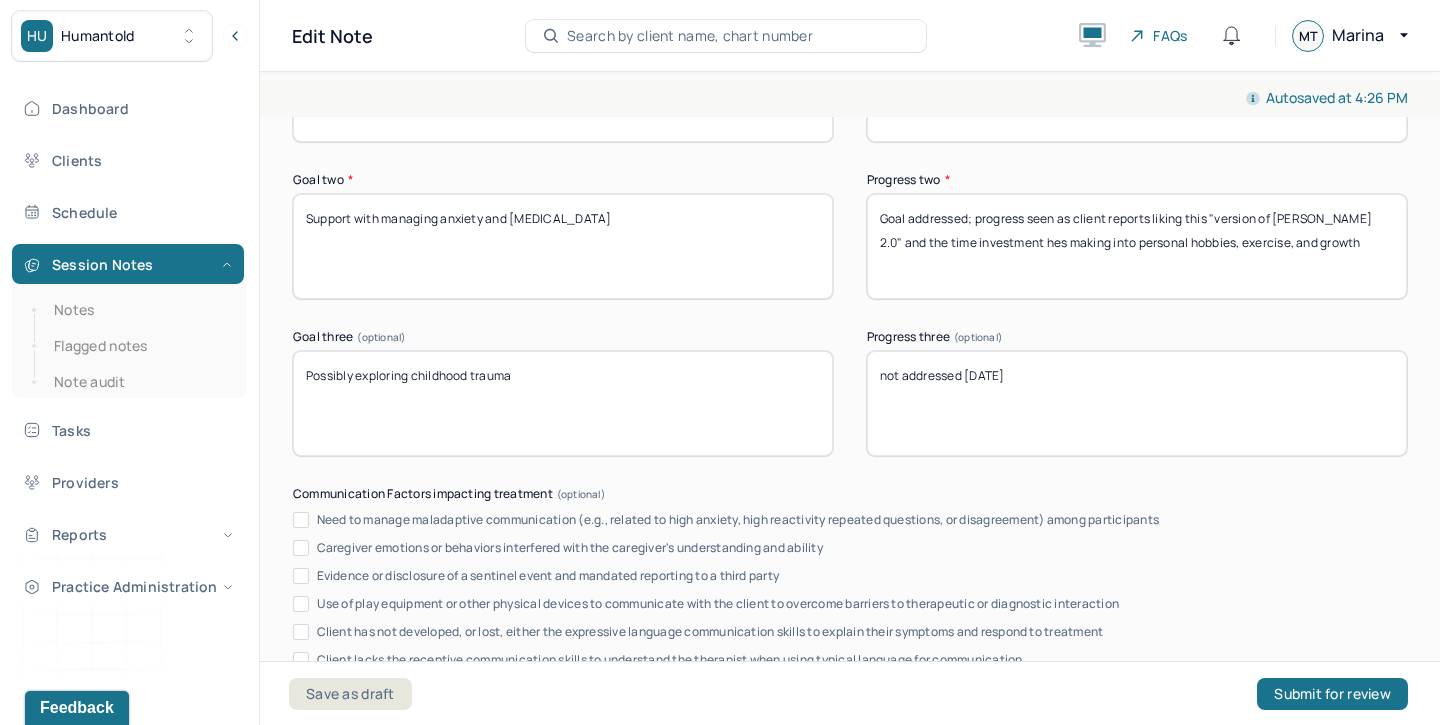 type on "Goal addressed; progress seen as client reports liking this "version of [PERSON_NAME] 2.0" and the time investment hes making into personal hobbies, exercise, and growth" 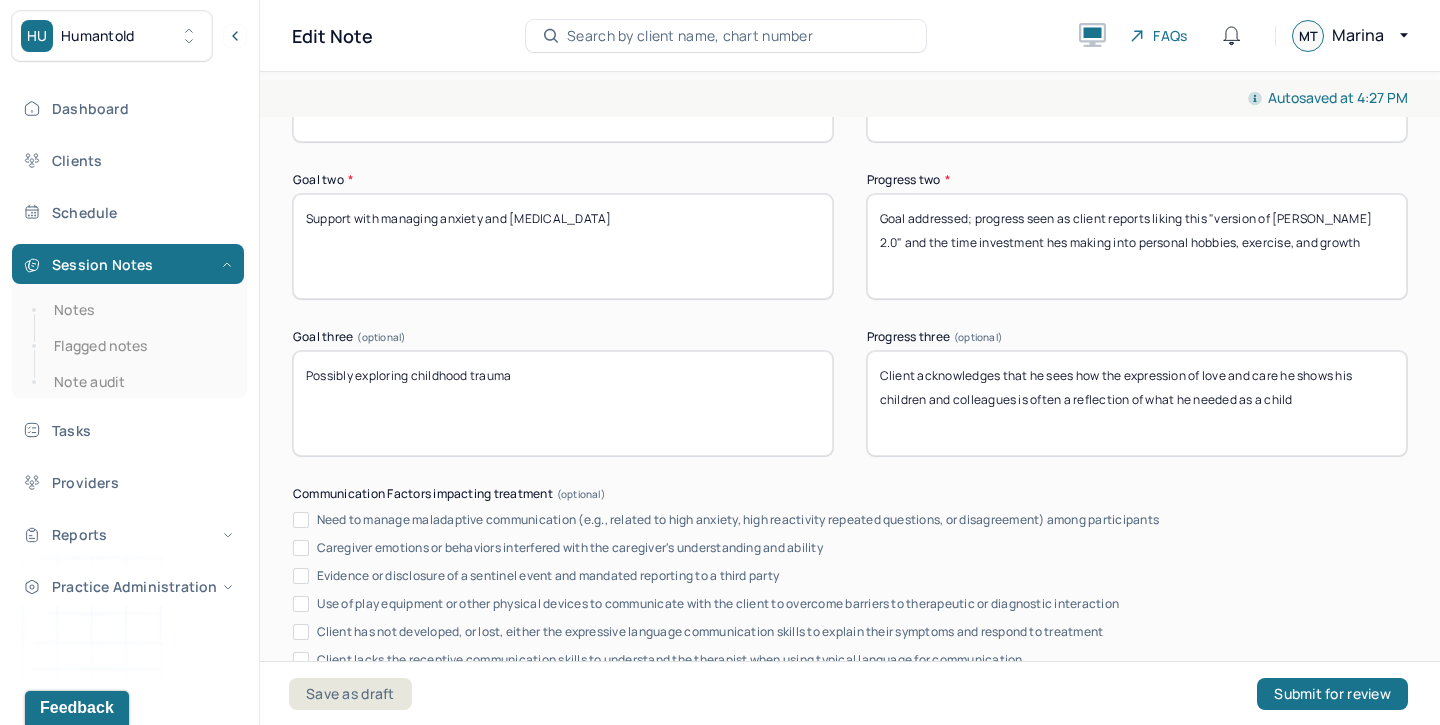 scroll, scrollTop: 3934, scrollLeft: 0, axis: vertical 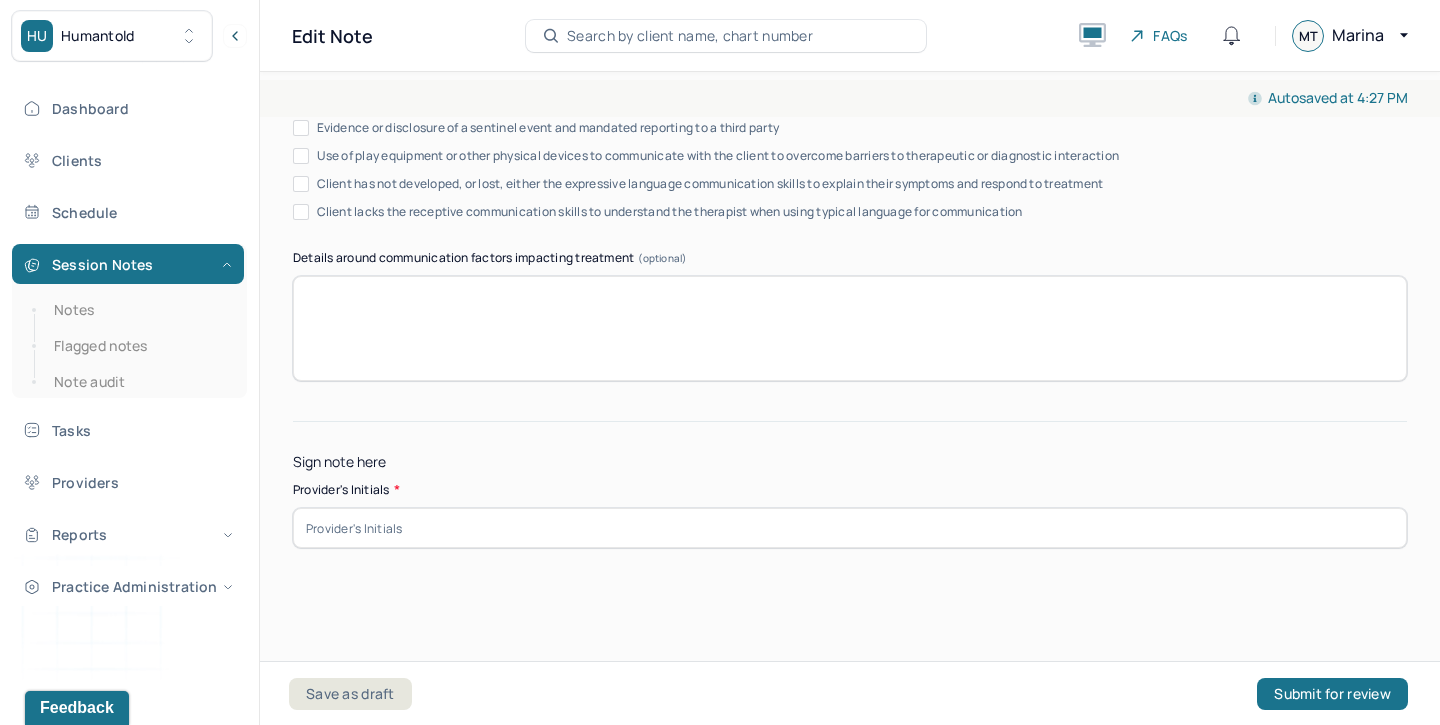 type on "Client acknowledges that he sees how the expression of love and care he shows his children and colleagues is often a reflection of what he needed as a child" 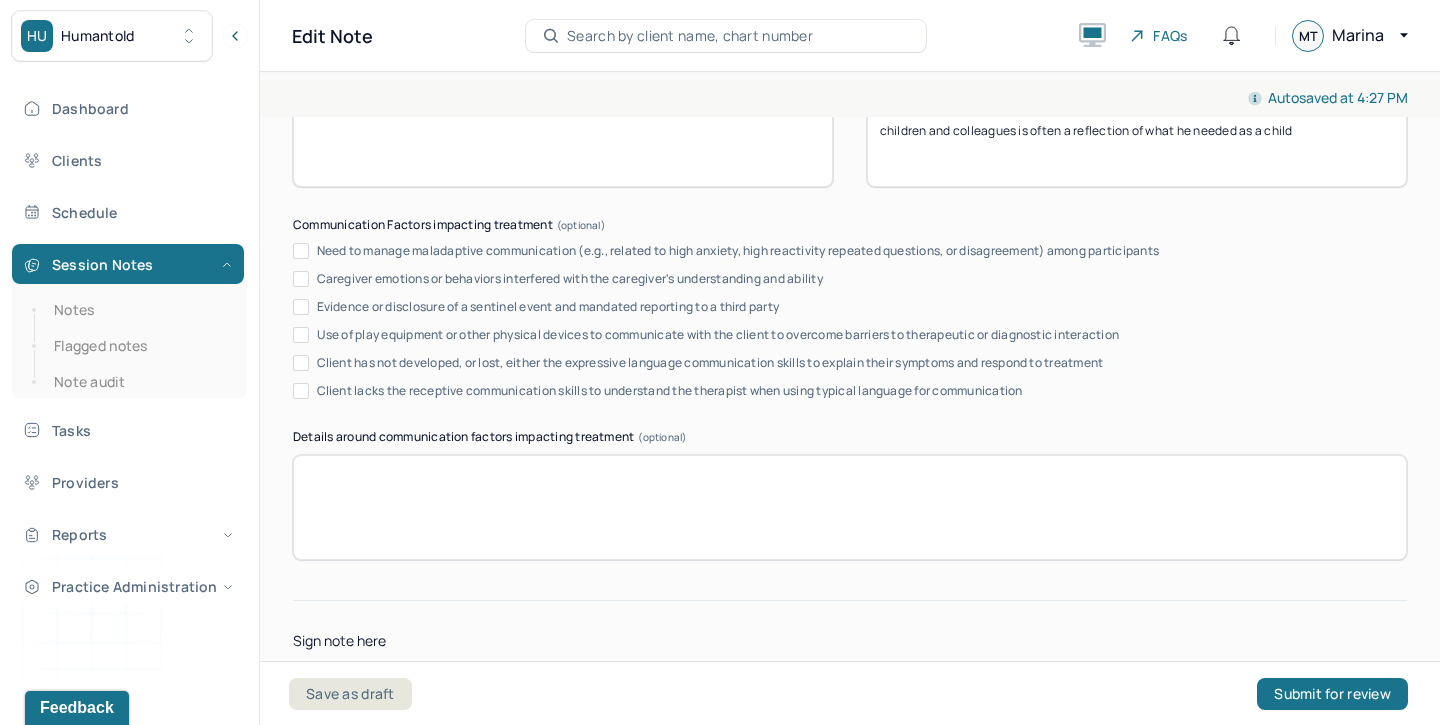 scroll, scrollTop: 3920, scrollLeft: 0, axis: vertical 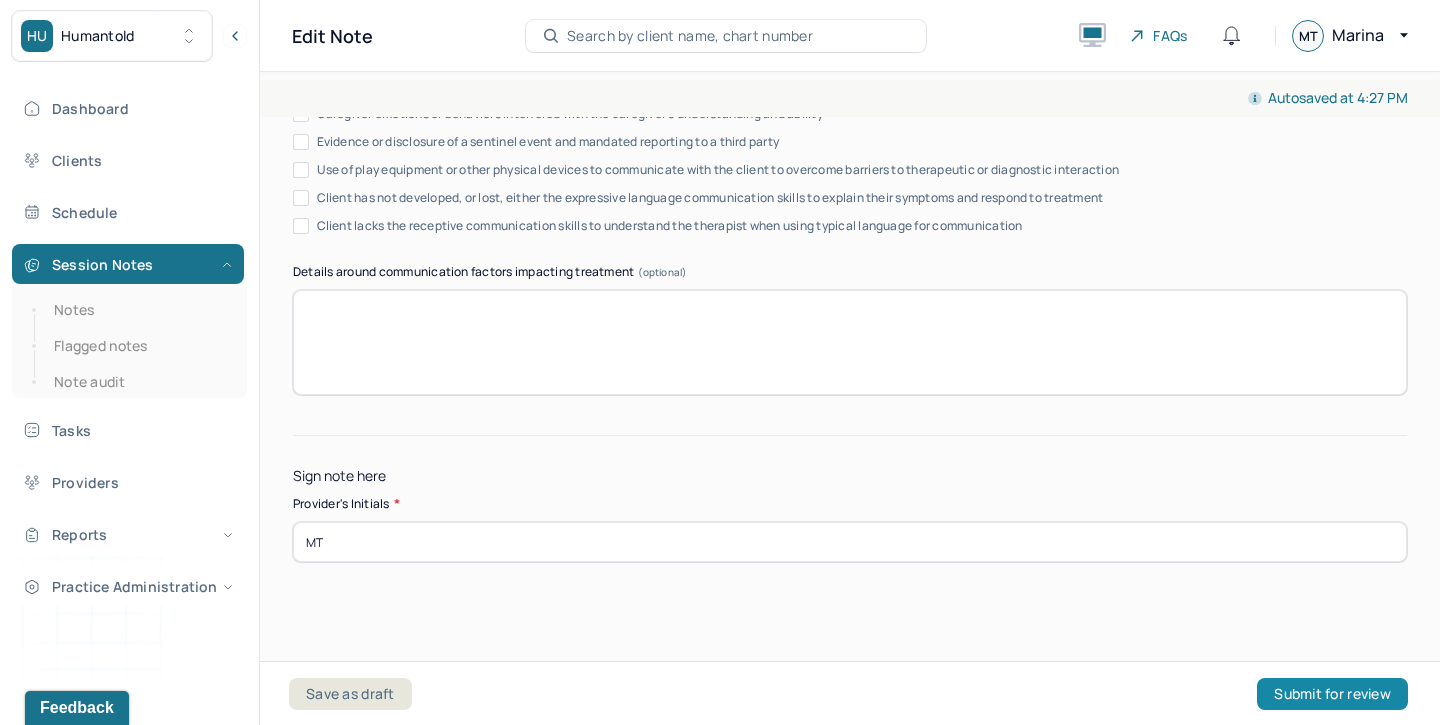 type on "MT" 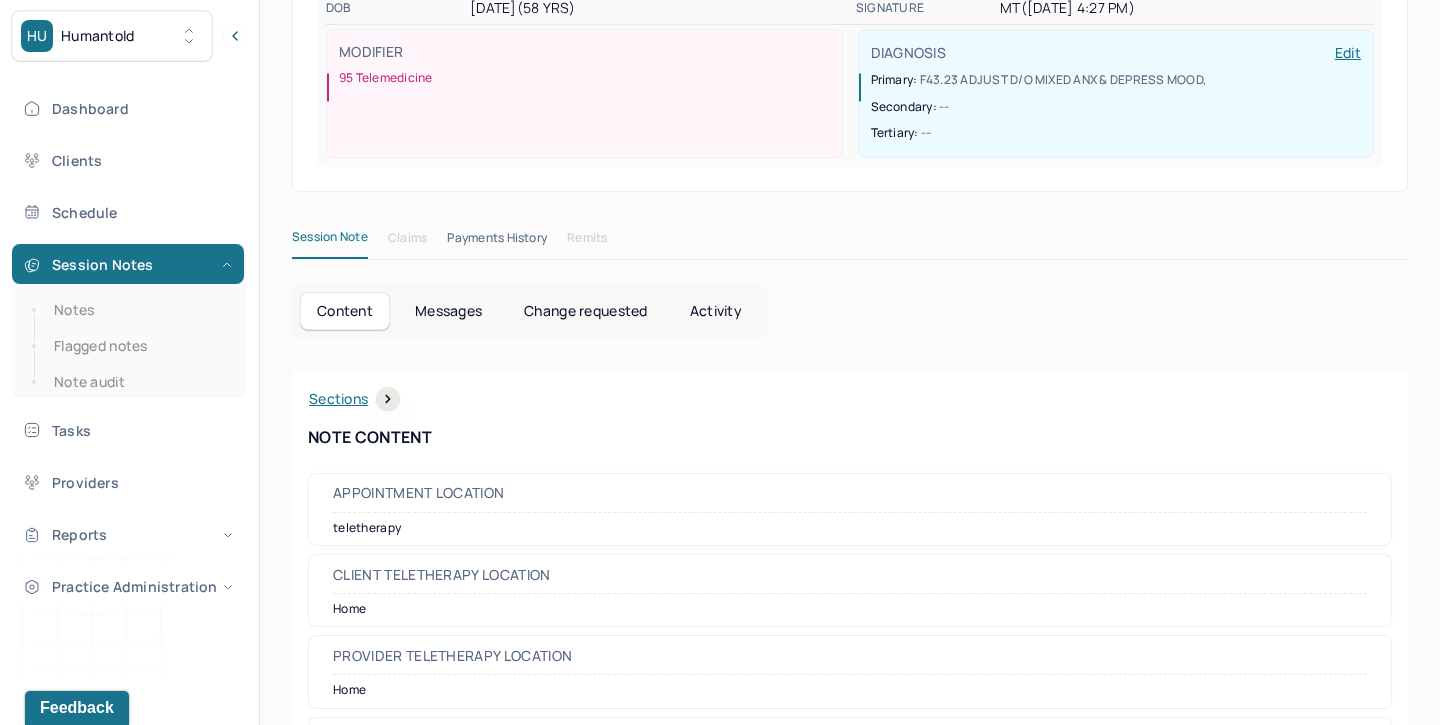 click on "Activity" at bounding box center (716, 311) 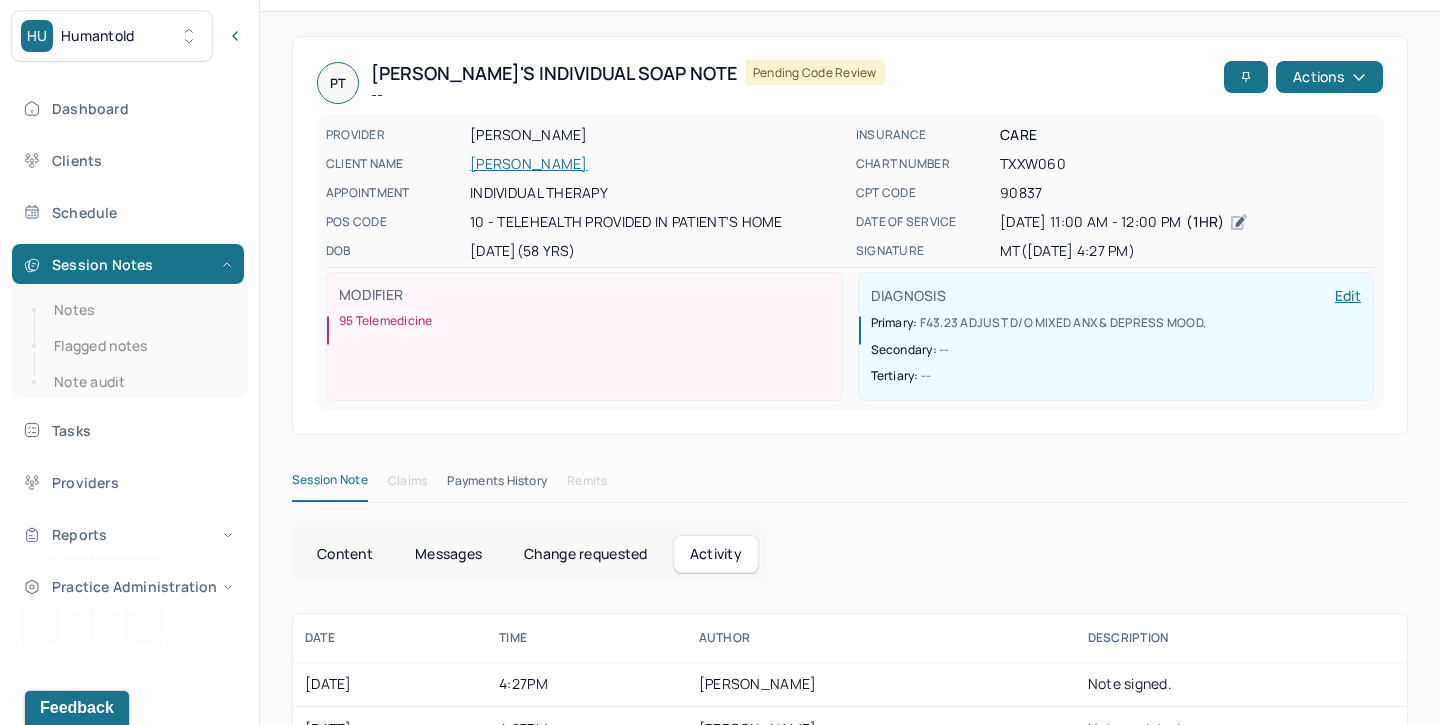 scroll, scrollTop: 0, scrollLeft: 0, axis: both 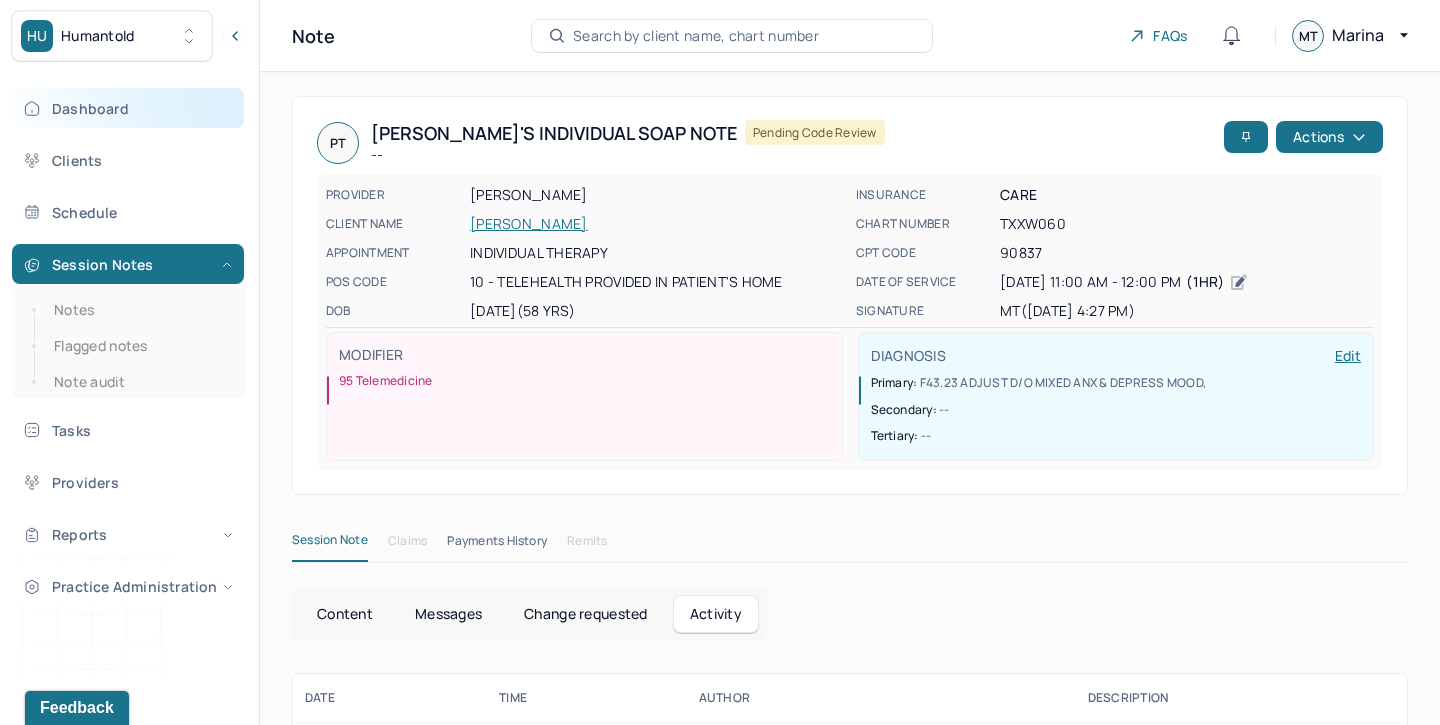 click on "Dashboard" at bounding box center (128, 108) 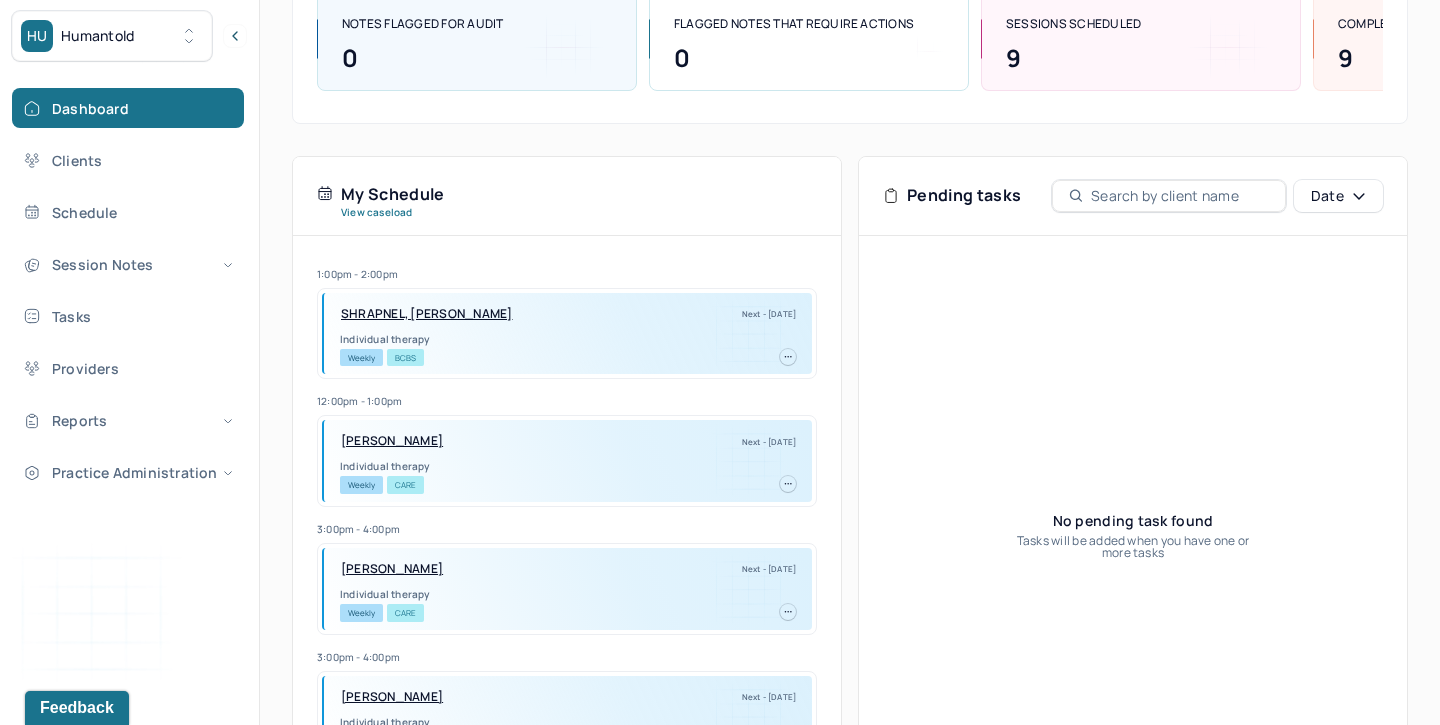scroll, scrollTop: 0, scrollLeft: 0, axis: both 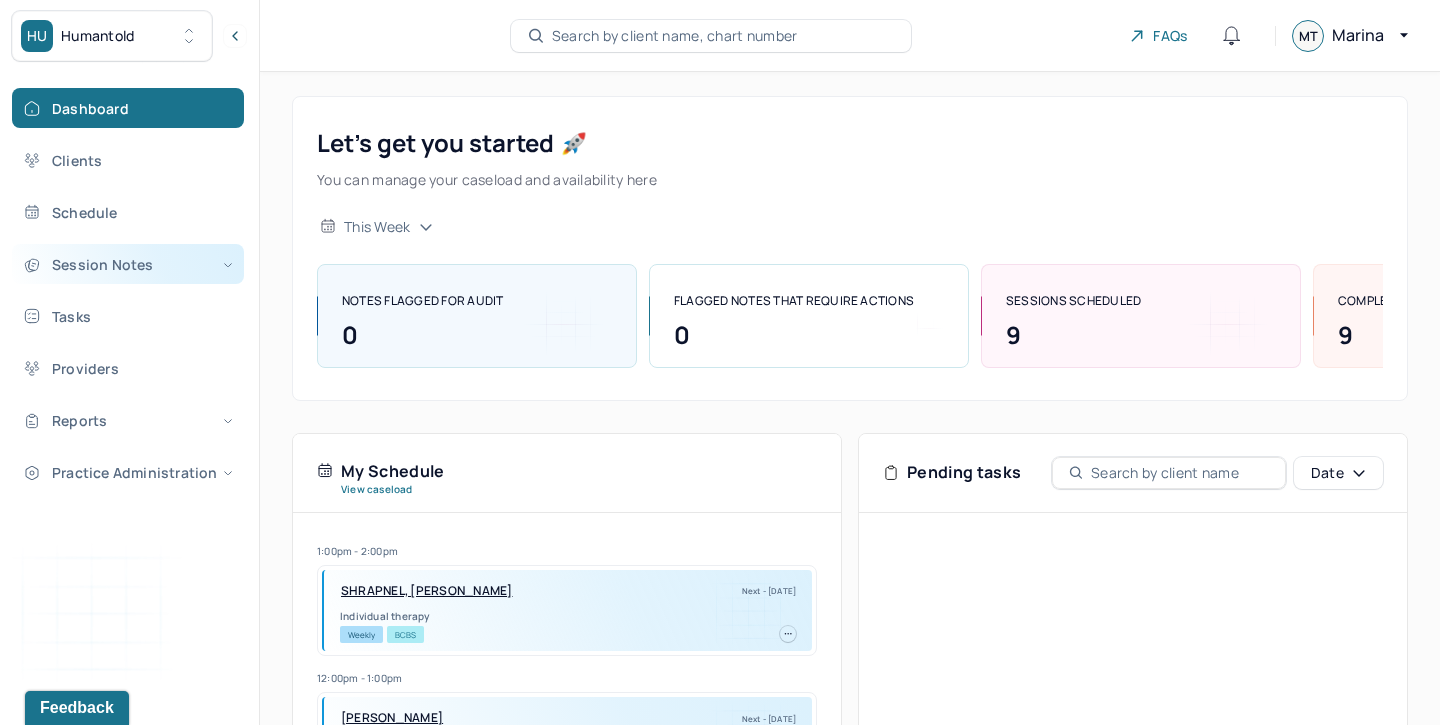 click on "Session Notes" at bounding box center [128, 264] 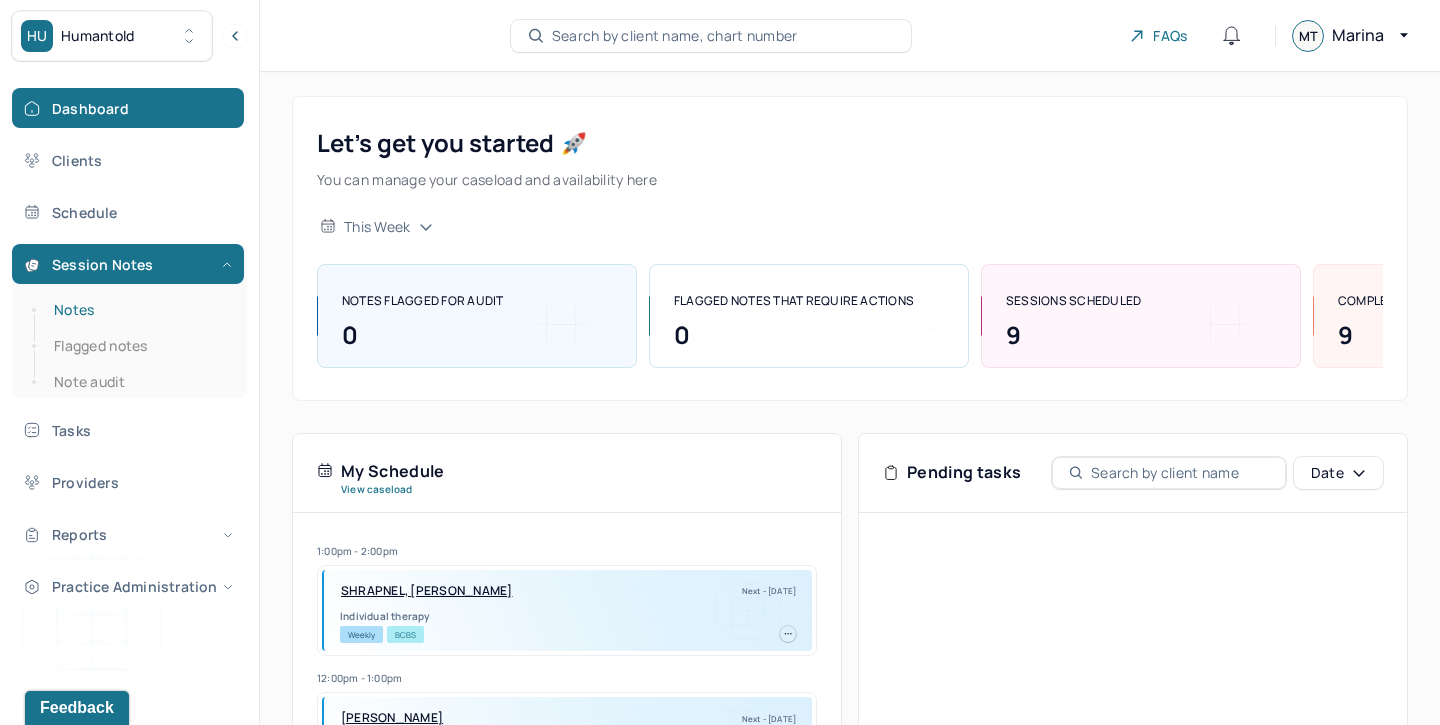 click on "Notes" at bounding box center (139, 310) 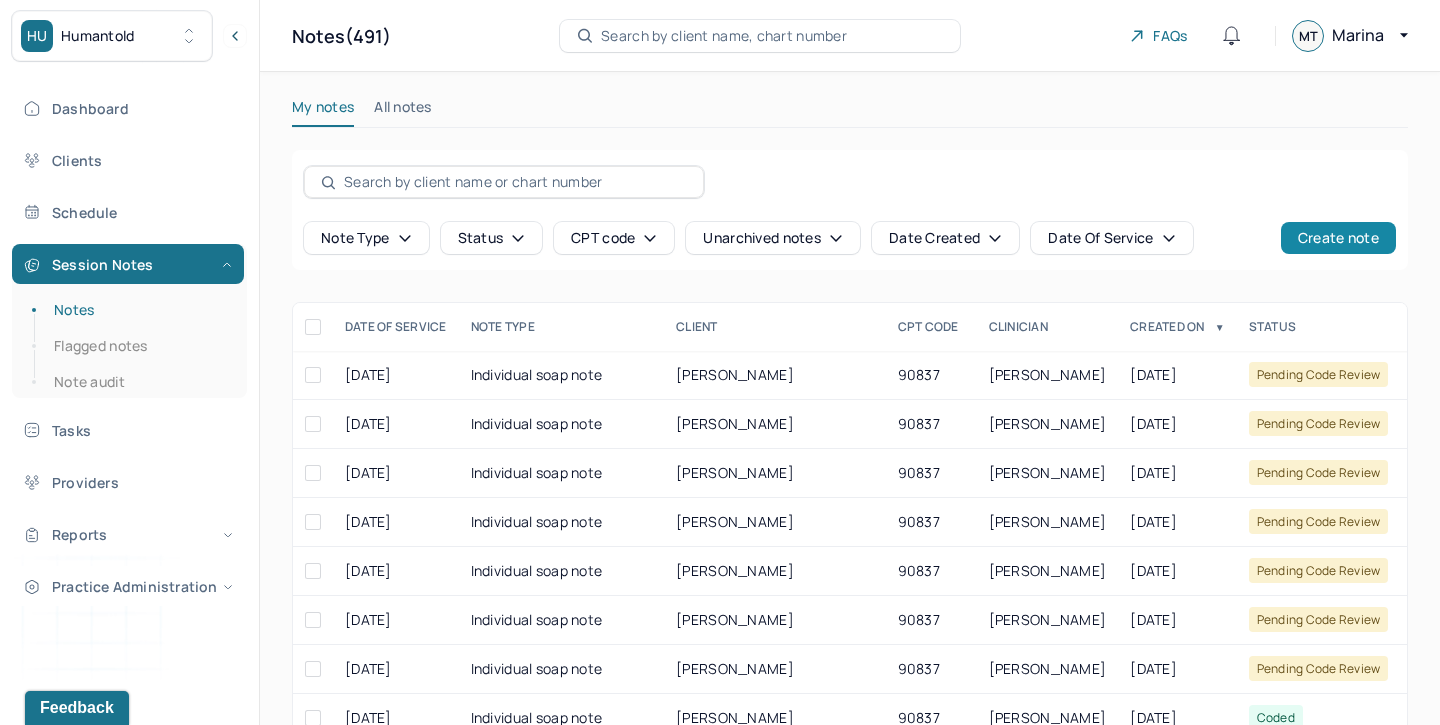 click on "Create note" at bounding box center [1338, 238] 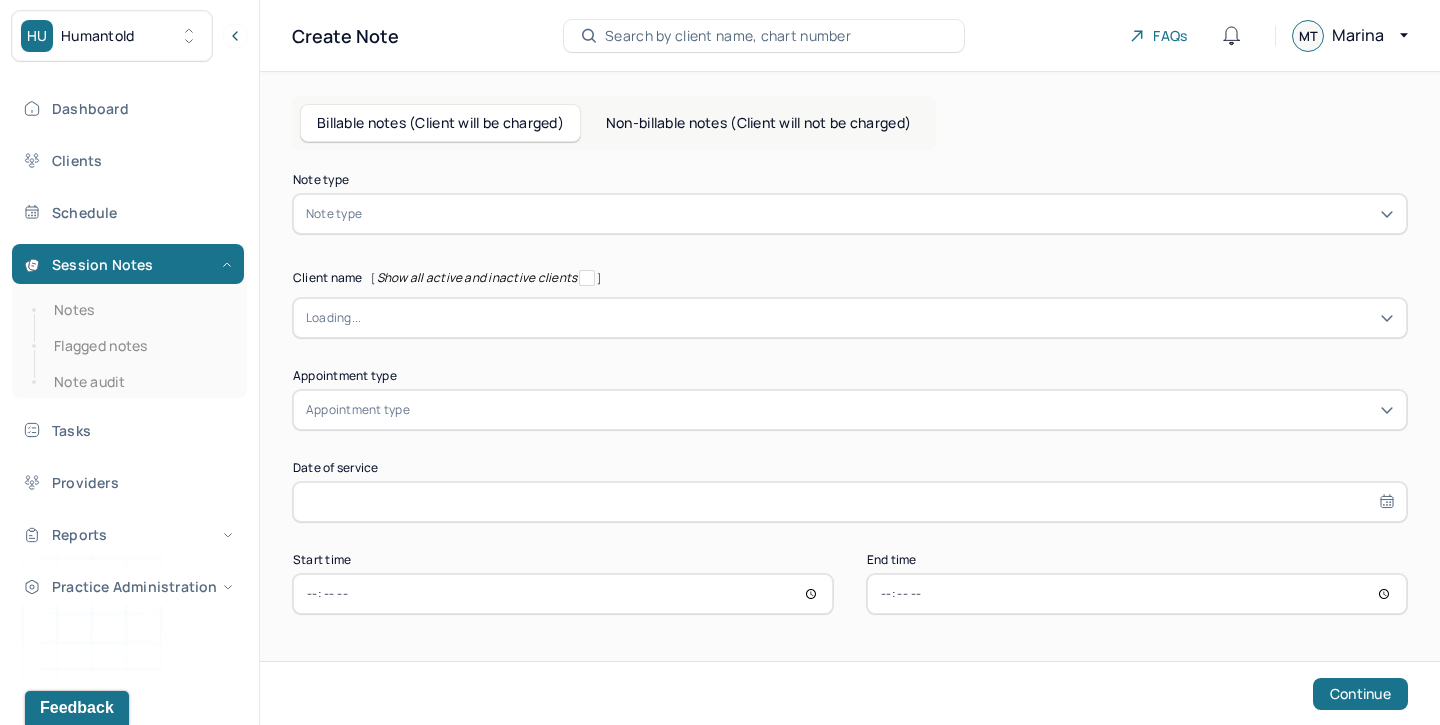 click at bounding box center (880, 214) 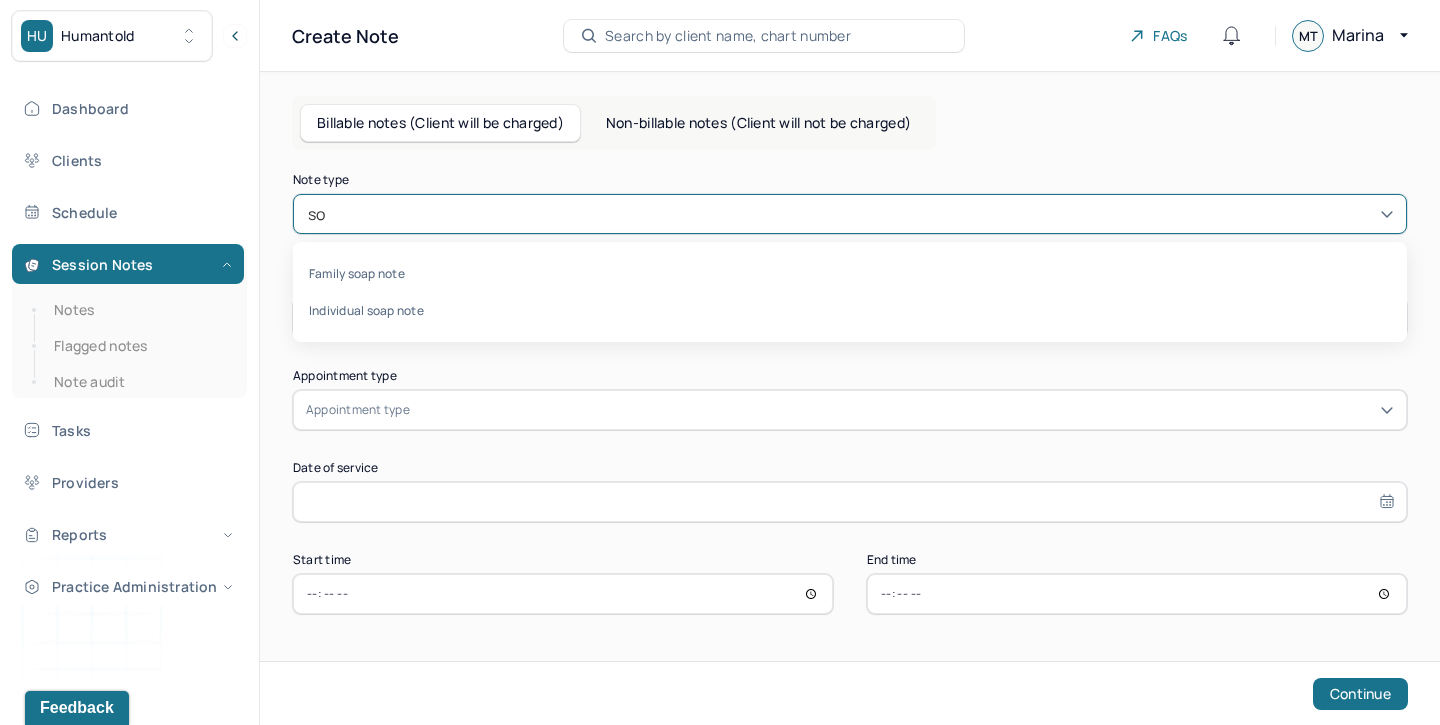 type on "soa" 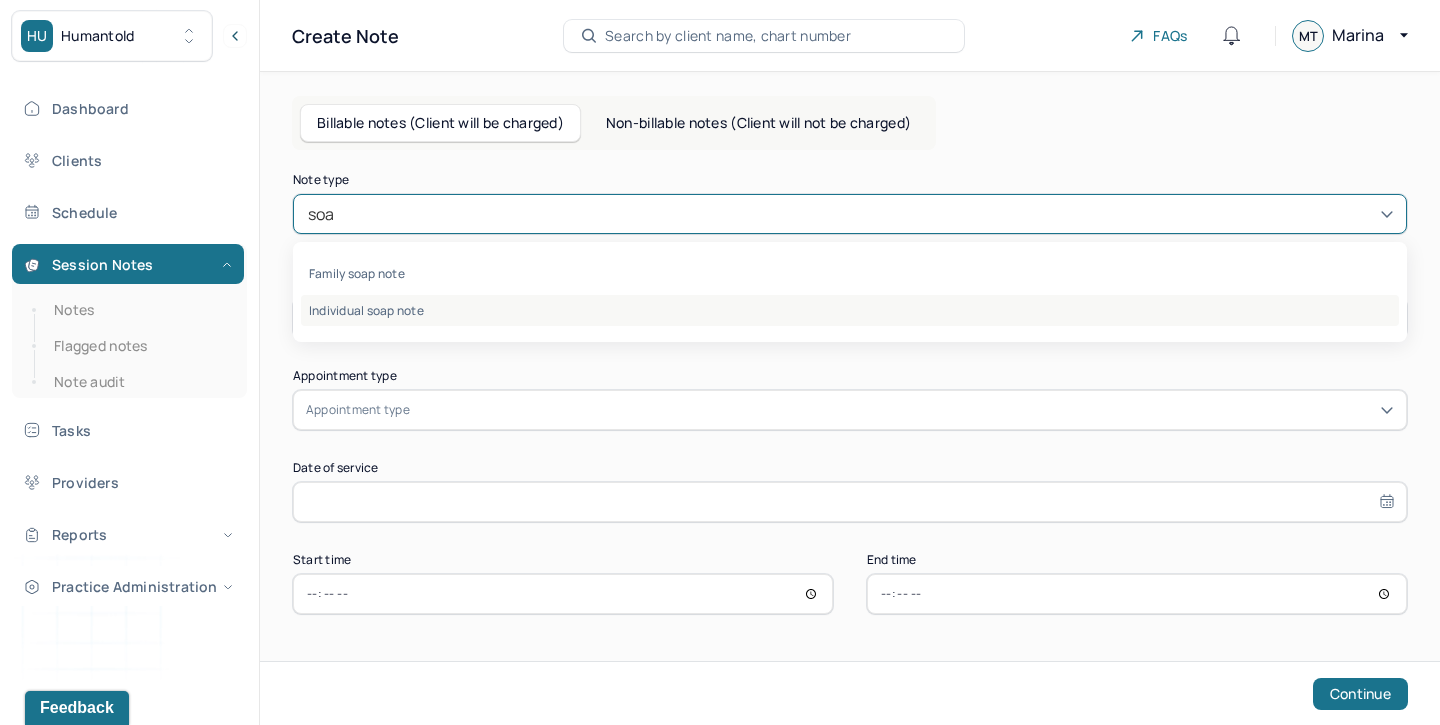 click on "Individual soap note" at bounding box center [850, 310] 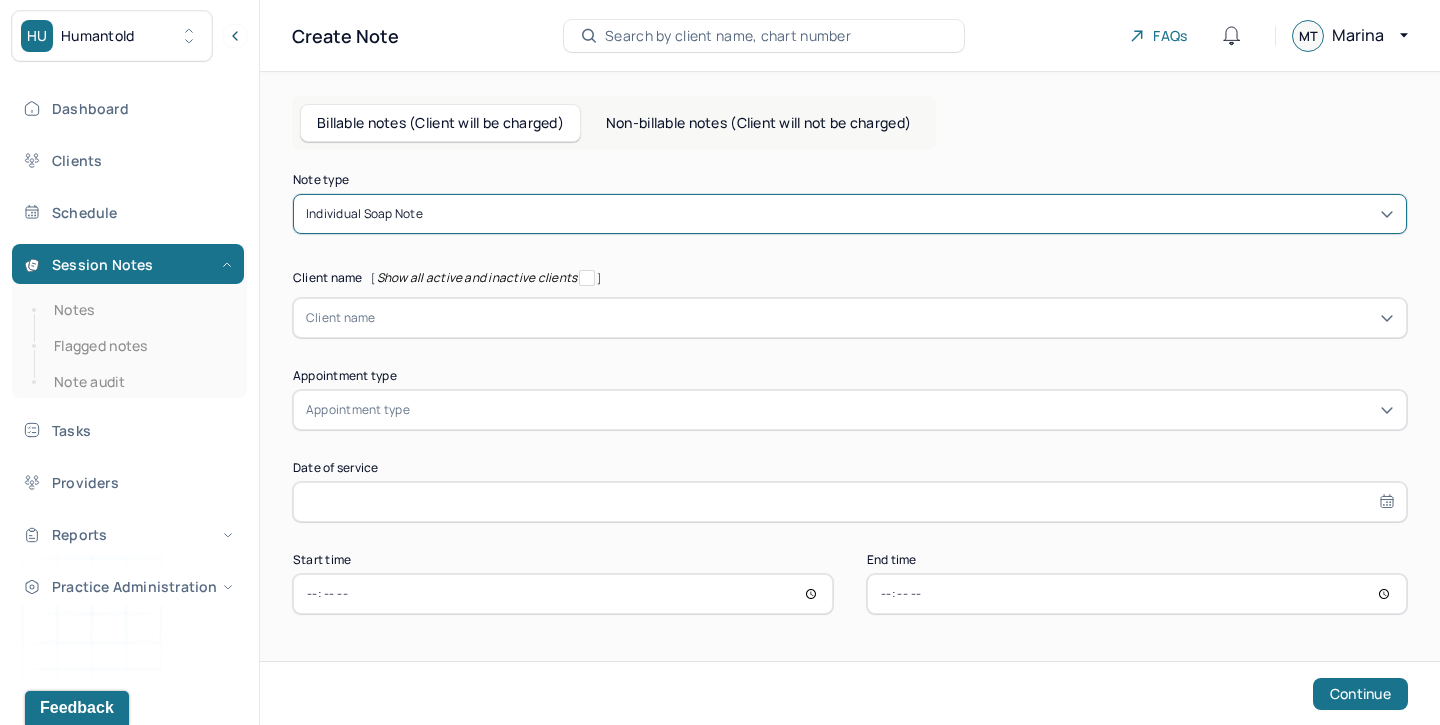 click at bounding box center (885, 318) 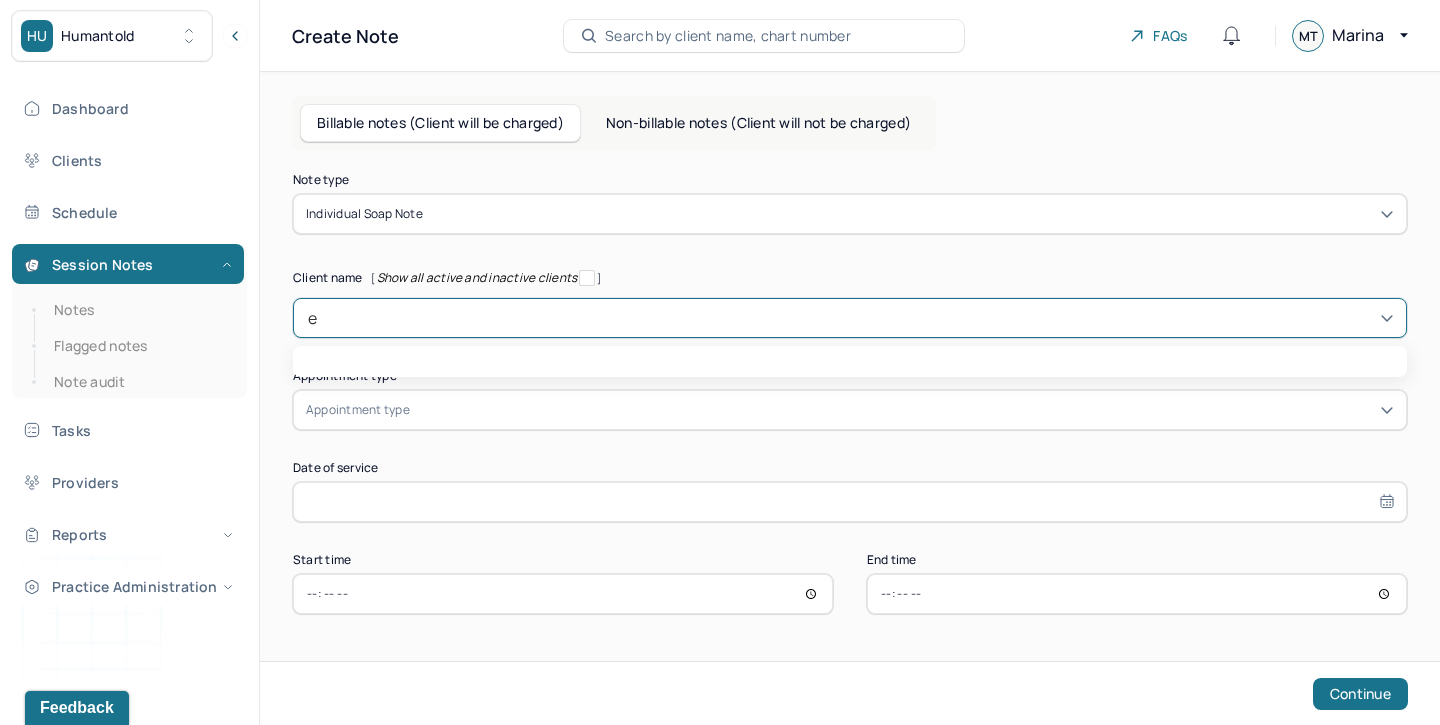 type on "em" 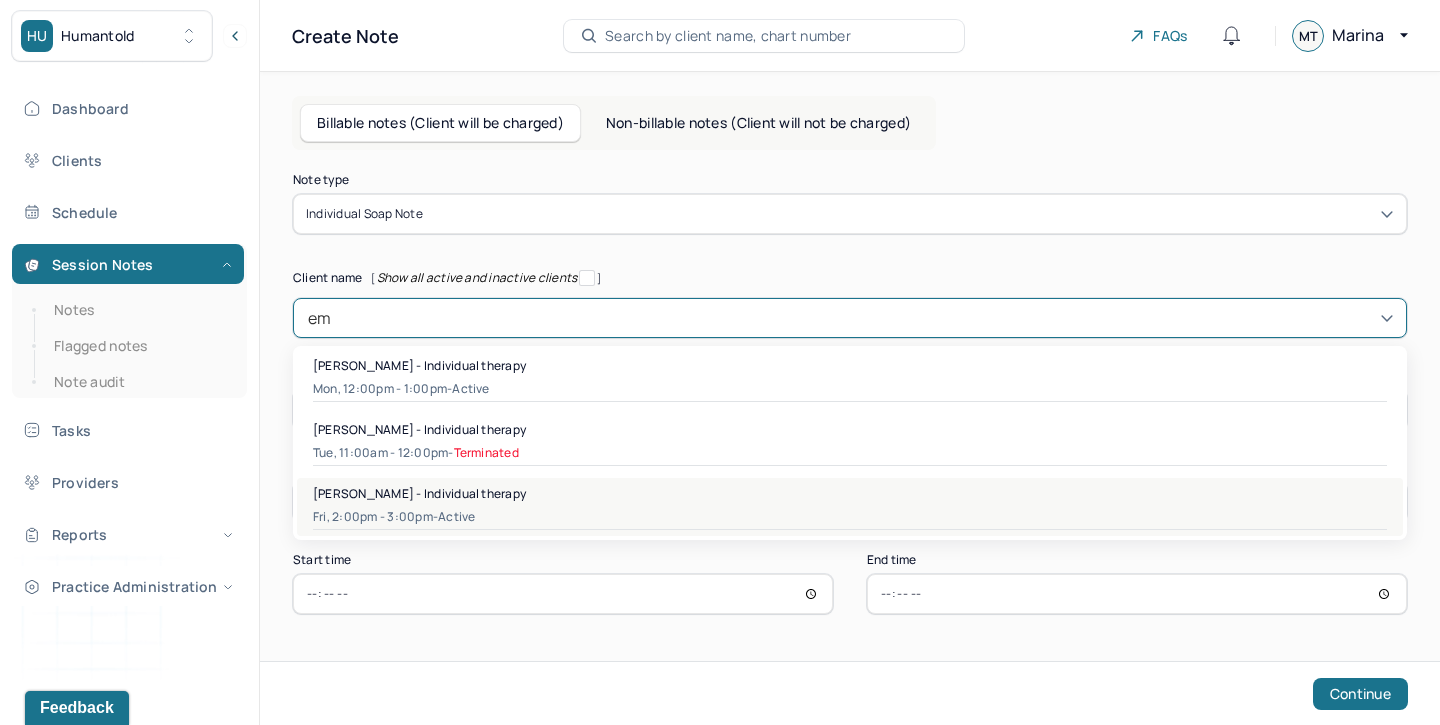click on "[PERSON_NAME] - Individual therapy" at bounding box center (419, 493) 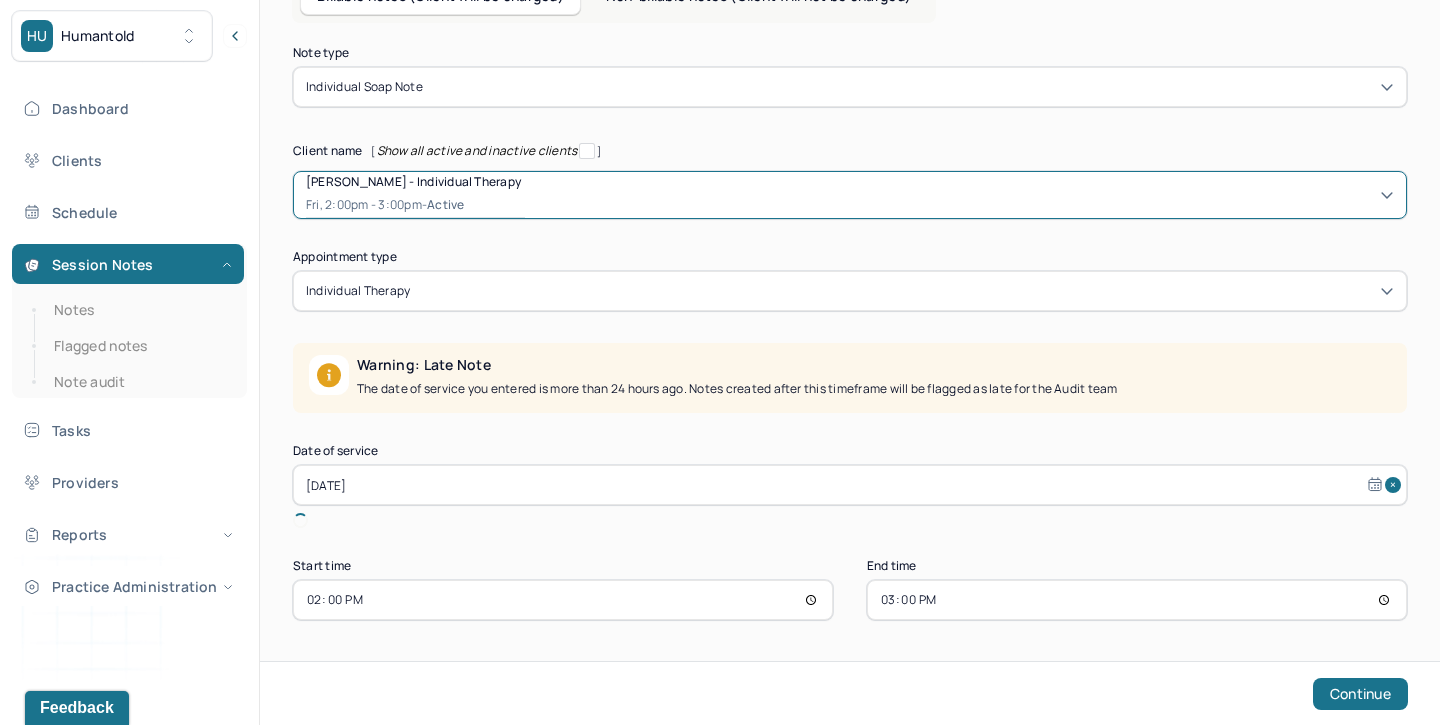 click on "[DATE]" at bounding box center (850, 485) 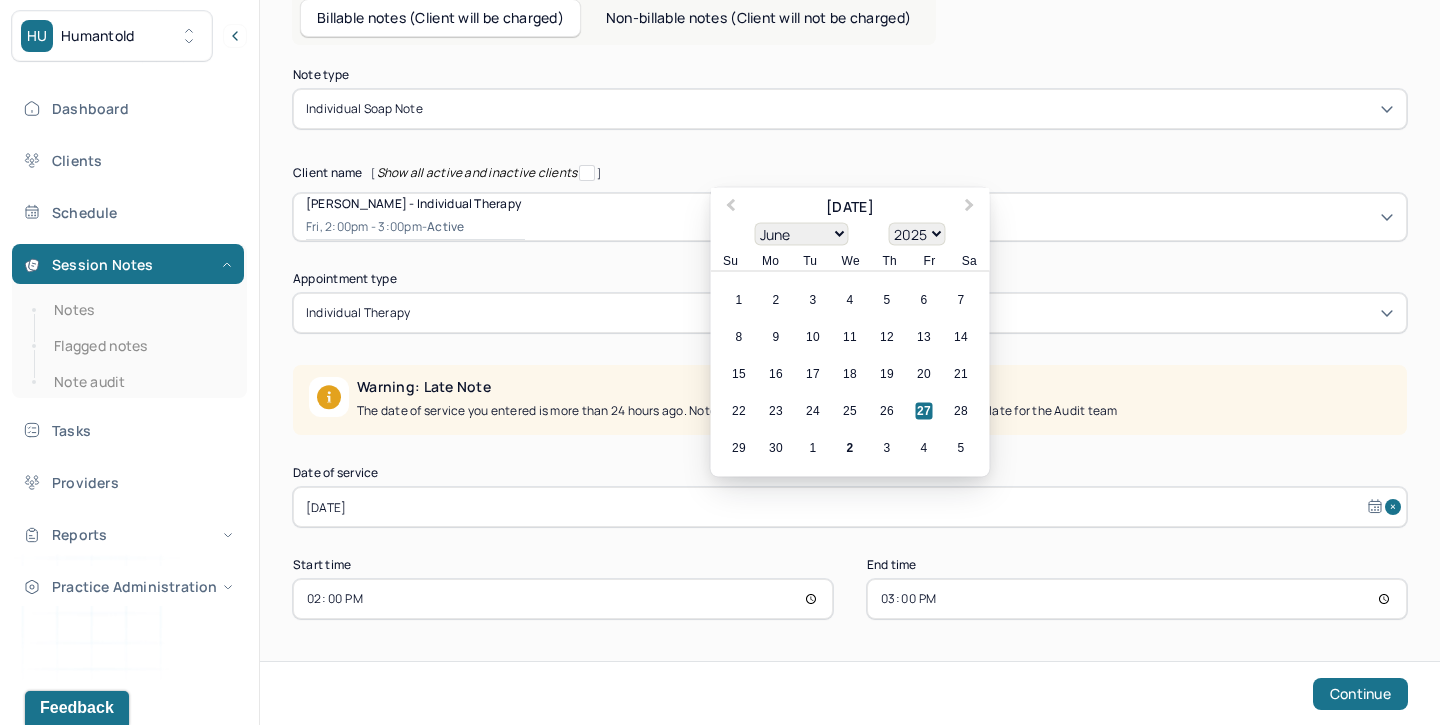 scroll, scrollTop: 104, scrollLeft: 0, axis: vertical 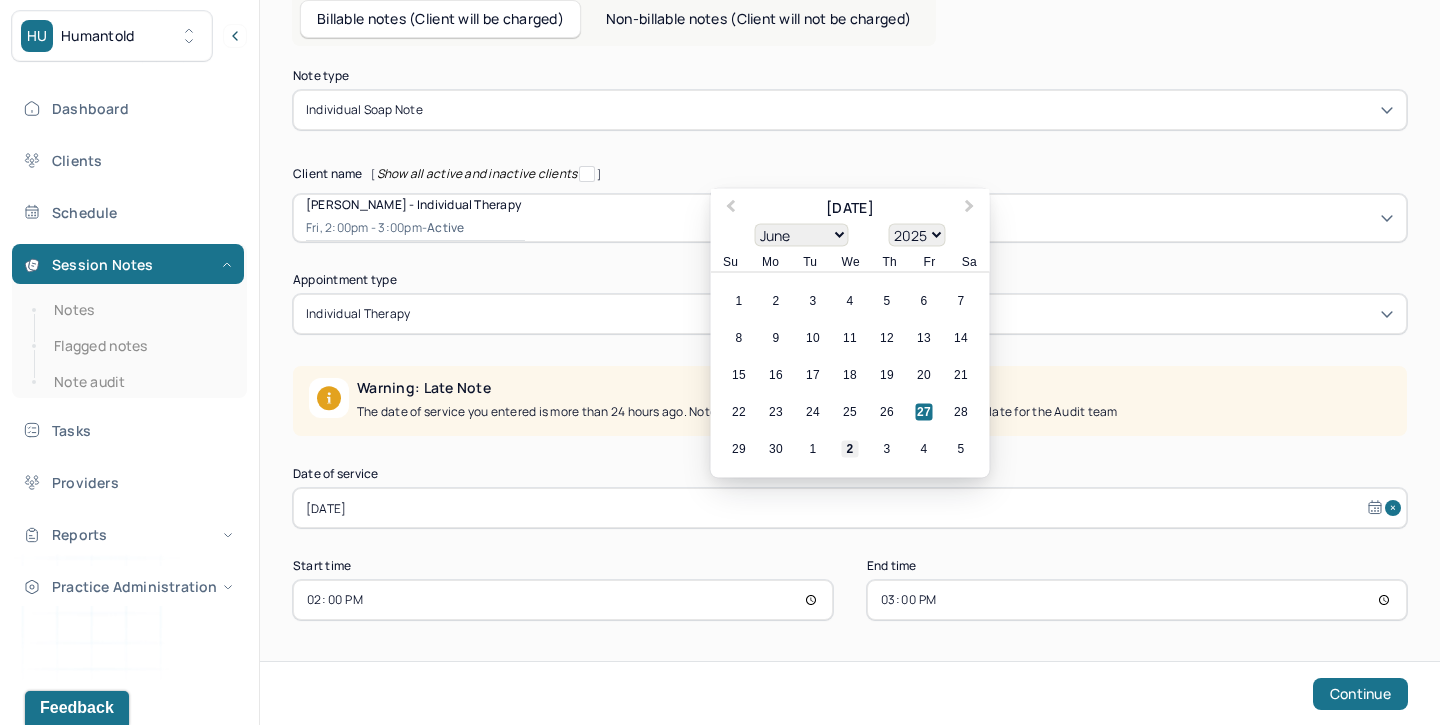 click on "2" at bounding box center [850, 449] 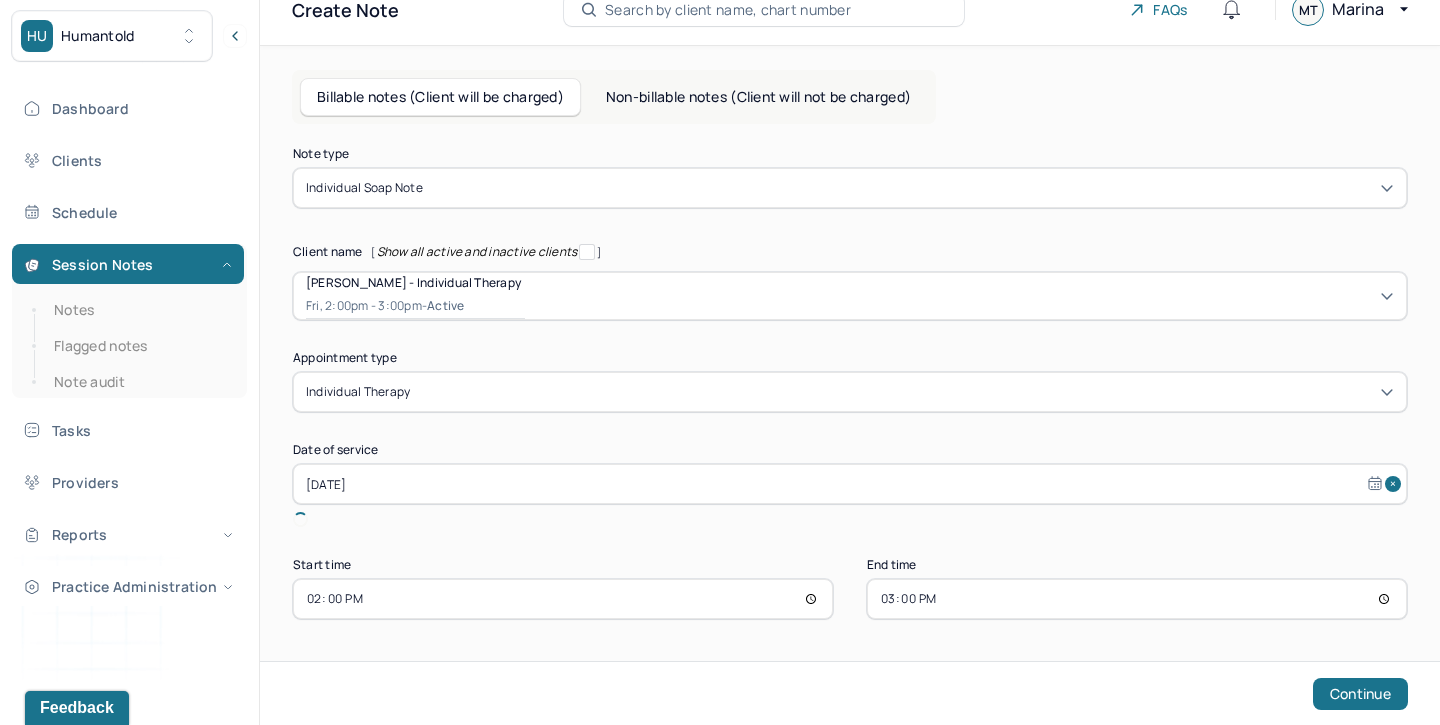 scroll, scrollTop: 2, scrollLeft: 0, axis: vertical 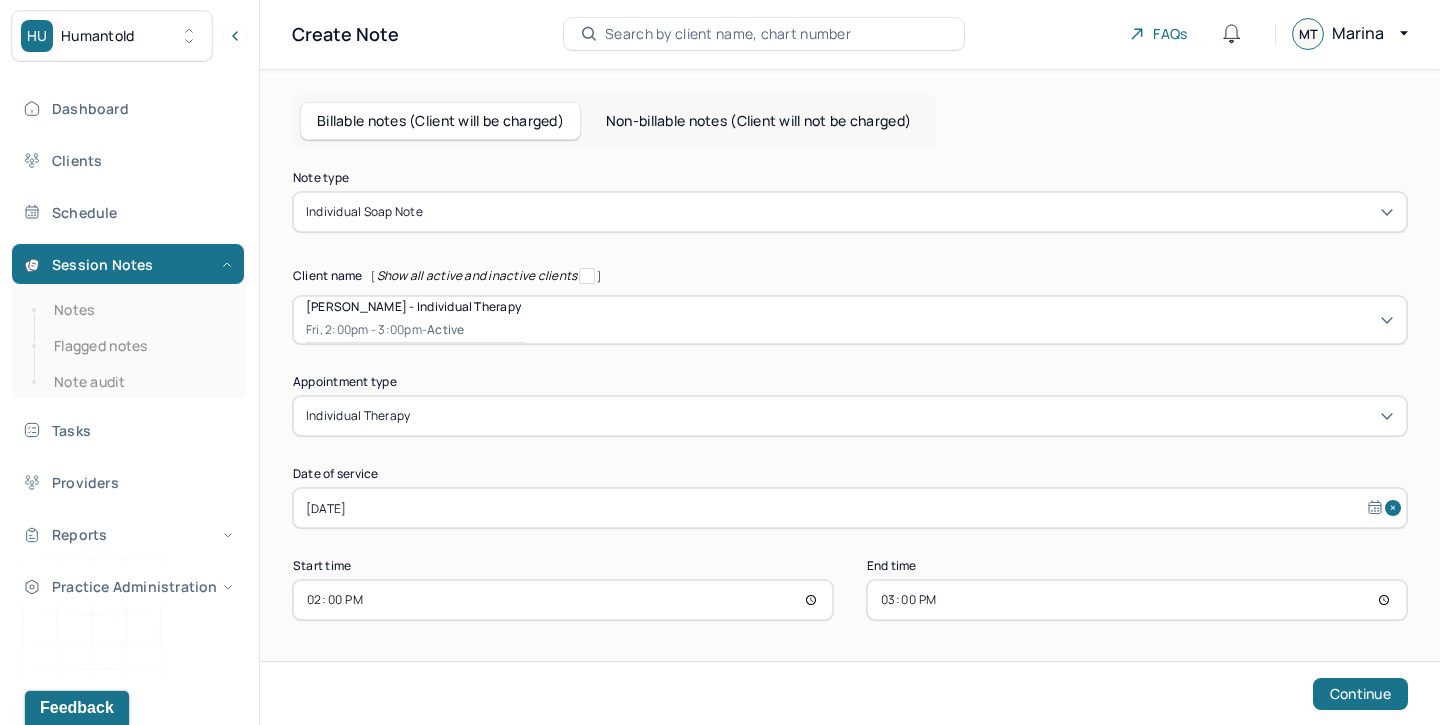 click on "14:00" at bounding box center [563, 600] 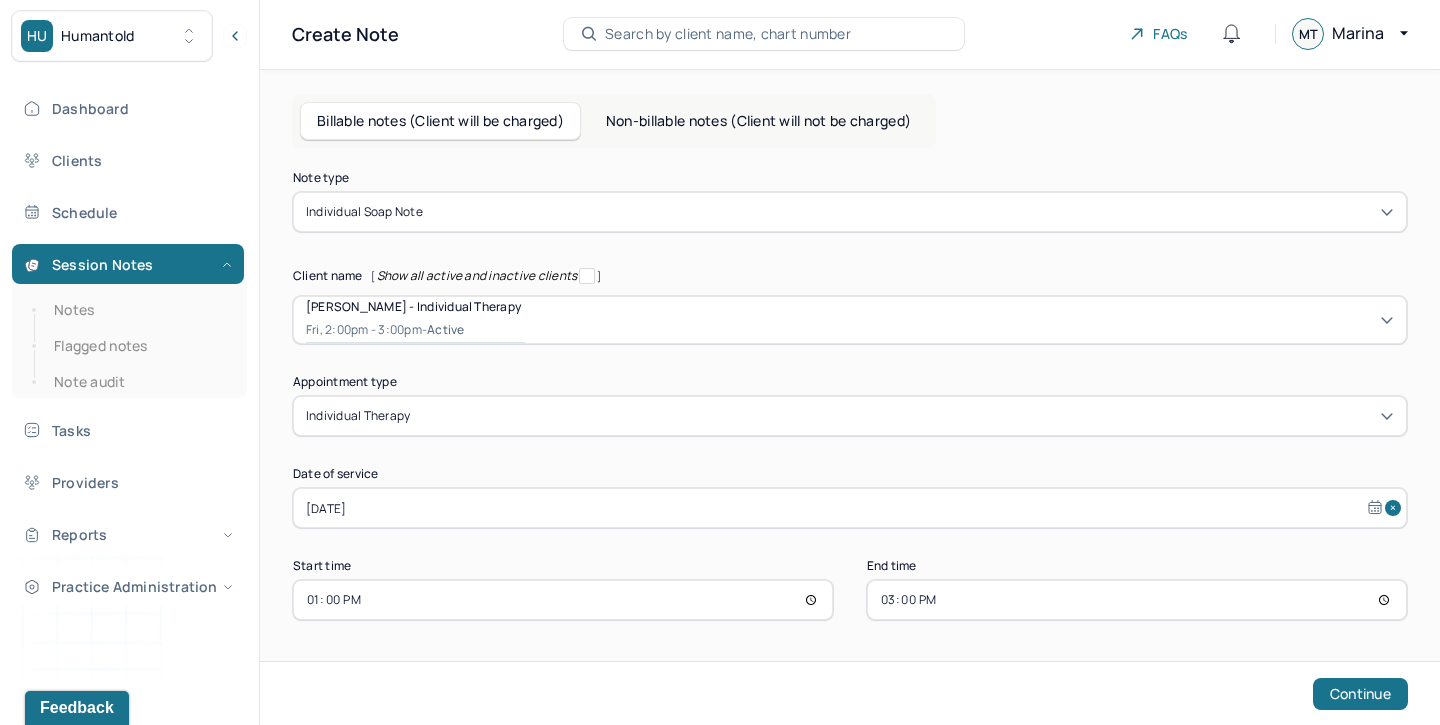 type on "12:00" 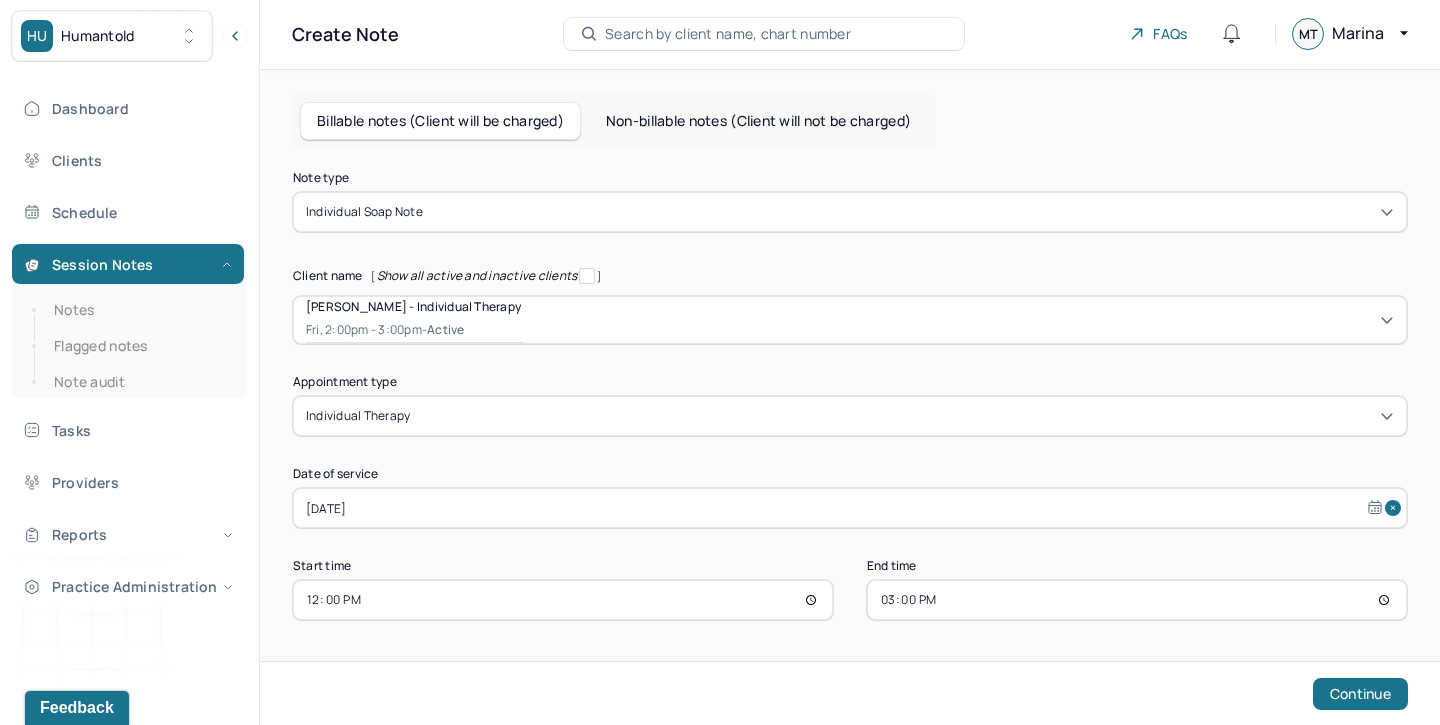 click on "15:00" at bounding box center [1137, 600] 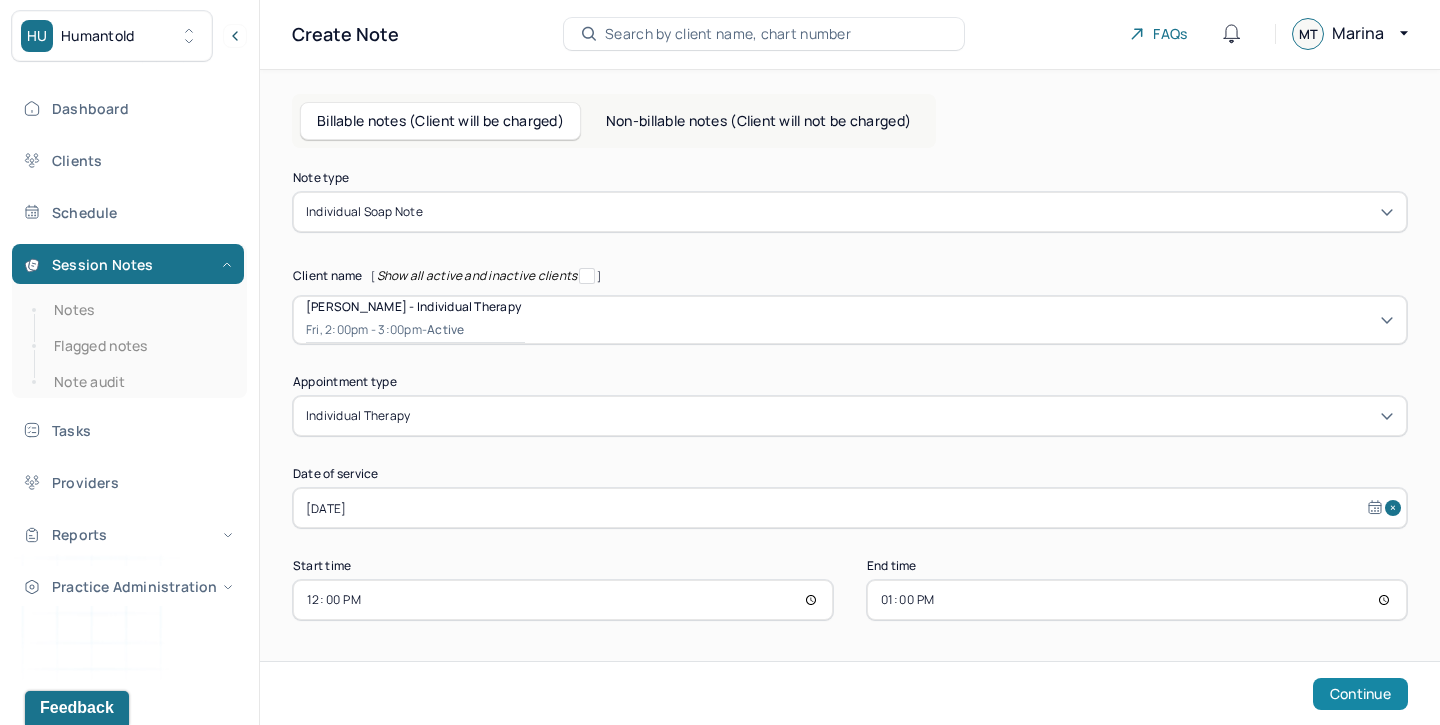 click on "Continue" at bounding box center (1360, 694) 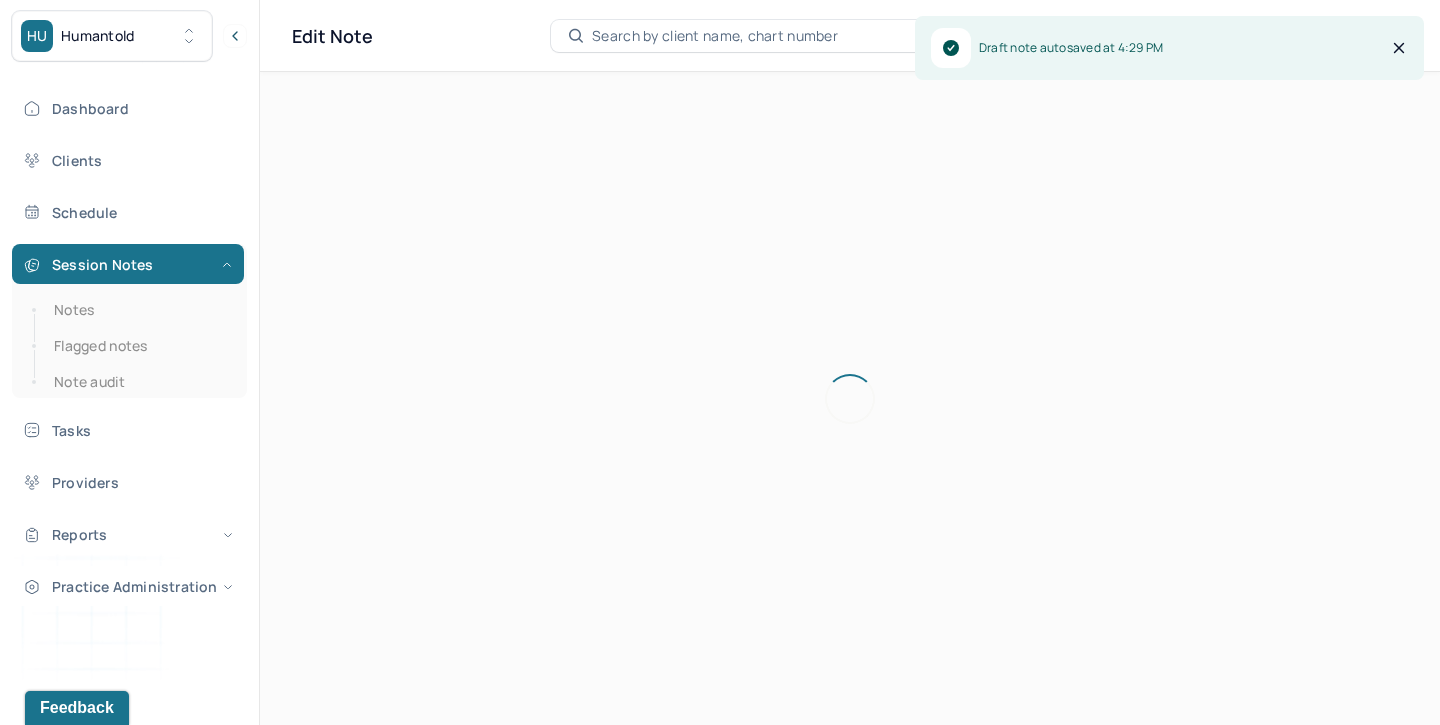 scroll, scrollTop: 0, scrollLeft: 0, axis: both 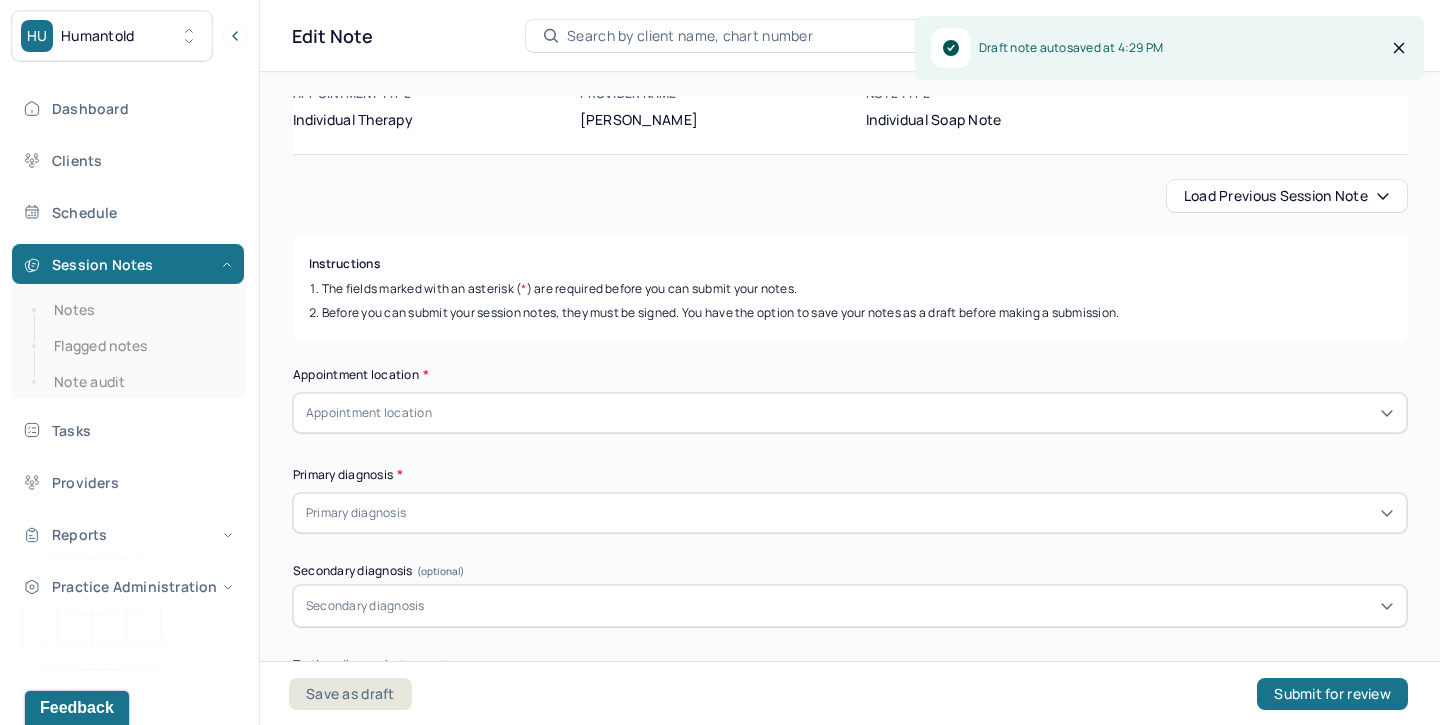 click on "Load previous session note" at bounding box center [1287, 196] 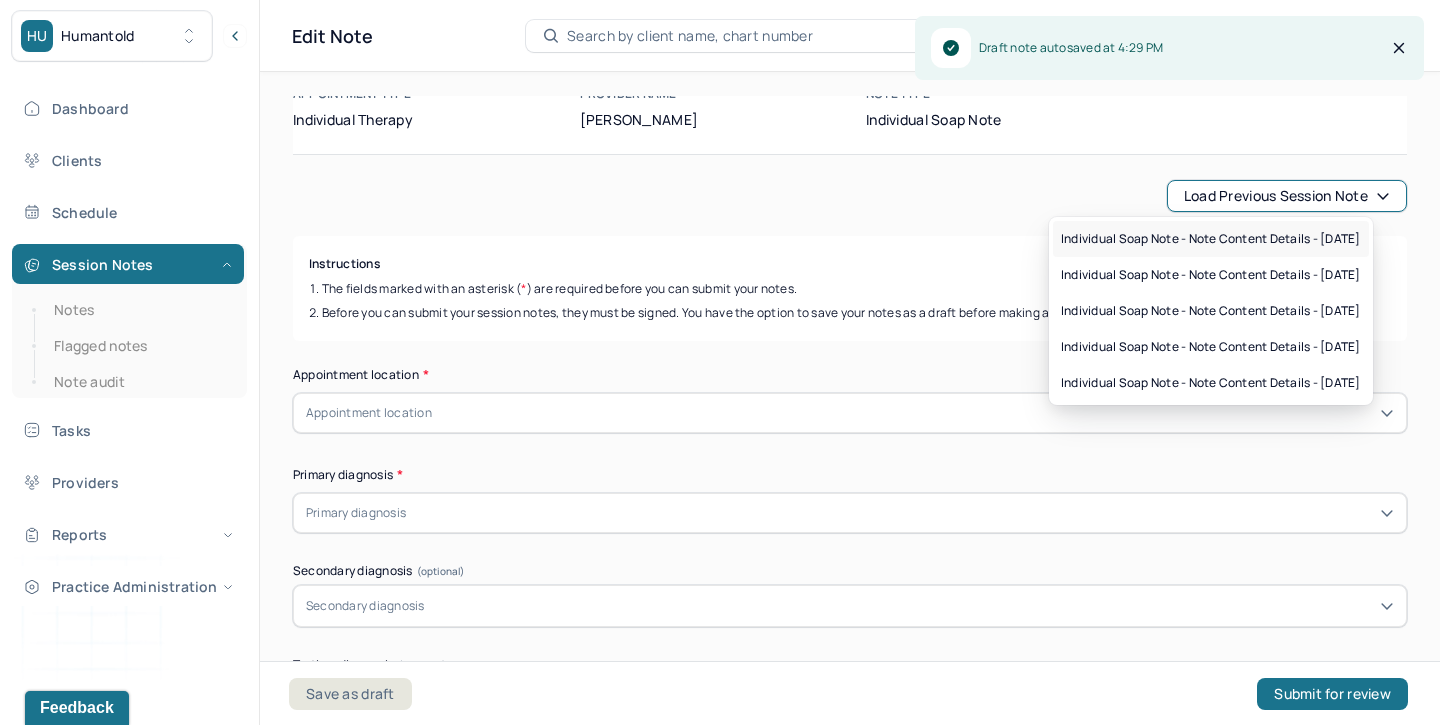 click on "Individual soap note   - Note content Details -   [DATE]" at bounding box center [1211, 239] 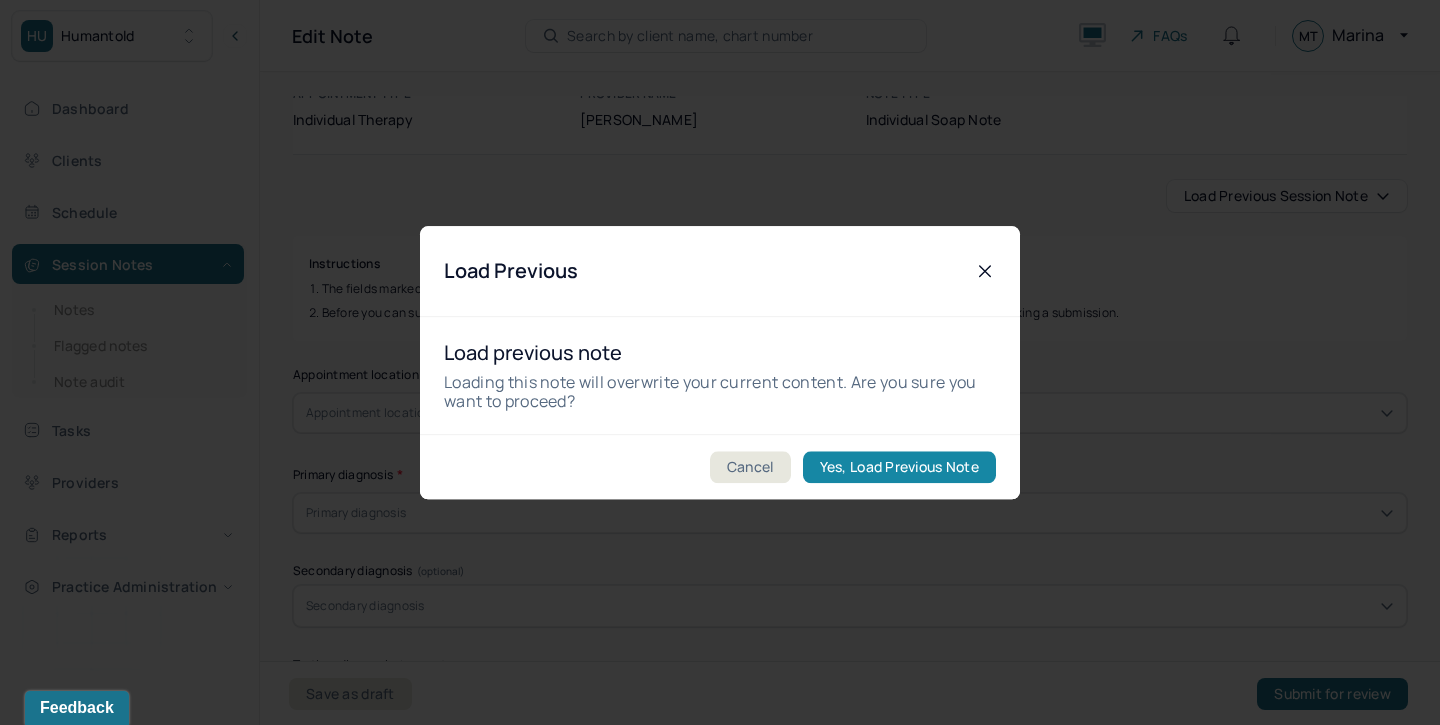 click on "Yes, Load Previous Note" at bounding box center (899, 467) 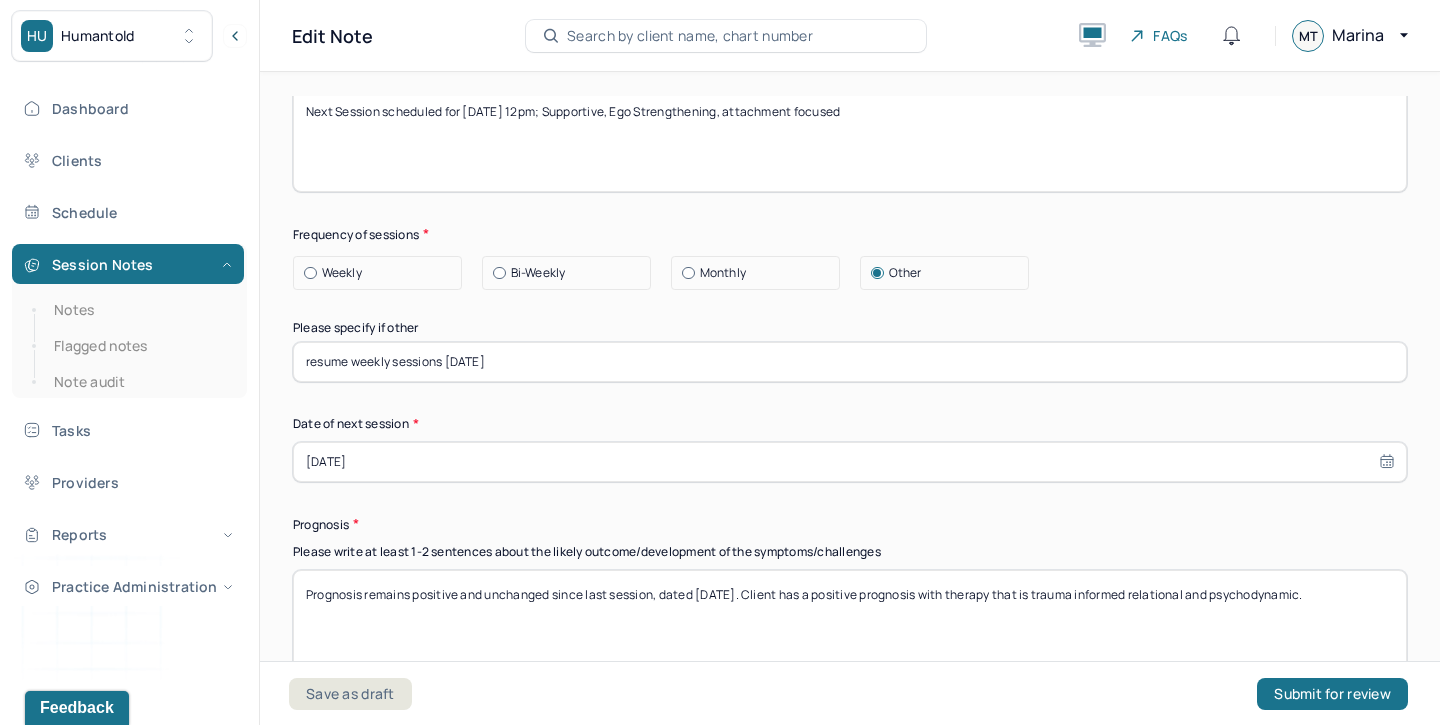 scroll, scrollTop: 2777, scrollLeft: 0, axis: vertical 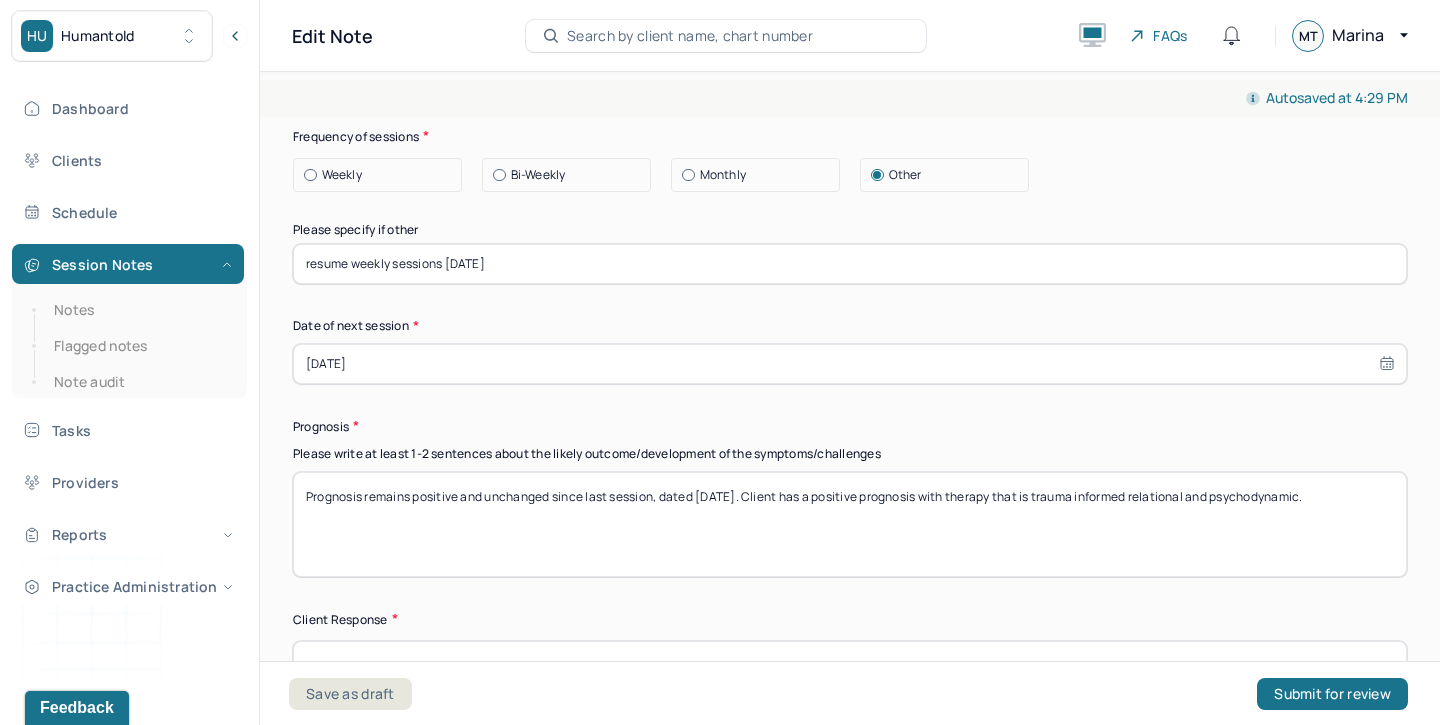 drag, startPoint x: 716, startPoint y: 492, endPoint x: 746, endPoint y: 574, distance: 87.31552 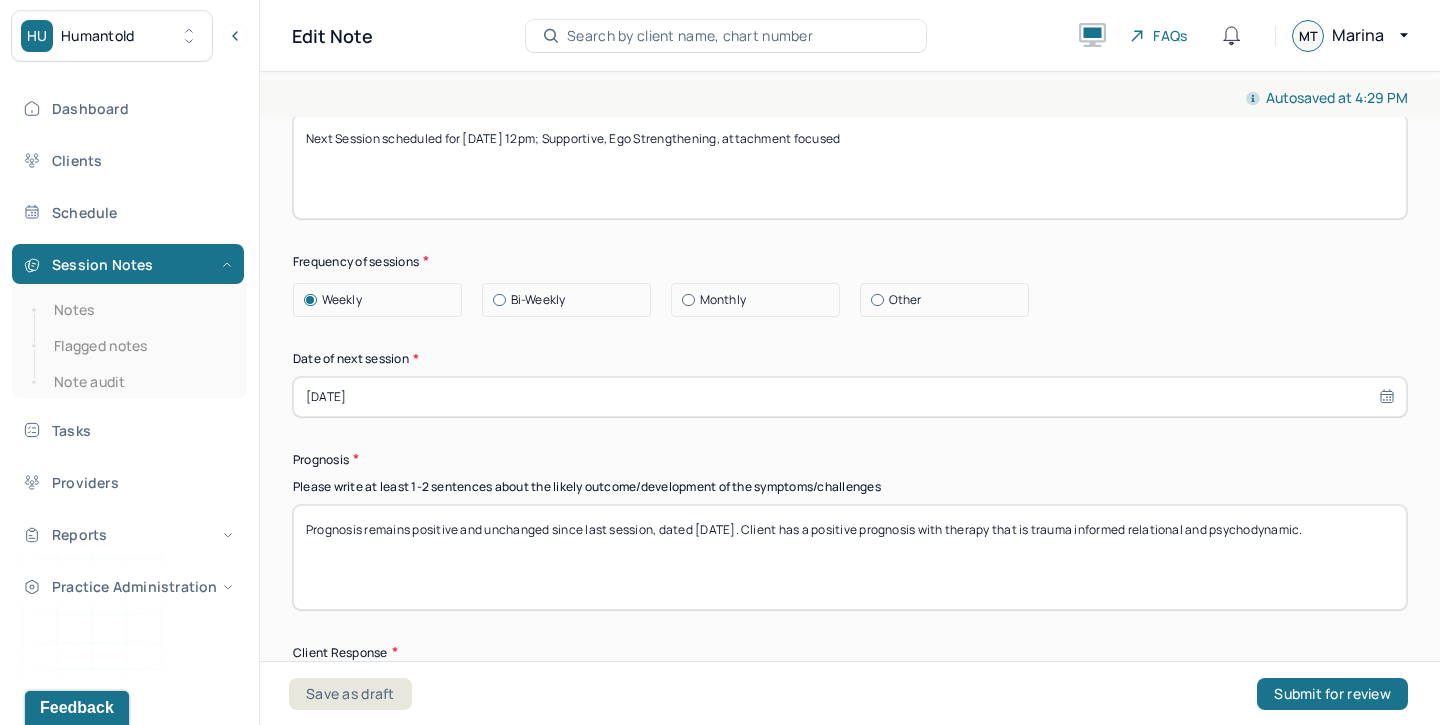 scroll, scrollTop: 2644, scrollLeft: 0, axis: vertical 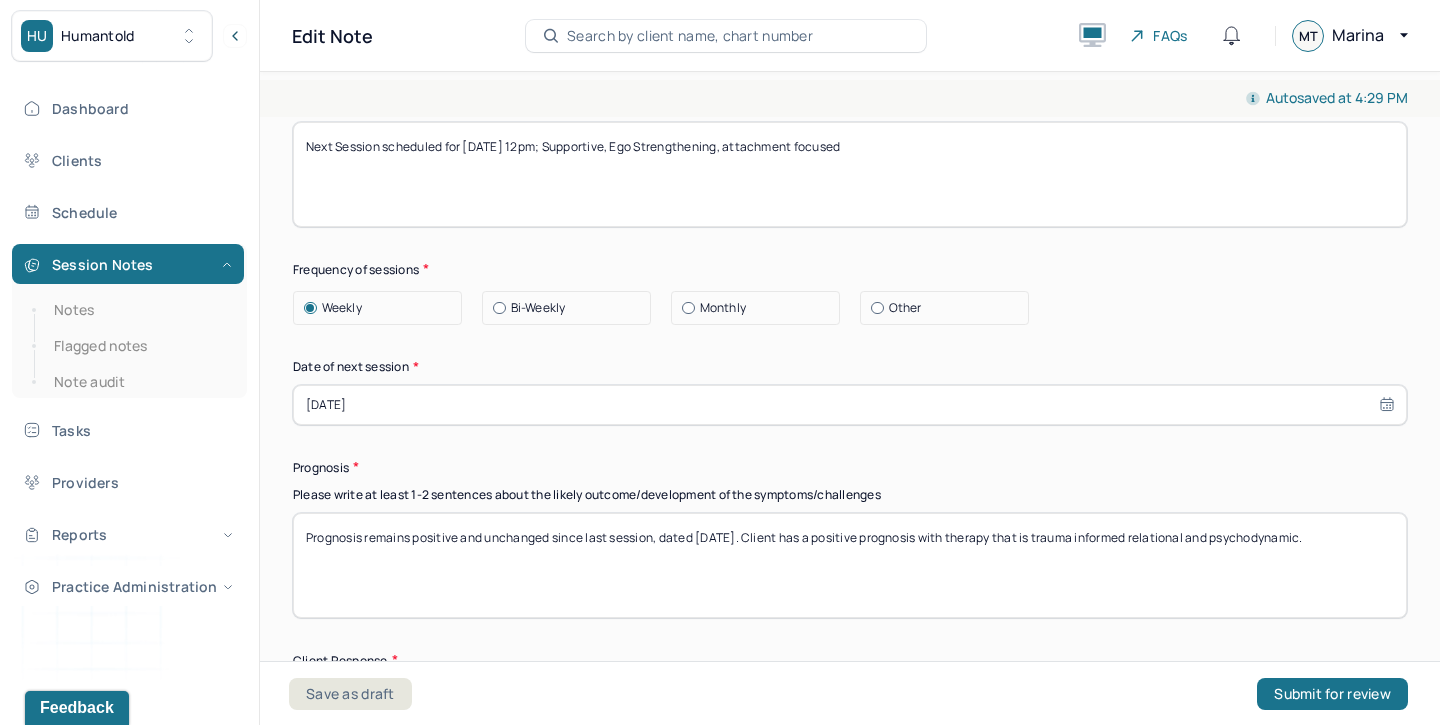 drag, startPoint x: 528, startPoint y: 145, endPoint x: 278, endPoint y: 152, distance: 250.09798 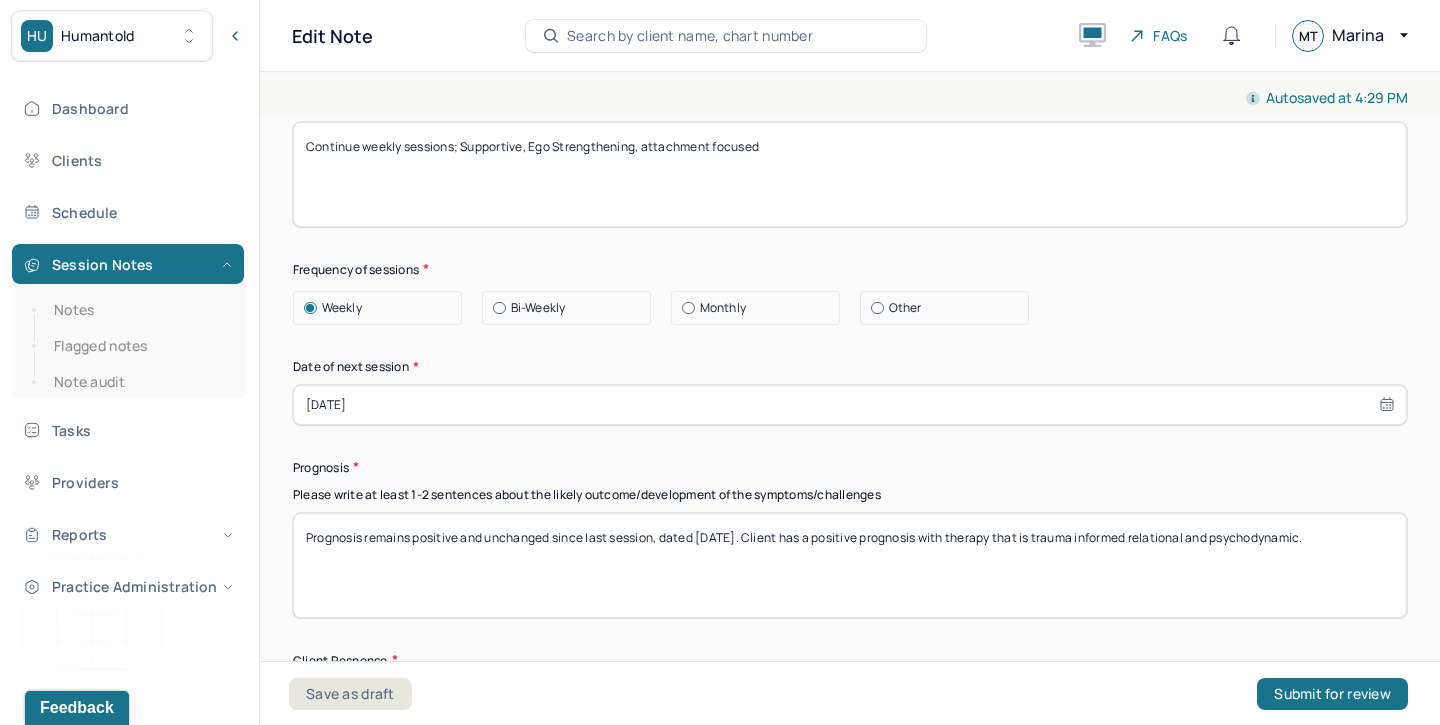 type on "Continue weekly sessions; Supportive, Ego Strengthening, attachment focused" 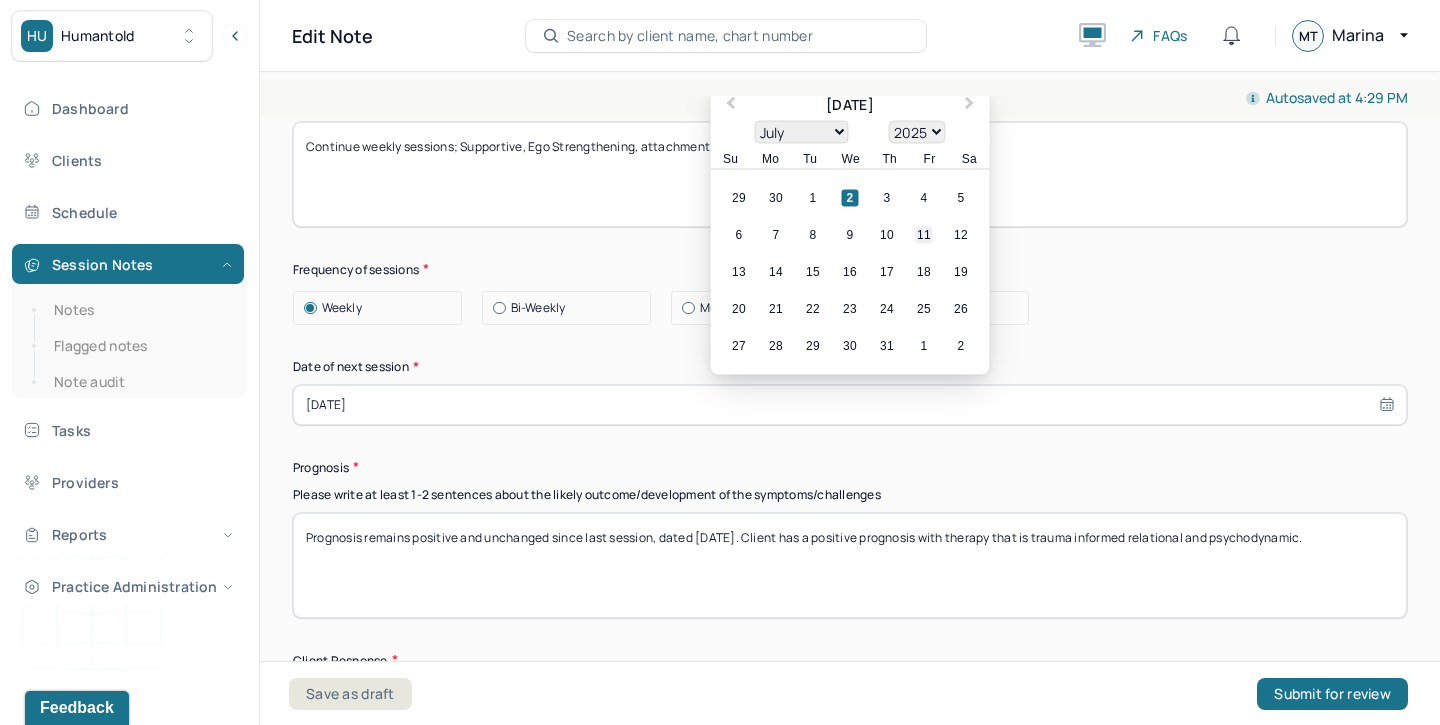 click on "11" at bounding box center [924, 234] 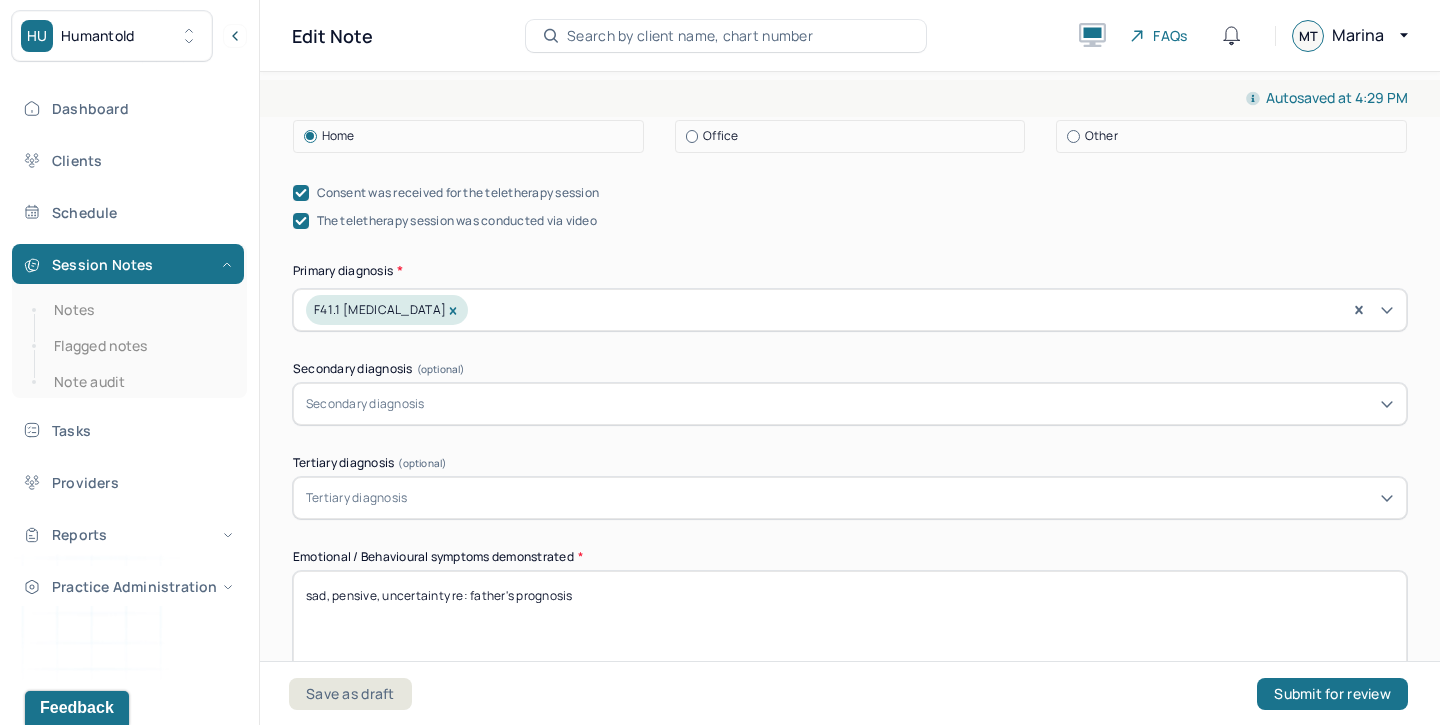 scroll, scrollTop: 780, scrollLeft: 0, axis: vertical 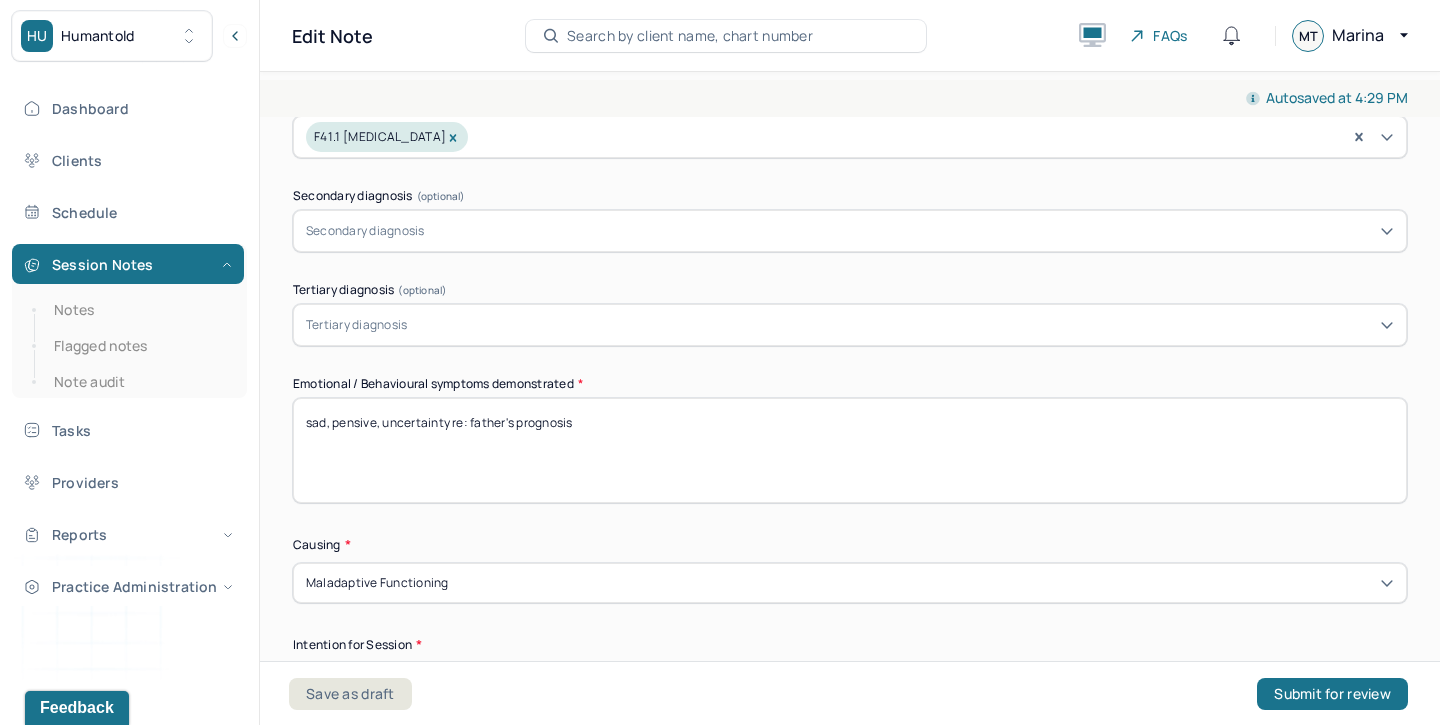 click on "sad, pensive, uncertainty re: father's prognosis" at bounding box center [850, 450] 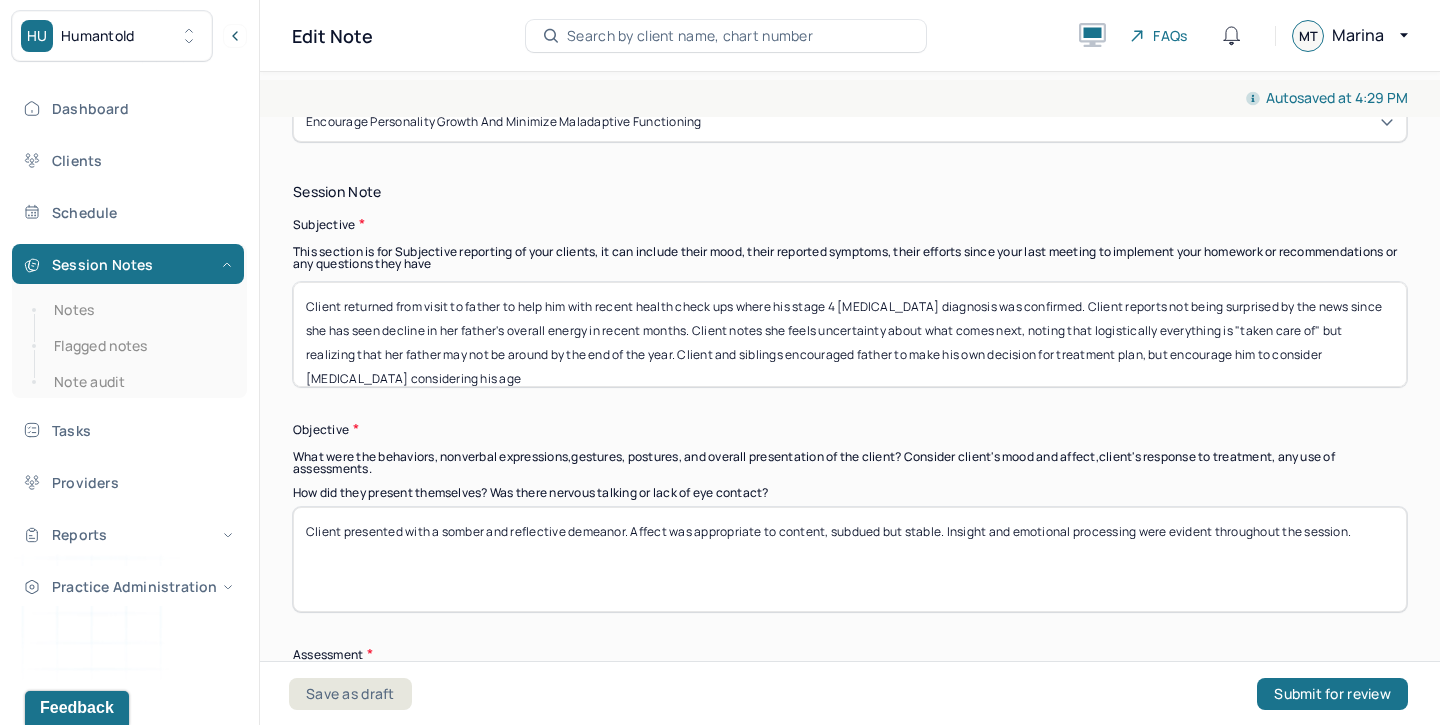 scroll, scrollTop: 1395, scrollLeft: 0, axis: vertical 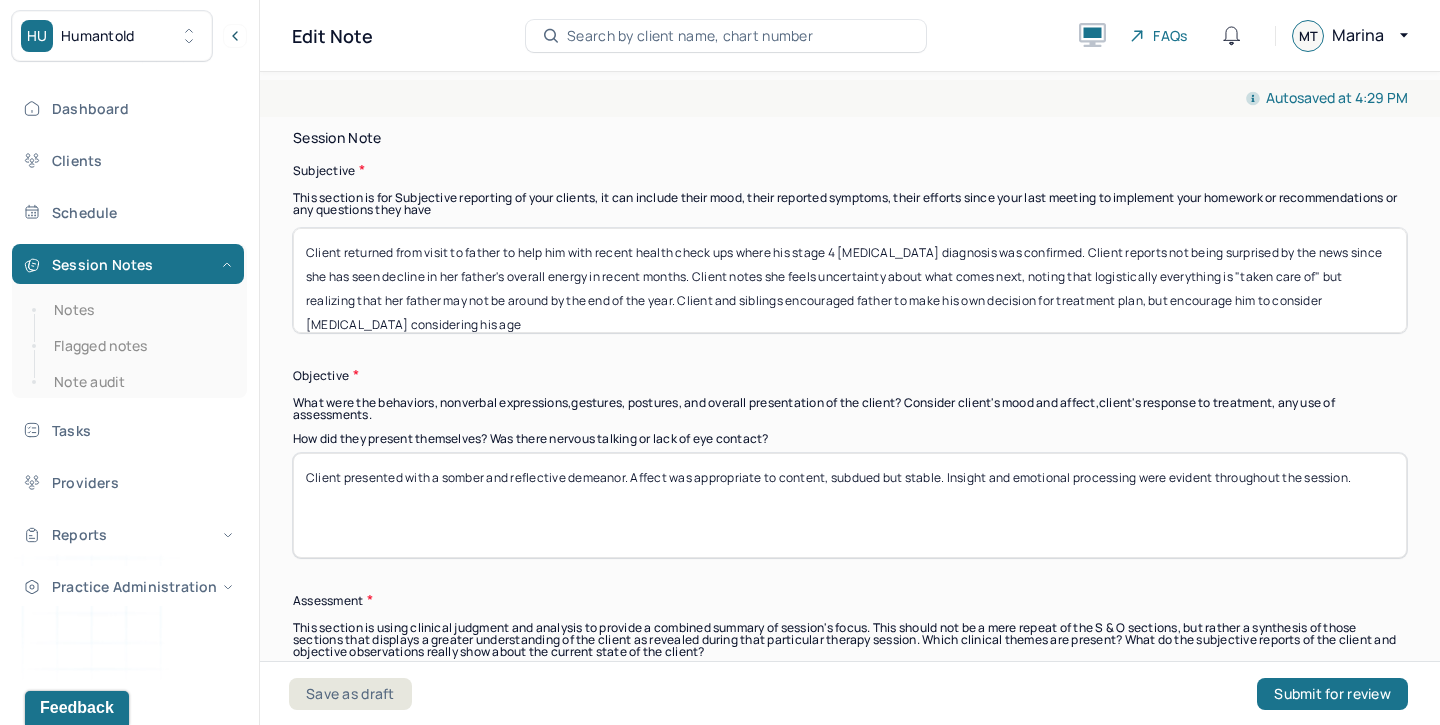 type on "overwhelmed, physically and emotionally; future uncertainty, ruminations" 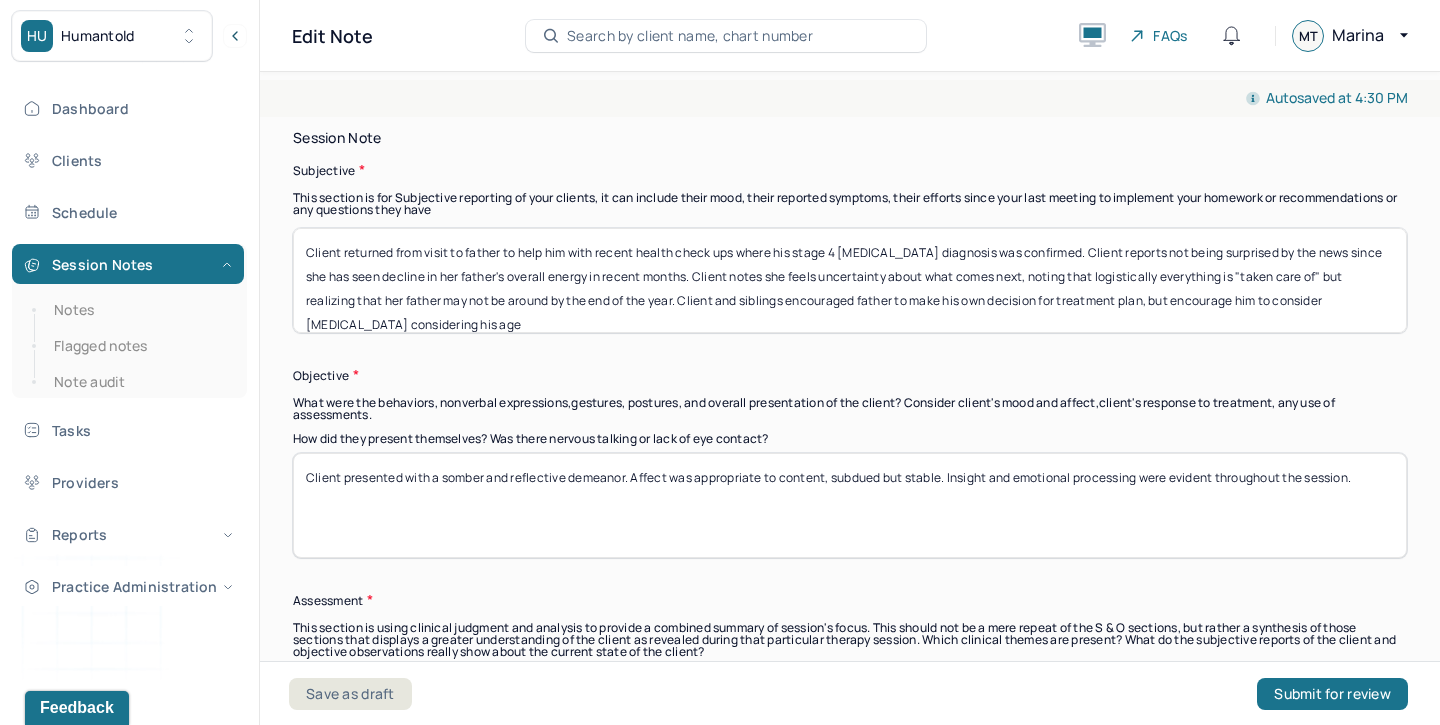 drag, startPoint x: 426, startPoint y: 318, endPoint x: 343, endPoint y: 250, distance: 107.298645 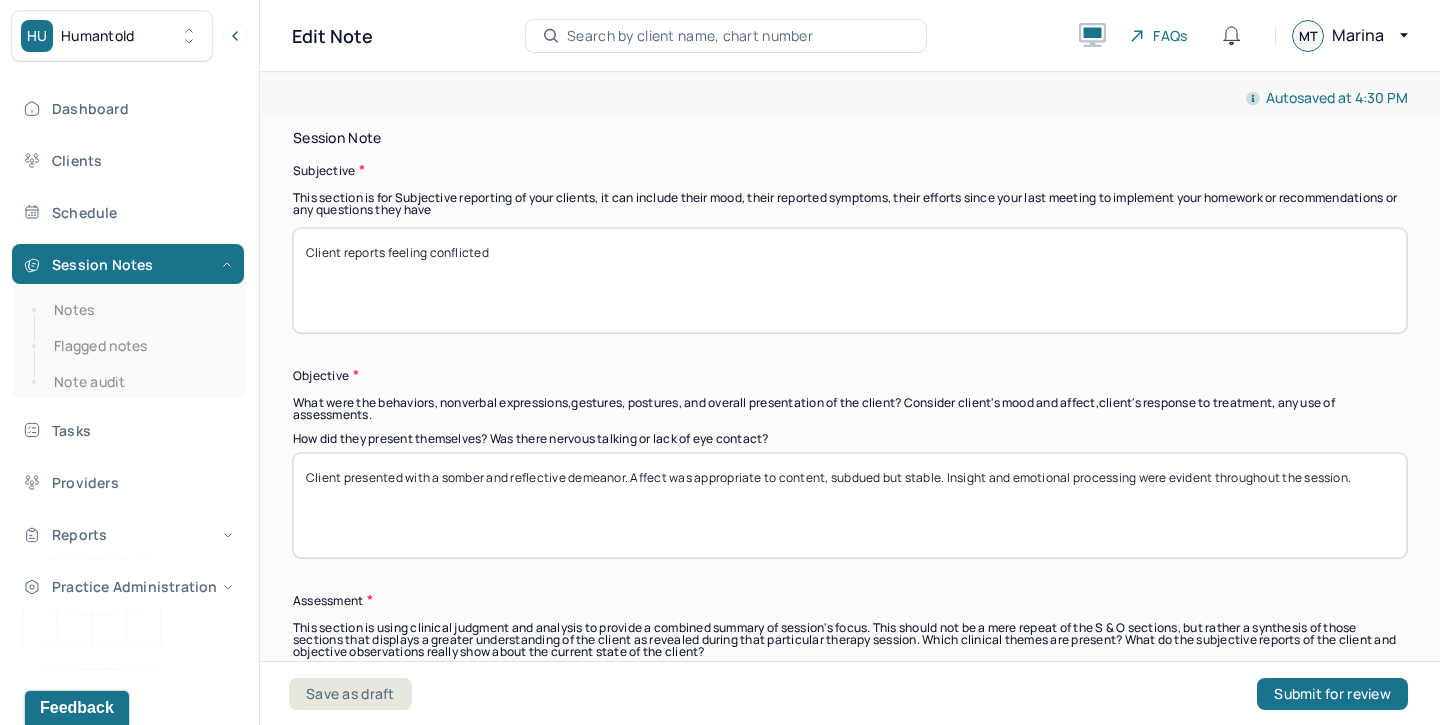 click on "Client reports feeling conflcited" at bounding box center [850, 280] 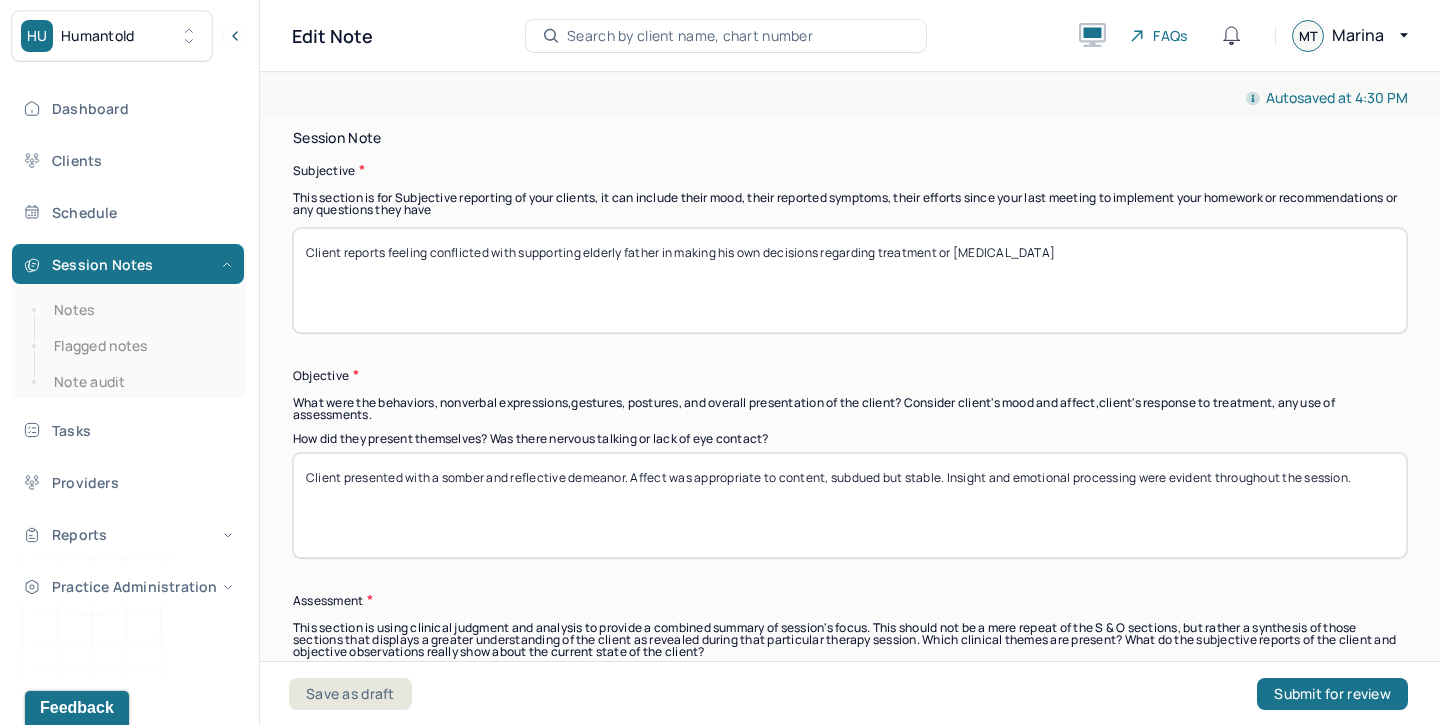 click on "Client reports feeling conflicted with supporting elderly father in making his own decisions regarding treatment or palitive care" at bounding box center [850, 280] 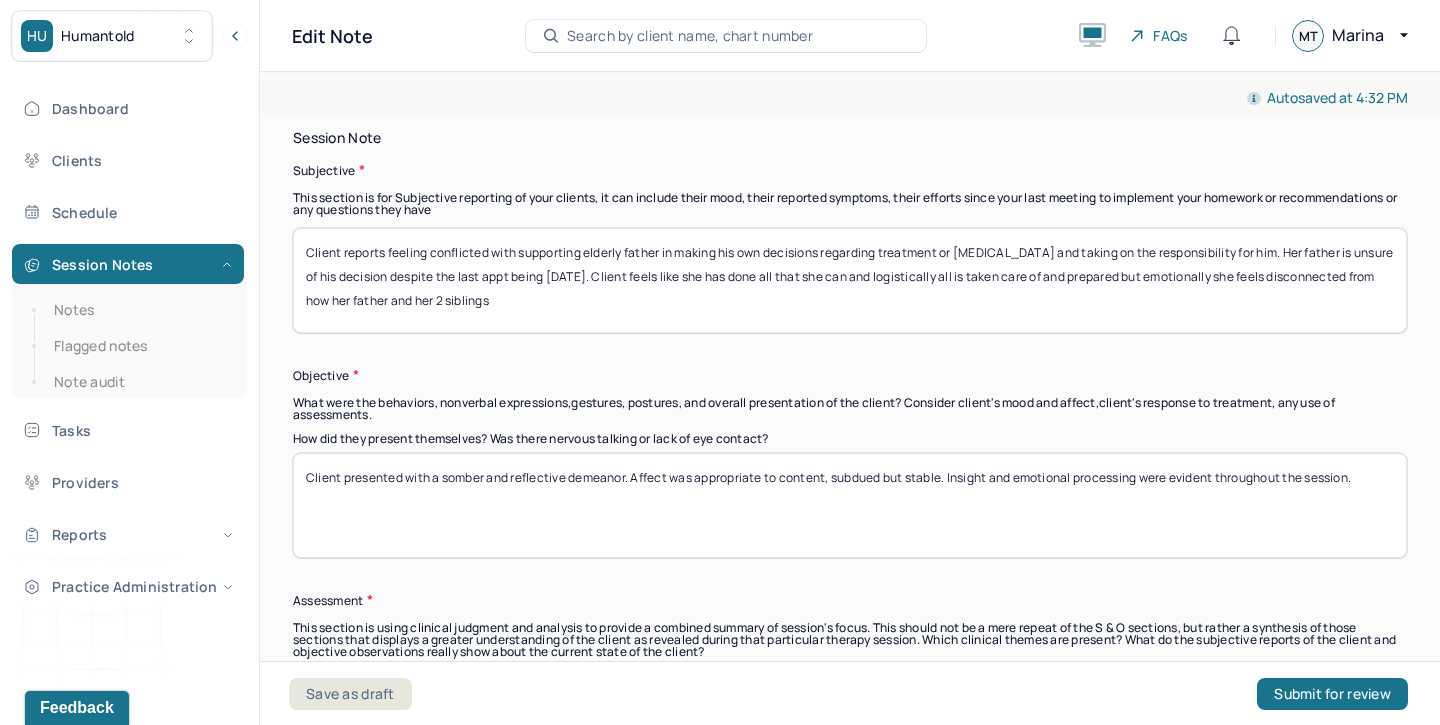 click on "Client reports feeling conflicted with supporting elderly father in making his own decisions regarding treatment or [MEDICAL_DATA] and taking on the responsibility for him. Her father is unsure of his decision despite the last appt being [DATE]. Client feels like she has done all that she can and logistically all is taken care of and prepared but emotionally" at bounding box center (850, 280) 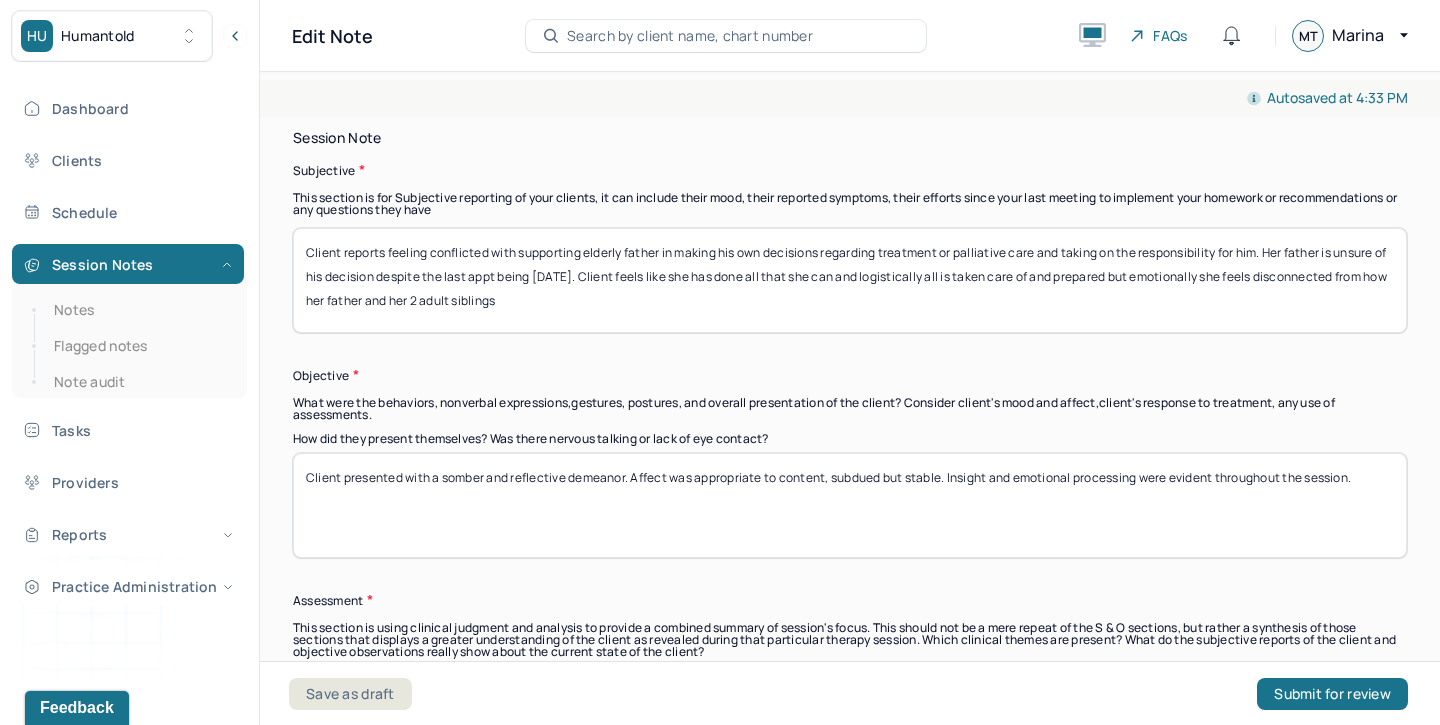 click on "Client reports feeling conflicted with supporting elderly father in making his own decisions regarding treatment or [MEDICAL_DATA] and taking on the responsibility for him. Her father is unsure of his decision despite the last appt being [DATE]. Client feels like she has done all that she can and logistically all is taken care of and prepared but emotionally she feels disconnected from how her father and her 2 siblings" at bounding box center (850, 280) 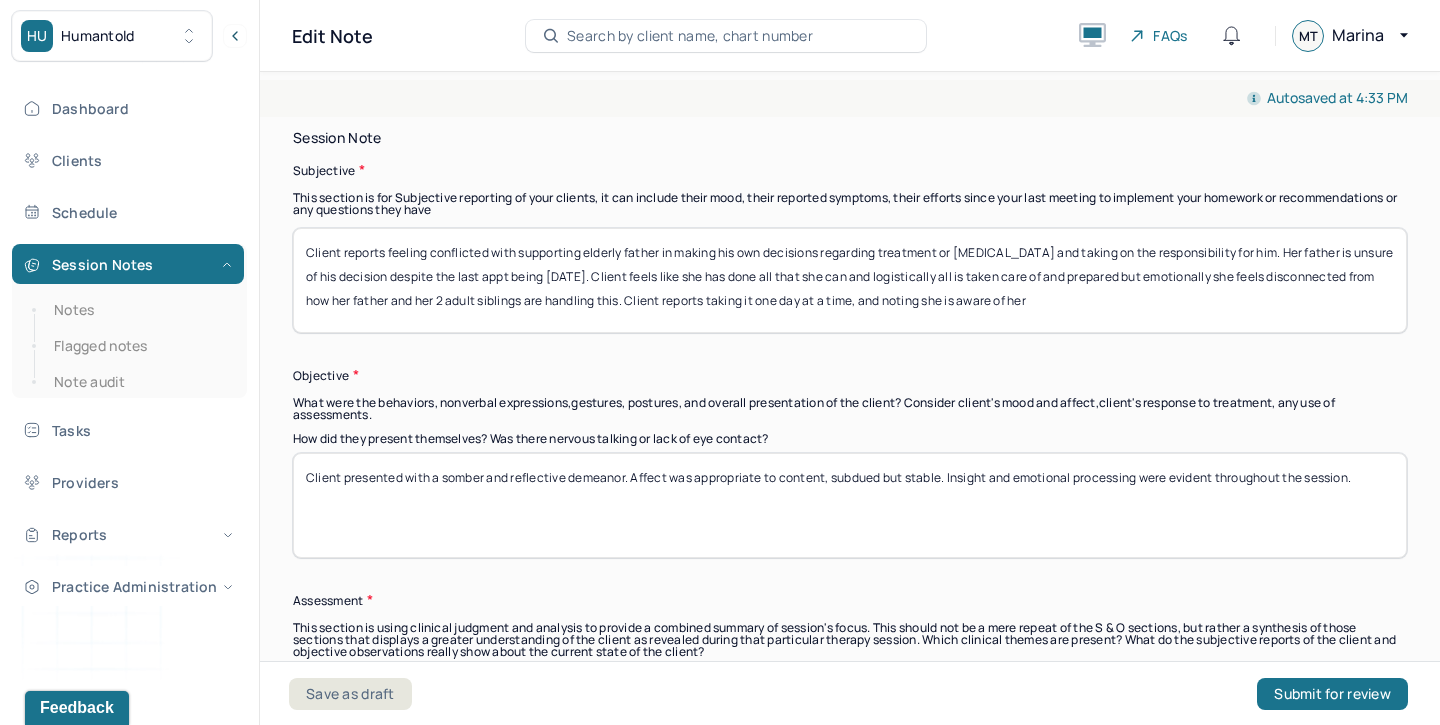 click on "Client reports feeling conflicted with supporting elderly father in making his own decisions regarding treatment or [MEDICAL_DATA] and taking on the responsibility for him. Her father is unsure of his decision despite the last appt being [DATE]. Client feels like she has done all that she can and logistically all is taken care of and prepared but emotionally she feels disconnected from how her father and her 2 adult siblings are handling this. Client reports taking it one day at a time, and noting she is awre of her" at bounding box center [850, 280] 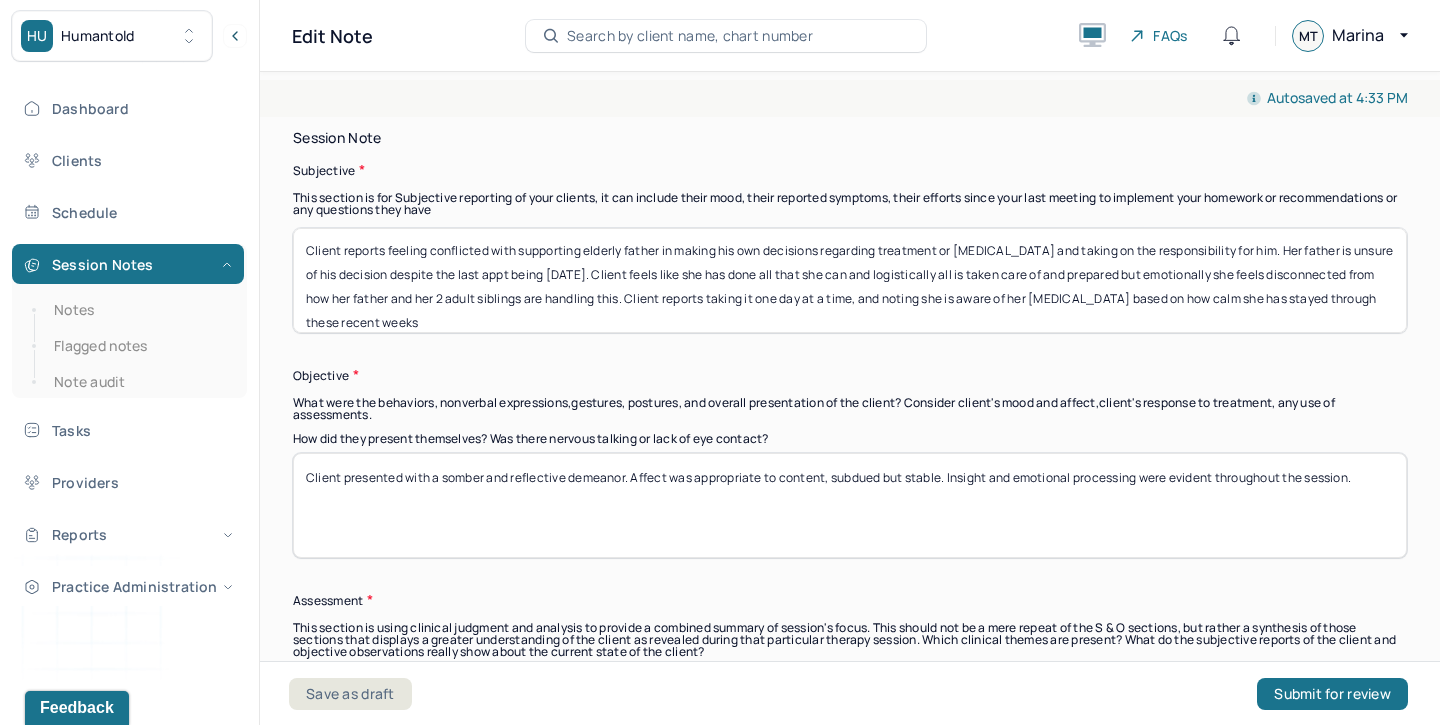 scroll, scrollTop: 0, scrollLeft: 0, axis: both 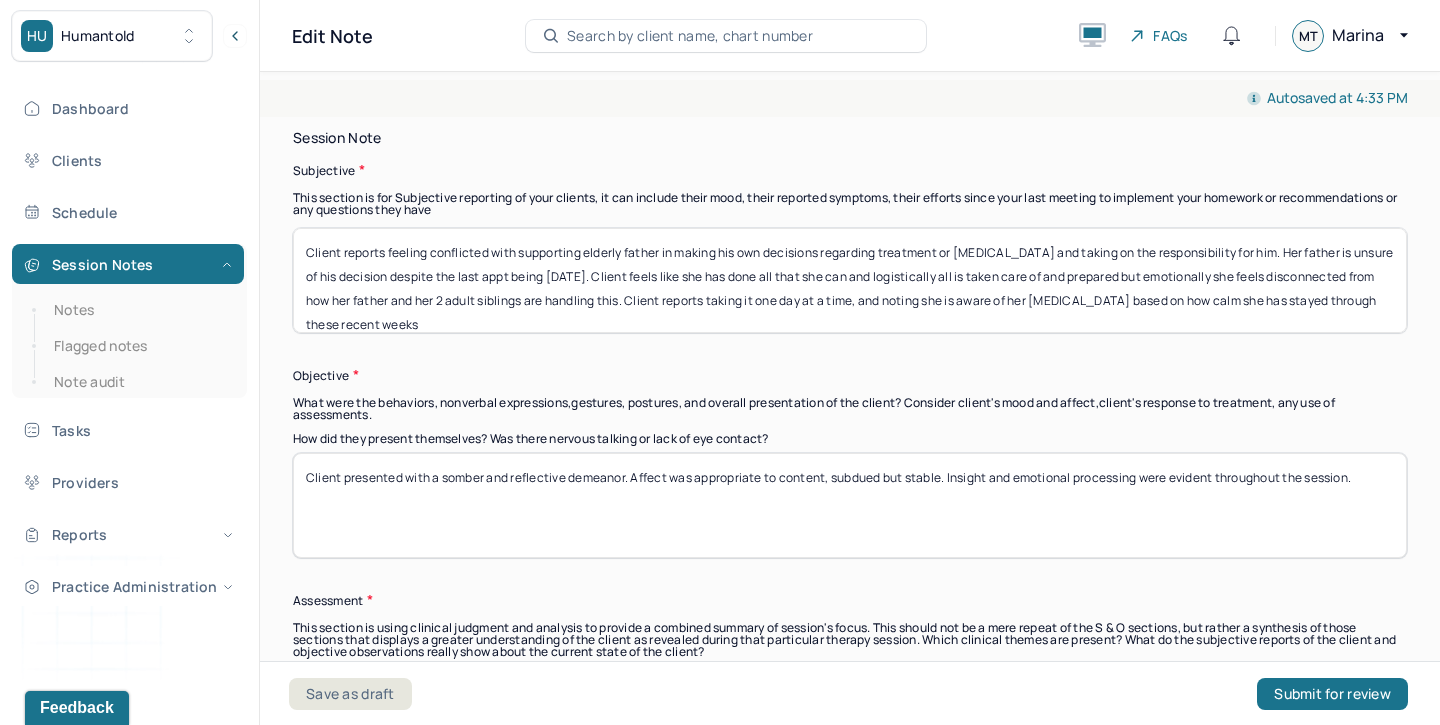 drag, startPoint x: 486, startPoint y: 320, endPoint x: 300, endPoint y: 232, distance: 205.76686 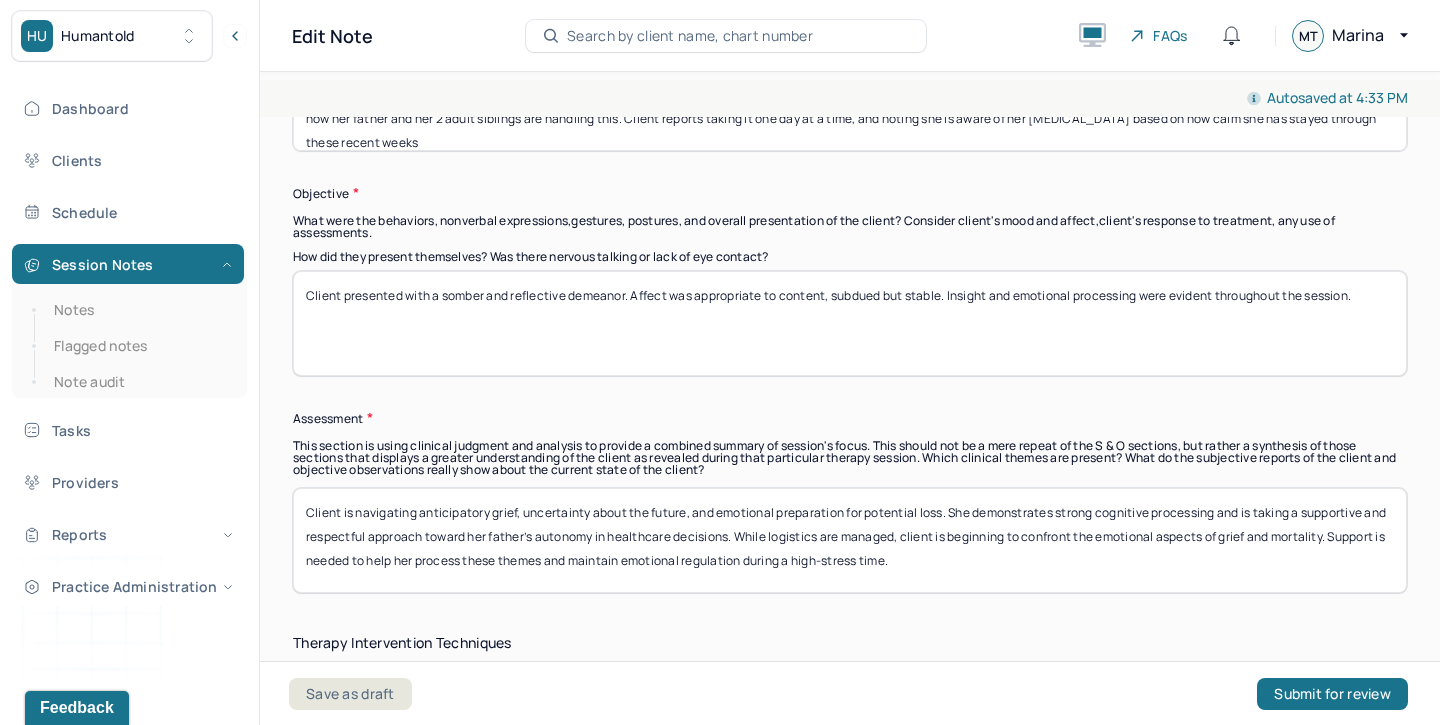scroll, scrollTop: 1578, scrollLeft: 0, axis: vertical 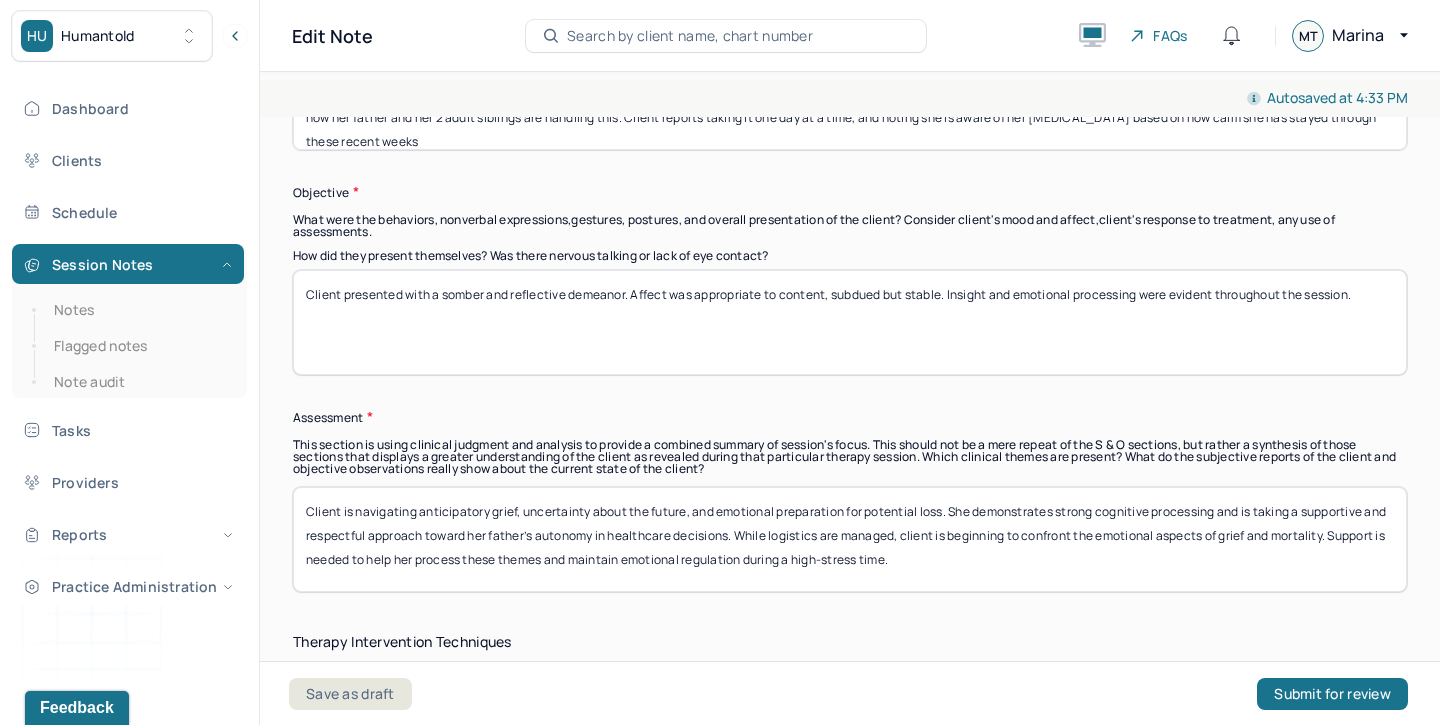 click on "Client presented with a somber and reflective demeanor. Affect was appropriate to content, subdued but stable. Insight and emotional processing were evident throughout the session." at bounding box center (850, 322) 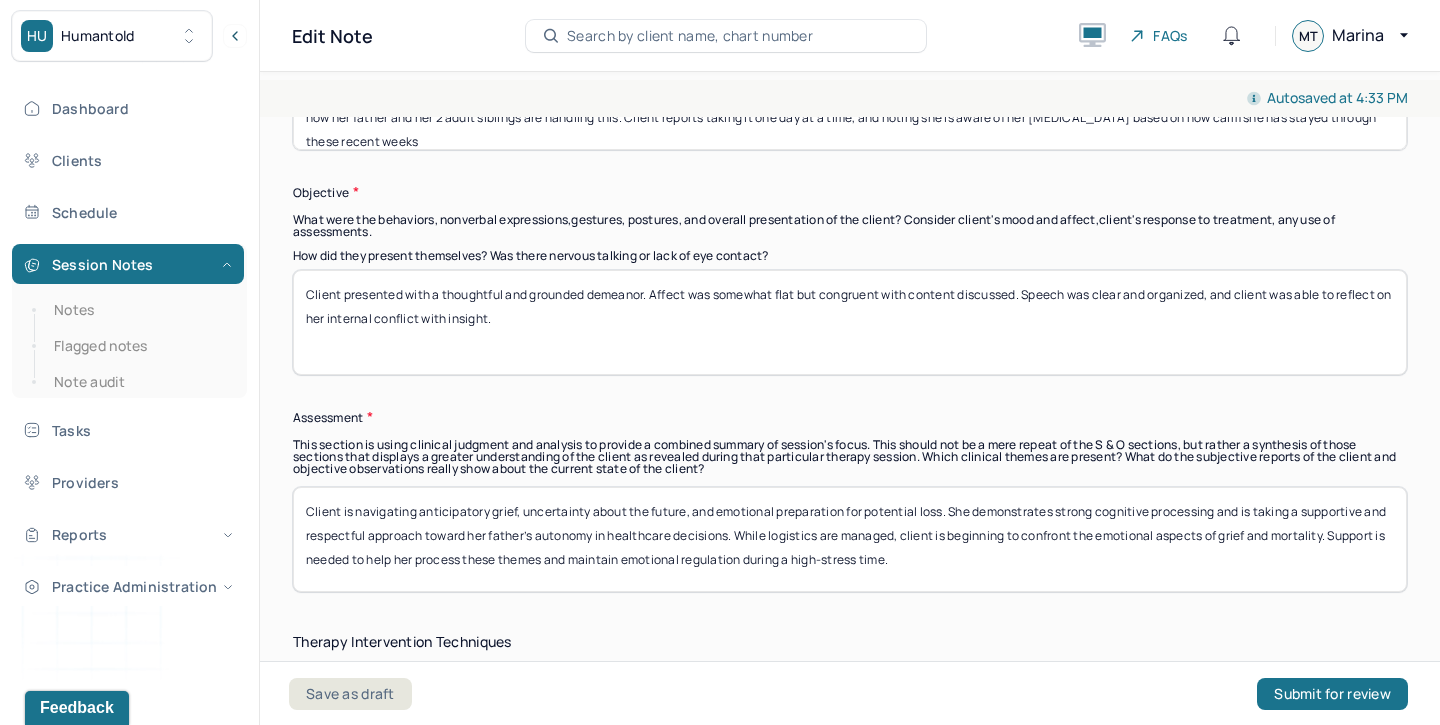 type on "Client presented with a thoughtful and grounded demeanor. Affect was somewhat flat but congruent with content discussed. Speech was clear and organized, and client was able to reflect on her internal conflict with insight." 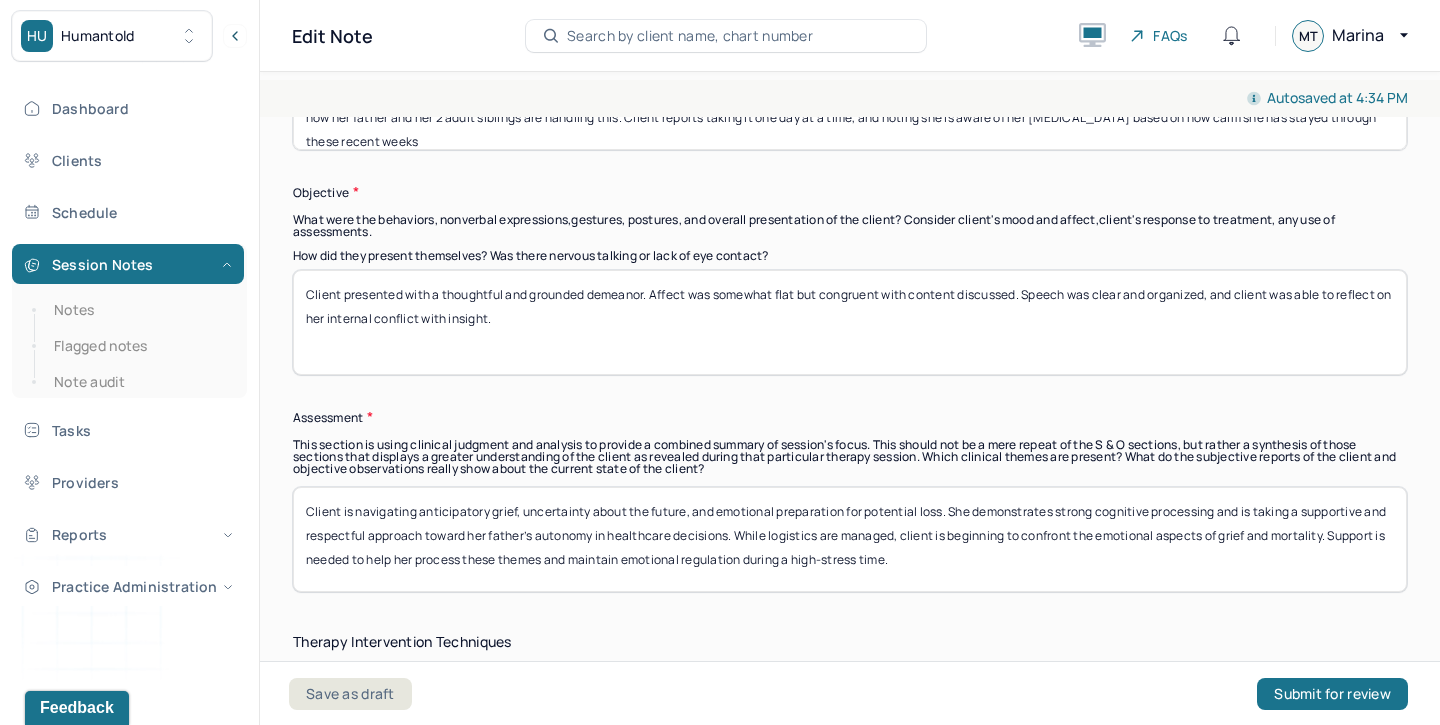 click on "Client is navigating anticipatory grief, uncertainty about the future, and emotional preparation for potential loss. She demonstrates strong cognitive processing and is taking a supportive and respectful approach toward her father’s autonomy in healthcare decisions. While logistics are managed, client is beginning to confront the emotional aspects of grief and mortality. Support is needed to help her process these themes and maintain emotional regulation during a high-stress time." at bounding box center (850, 539) 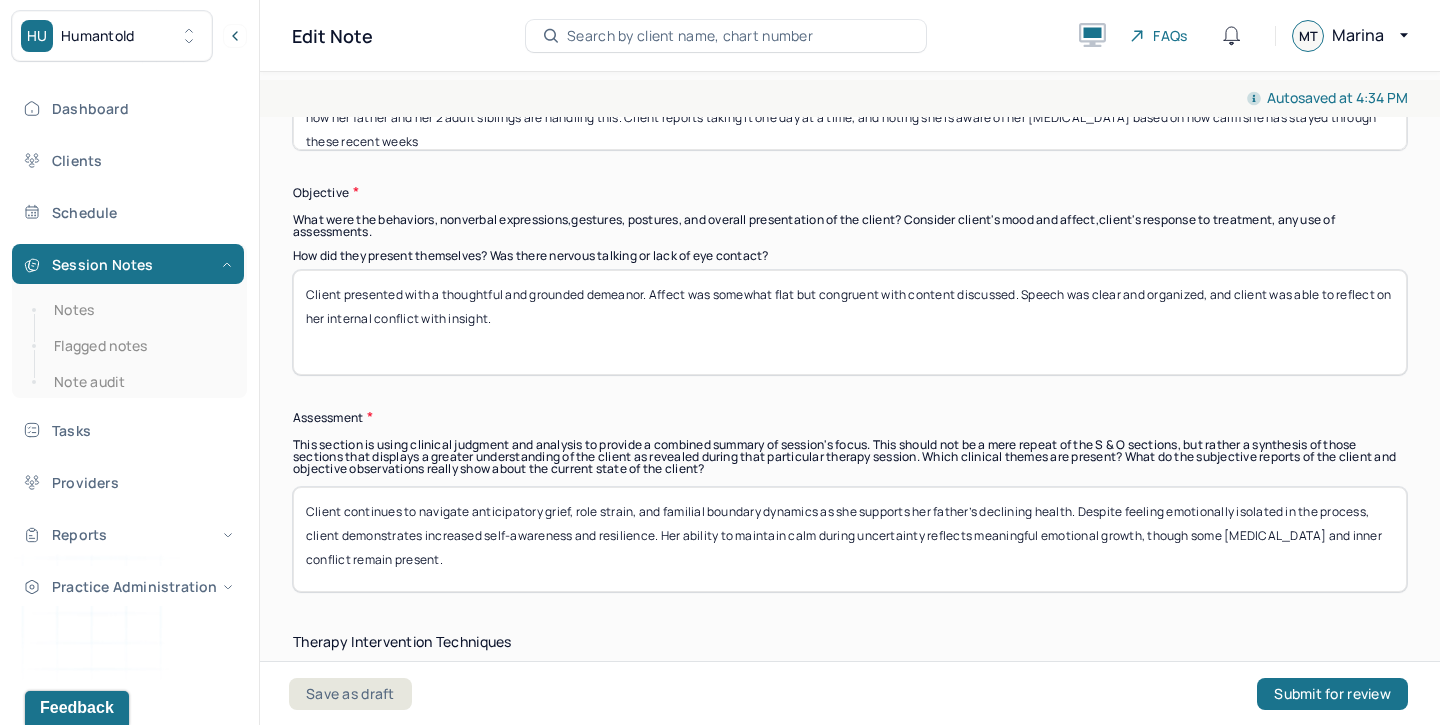 click on "Client continues to navigate anticipatory grief, role strain, and familial boundary dynamics as she supports her father’s declining health. Despite feeling emotionally isolated in the process, client demonstrates increased self-awareness and resilience. Her ability to maintain calm during uncertainty reflects meaningful emotional growth, though some [MEDICAL_DATA] and inner conflict remain present." at bounding box center [850, 539] 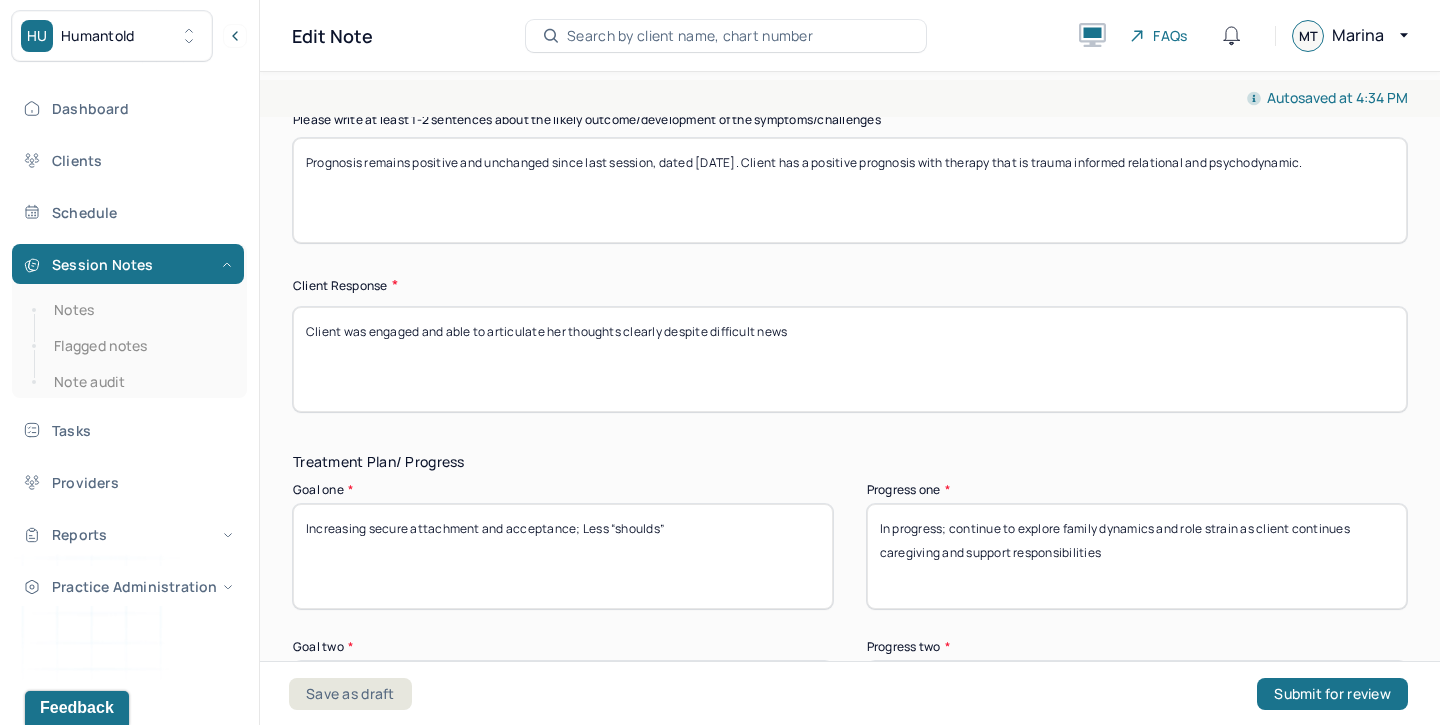 scroll, scrollTop: 3061, scrollLeft: 0, axis: vertical 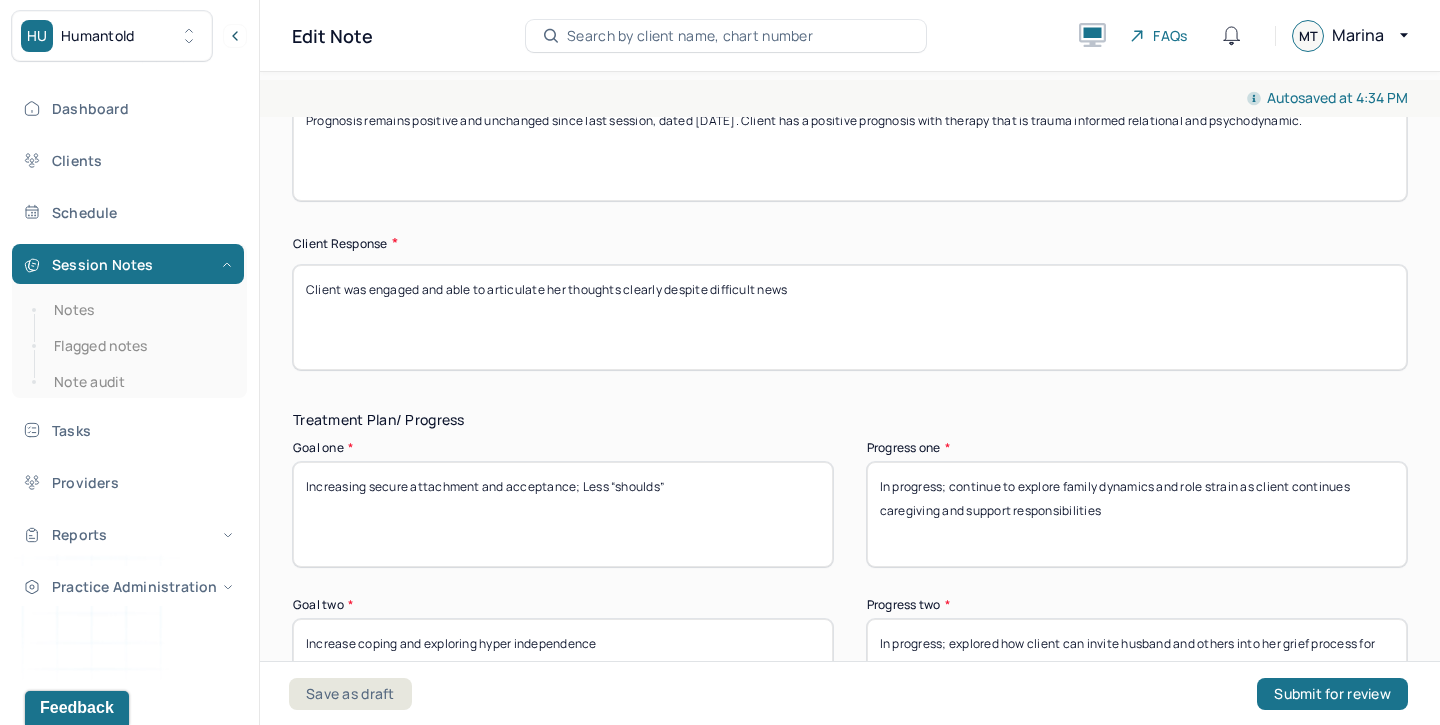 type on "Client continues to navigate anticipatory grief, role strain, and familial boundary dynamics as she supports her father’s declining health. Despite feeling emotionally isolated in the process, aside from the support she has in her husband, client demonstrates increased self-awareness and resilience. Her ability to maintain calm during uncertainty reflects meaningful emotional growth, though some [MEDICAL_DATA] and inner conflict remain present." 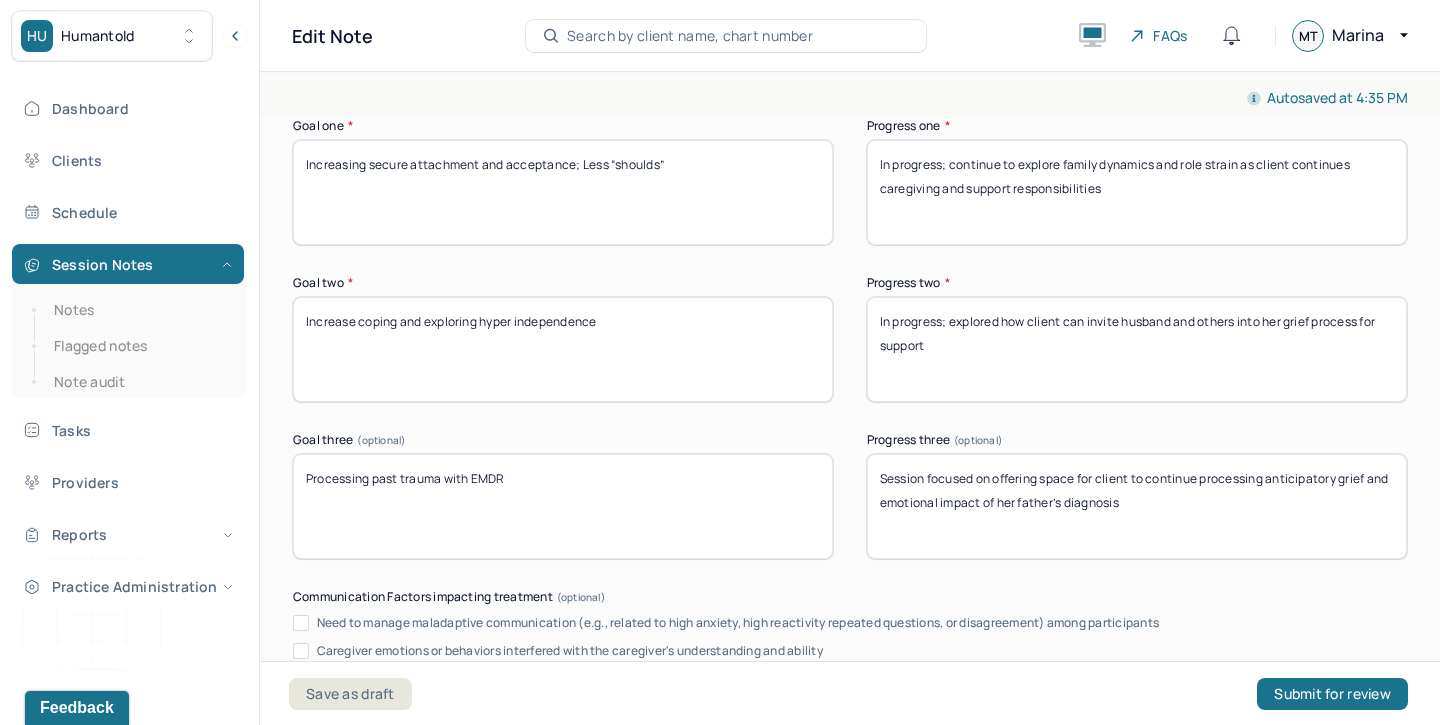 scroll, scrollTop: 3385, scrollLeft: 0, axis: vertical 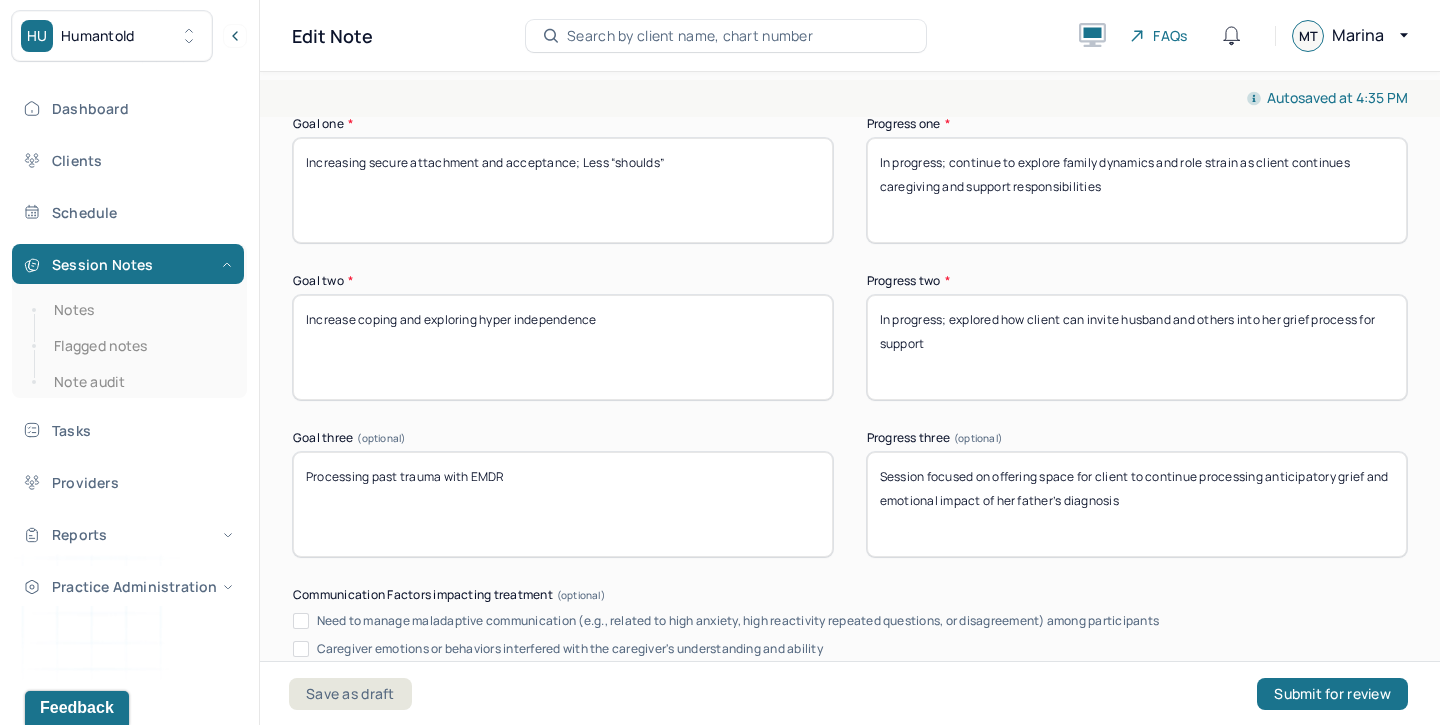 type on "Client was pensive and reflective" 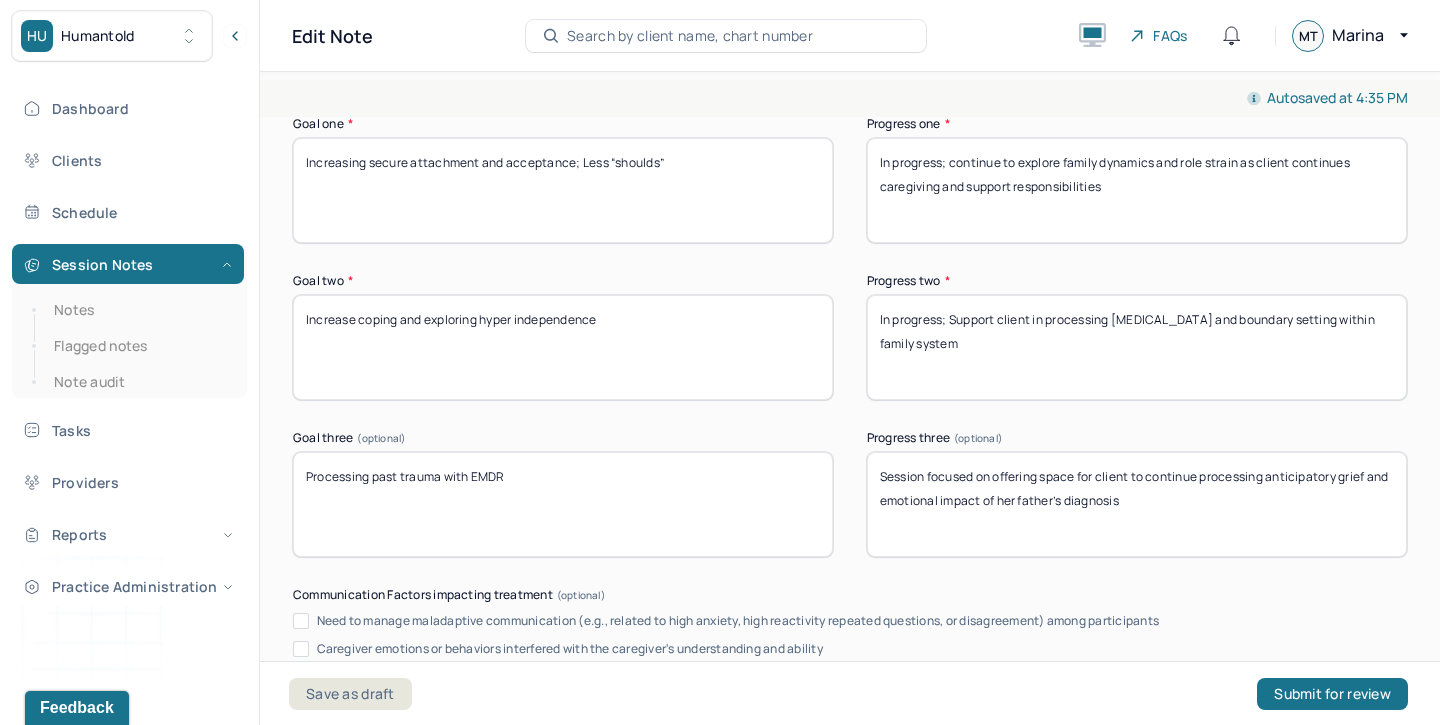 click on "In progress; explored how client can invite husband and others into her grief process for support" at bounding box center (1137, 347) 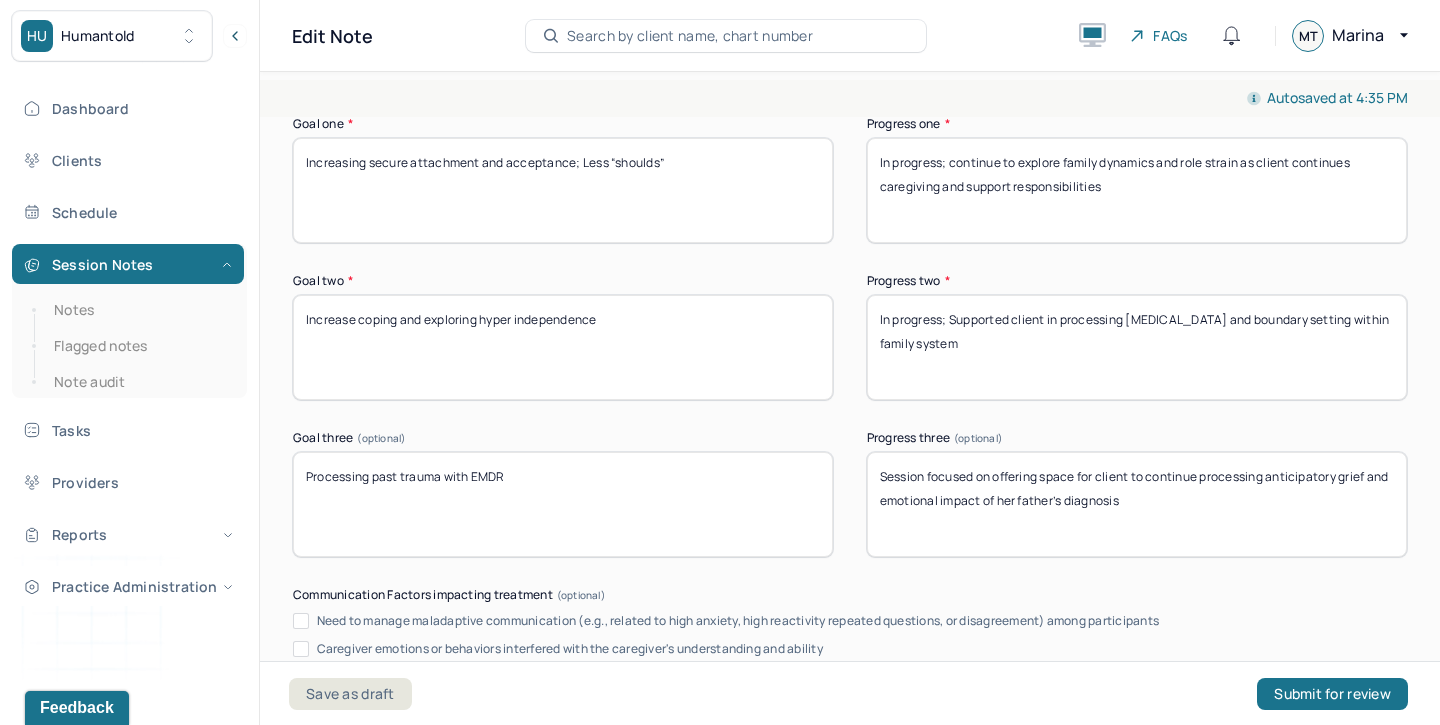 type on "In progress; Supported client in processing [MEDICAL_DATA] and boundary setting within family system" 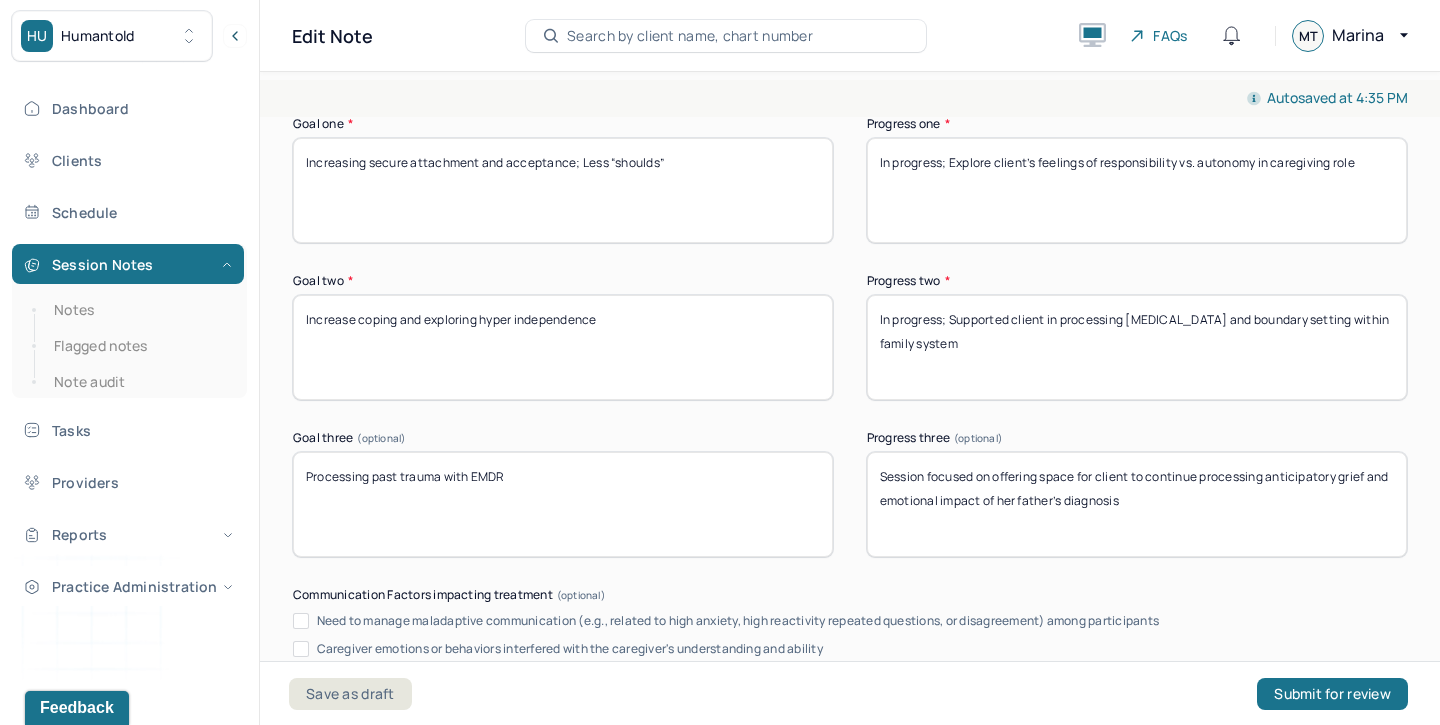 click on "In progress; continue to explore family dynamics and role strain as client continues caregiving and support responsibilities" at bounding box center [1137, 190] 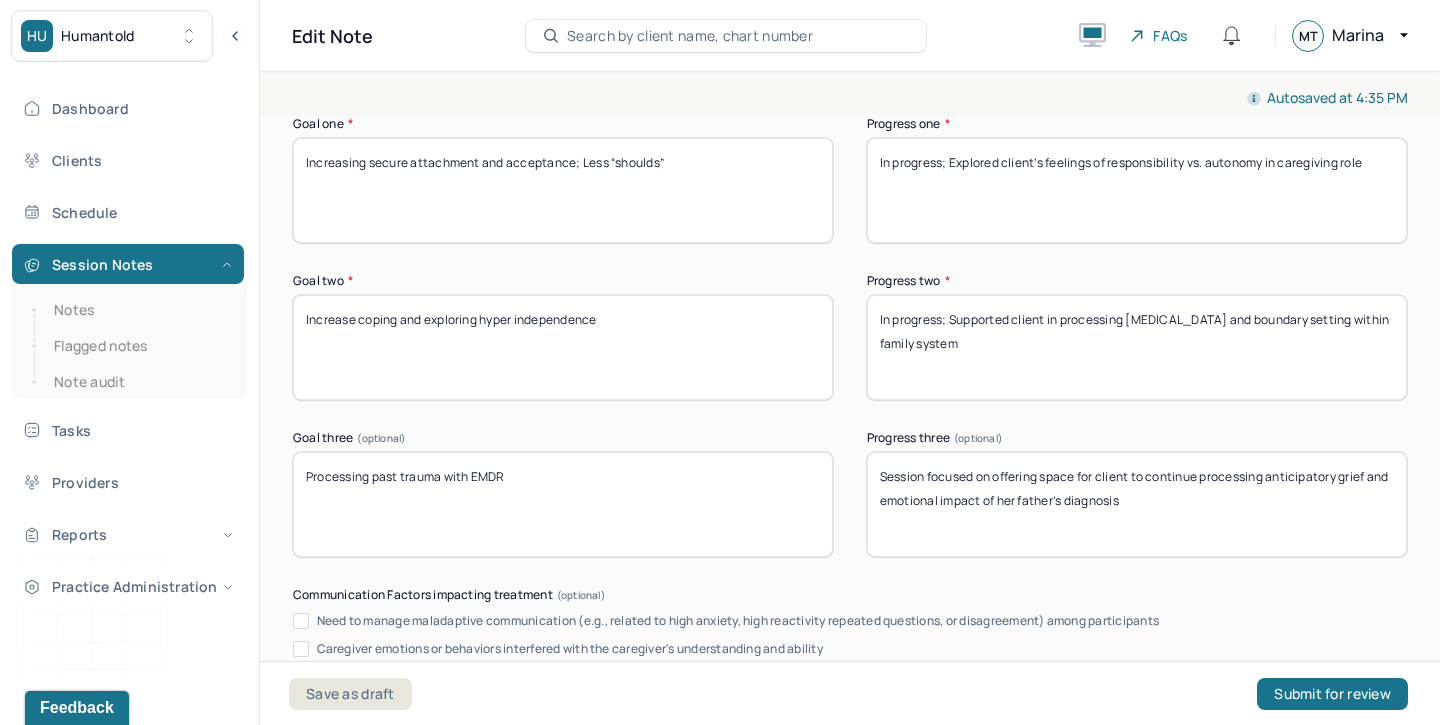 type on "In progress; Explored client’s feelings of responsibility vs. autonomy in caregiving role" 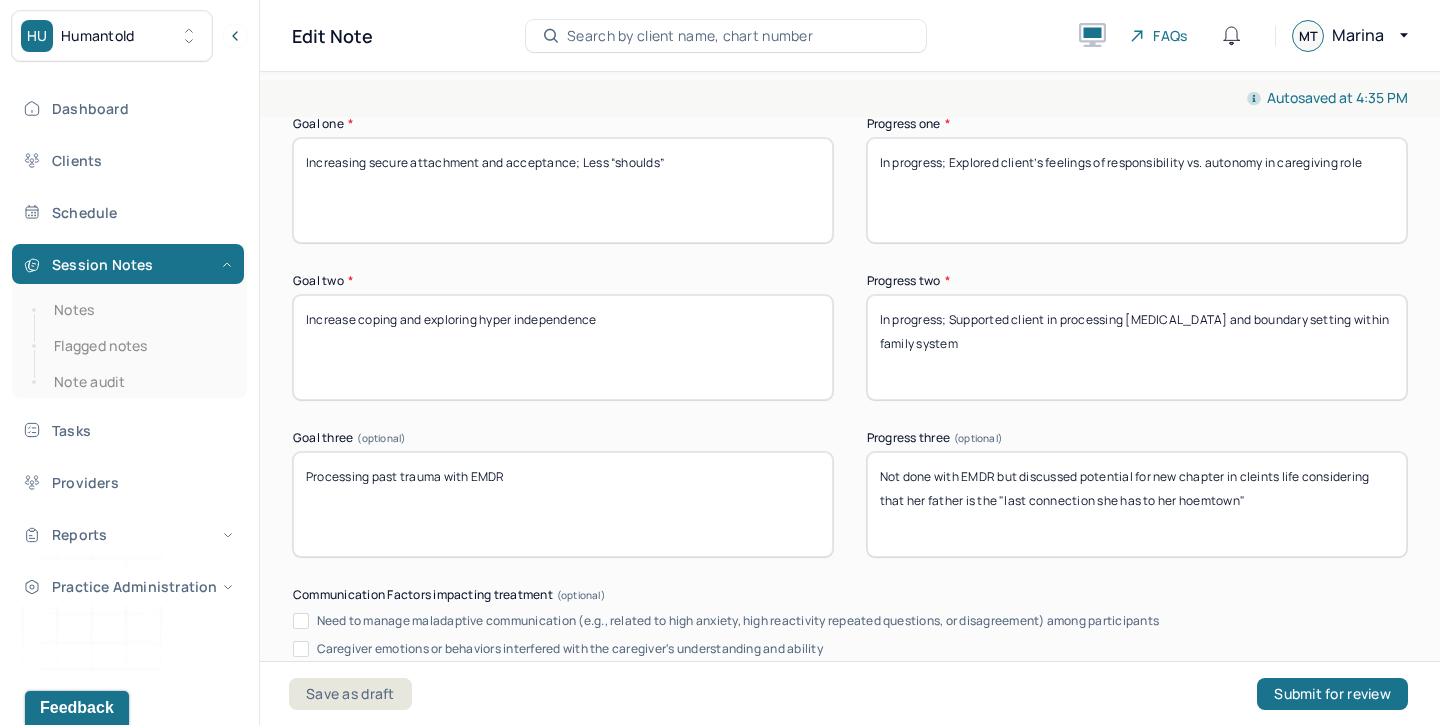 click on "Session focused on offering space for client to continue processing anticipatory grief and emotional impact of her father’s diagnosis" at bounding box center (1137, 504) 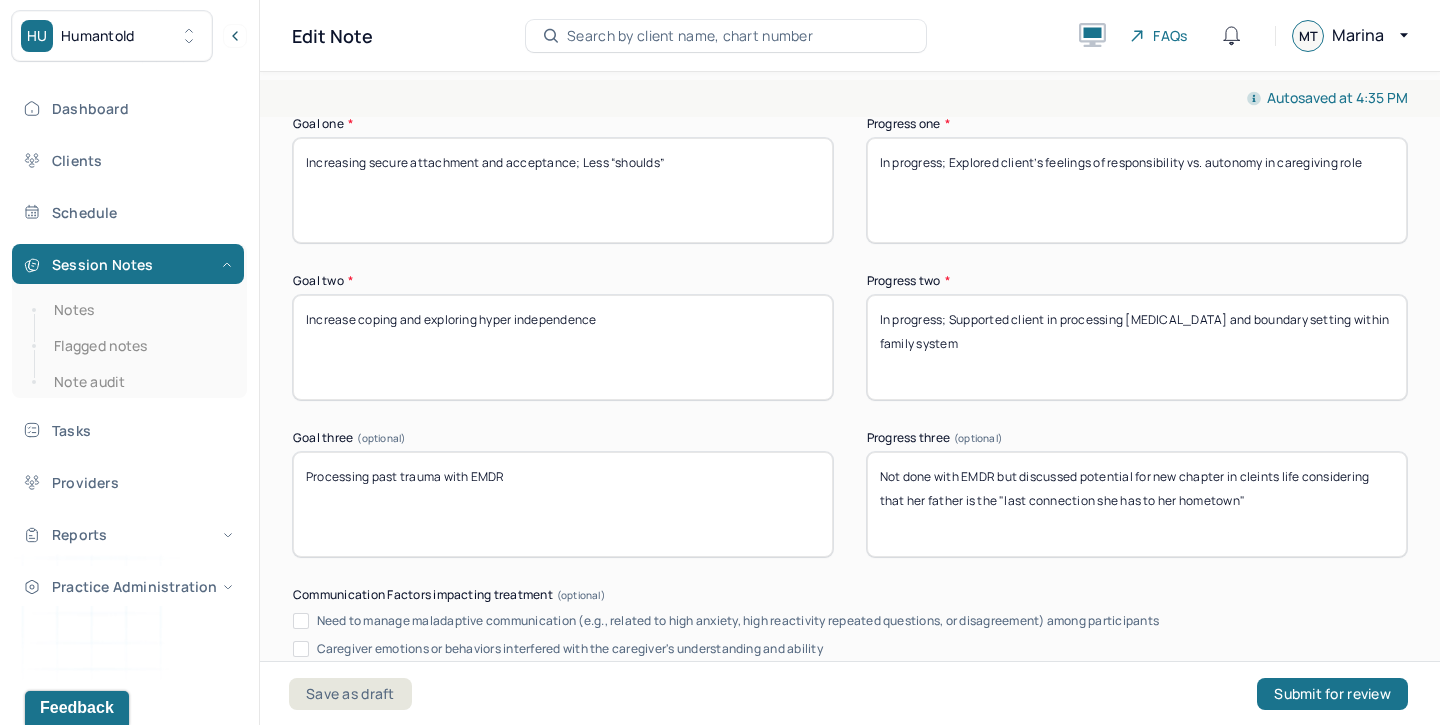 click on "Session focused on offering space for client to continue processing anticipatory grief and emotional impact of her father’s diagnosis" at bounding box center (1137, 504) 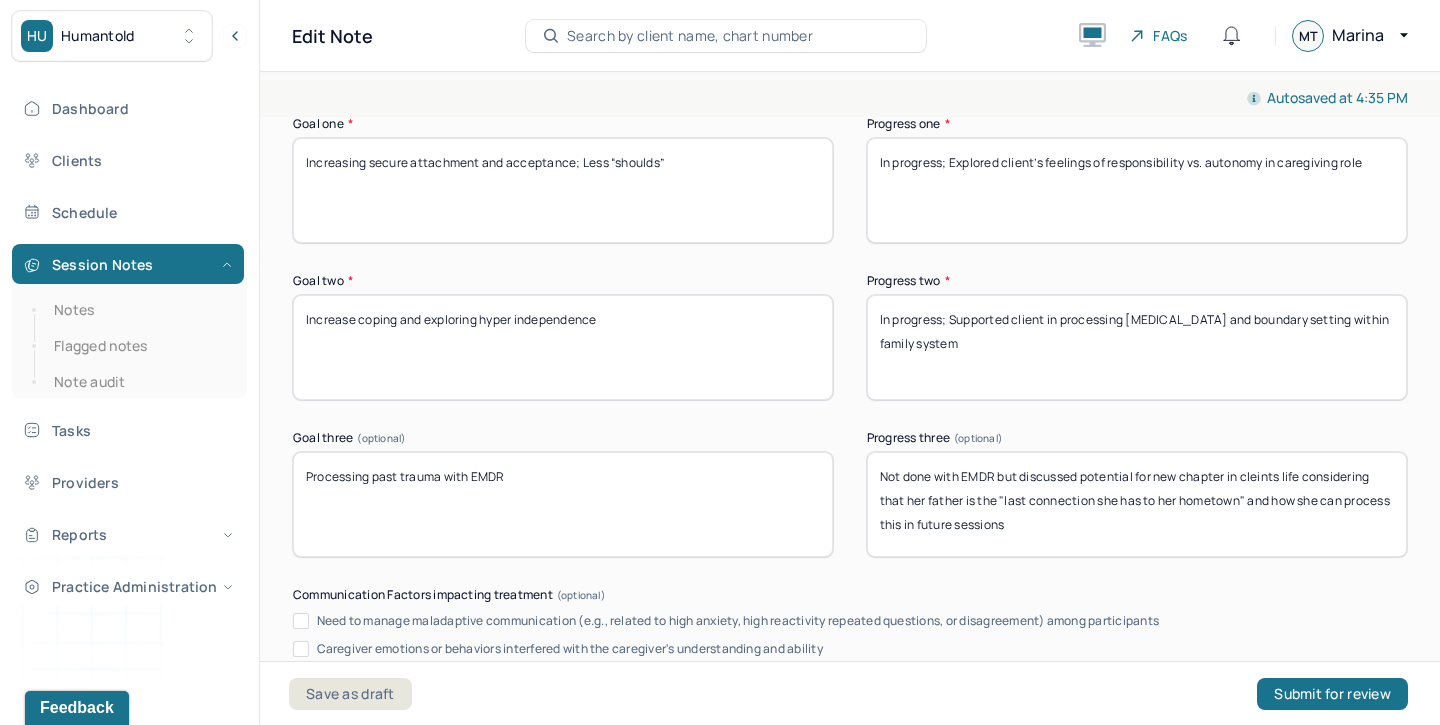 scroll, scrollTop: 3934, scrollLeft: 0, axis: vertical 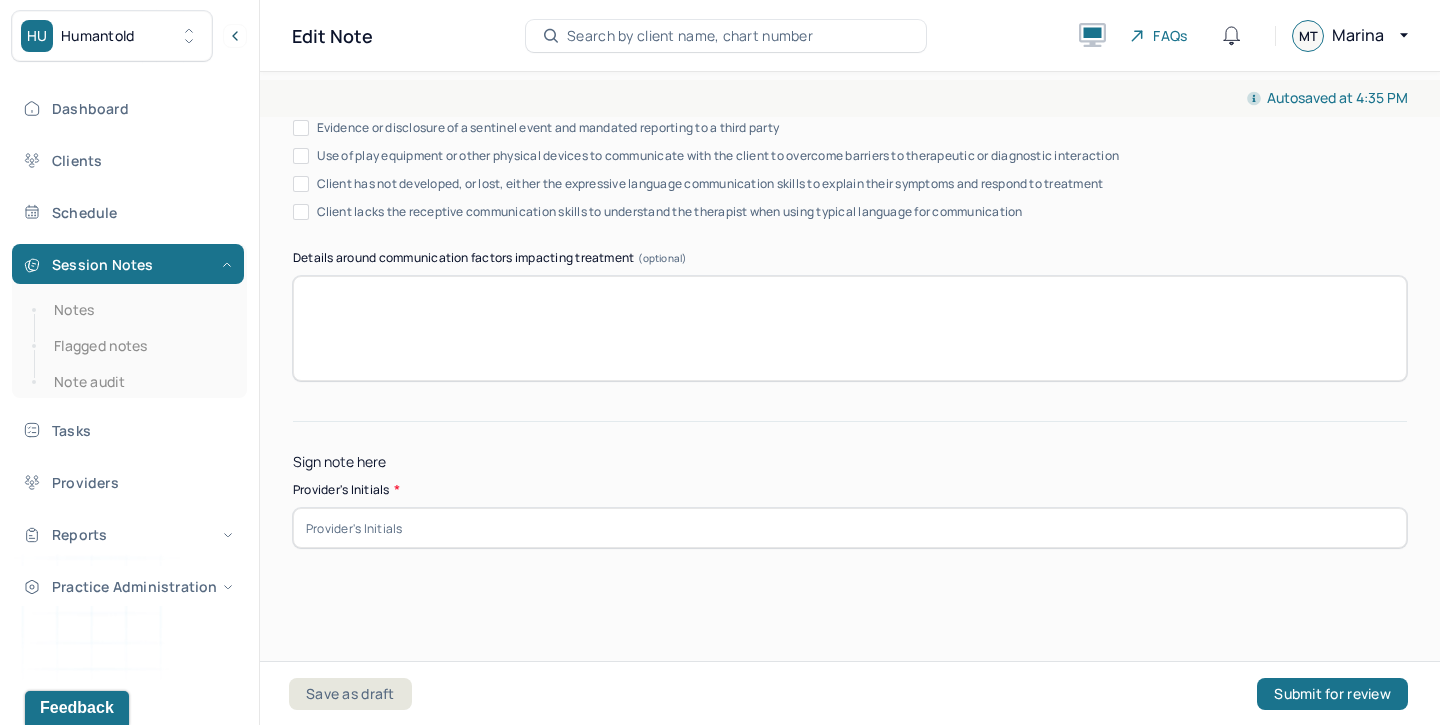 type on "Not done with EMDR but discussed potential for new chapter in cleints life considering that her father is the "last connection she has to her hometown" and how she can process this in future sessions" 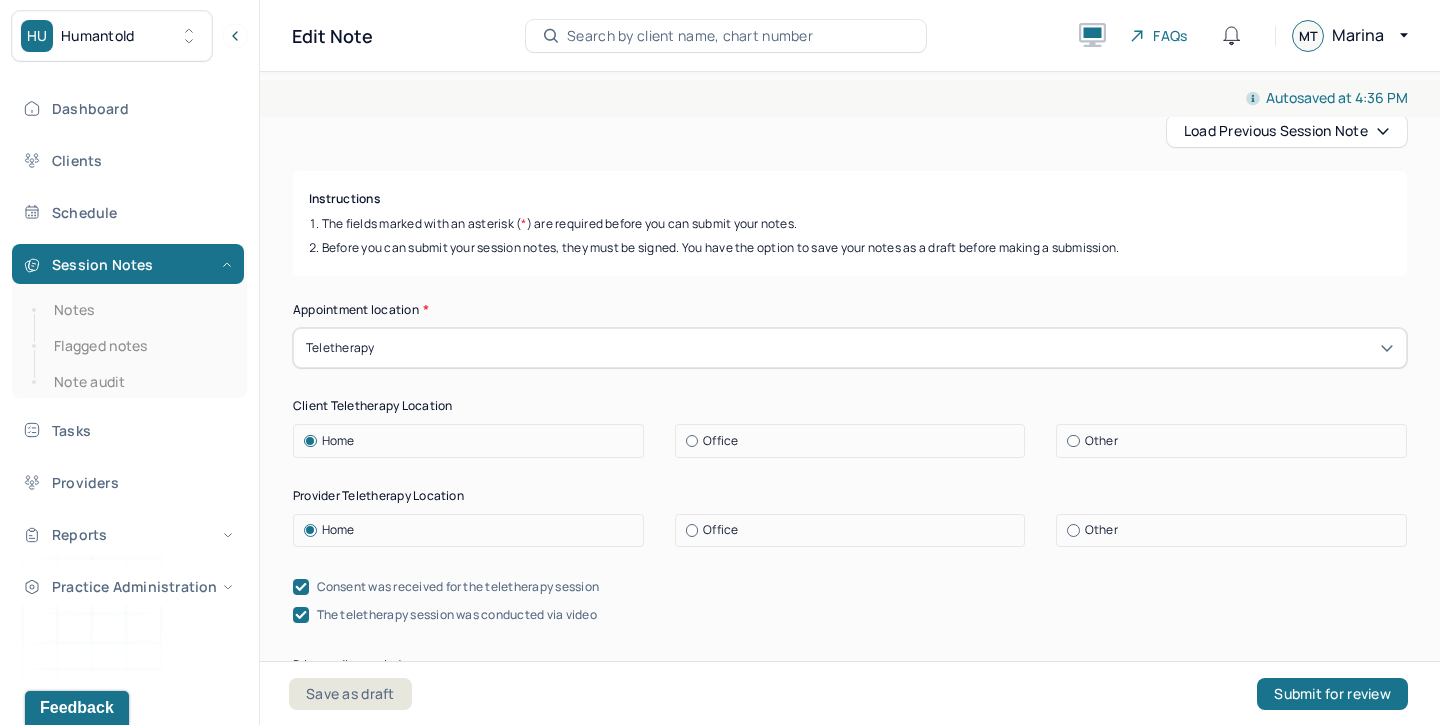scroll, scrollTop: 207, scrollLeft: 0, axis: vertical 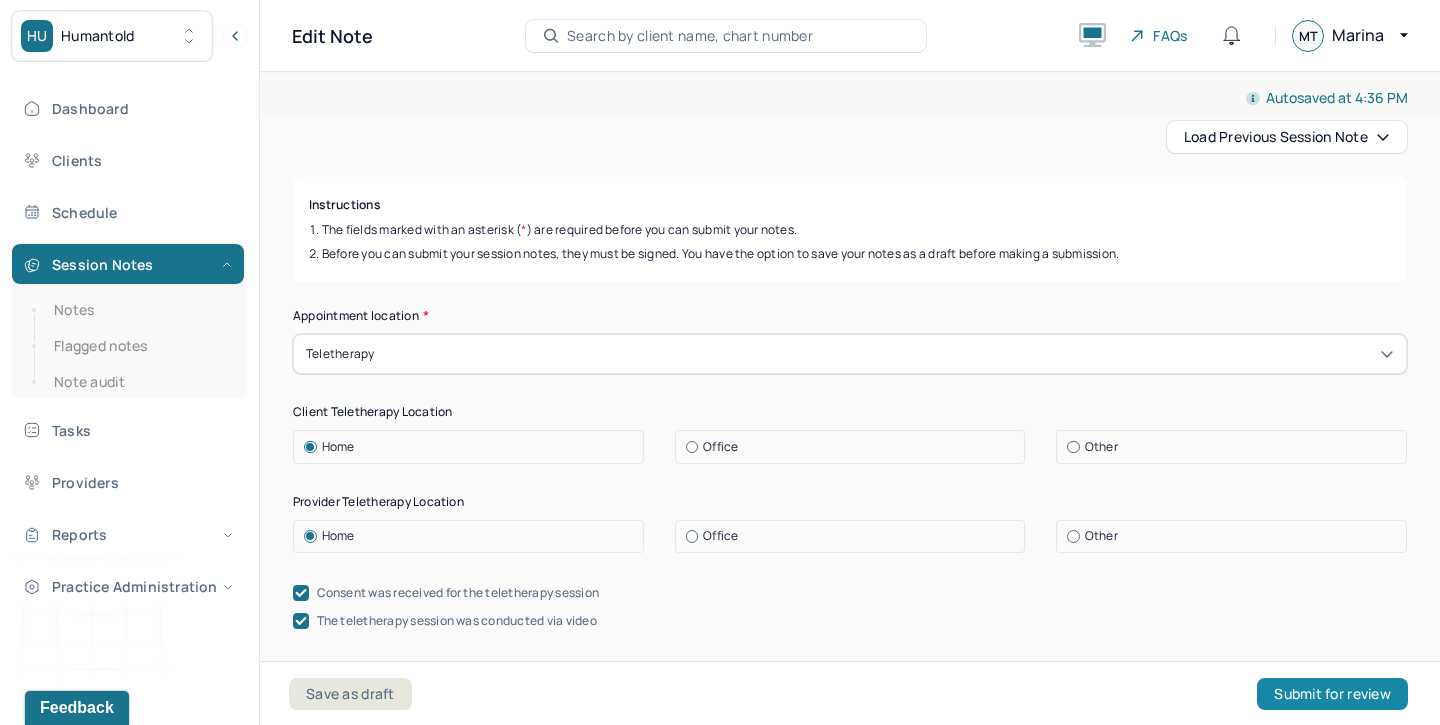 type on "MT" 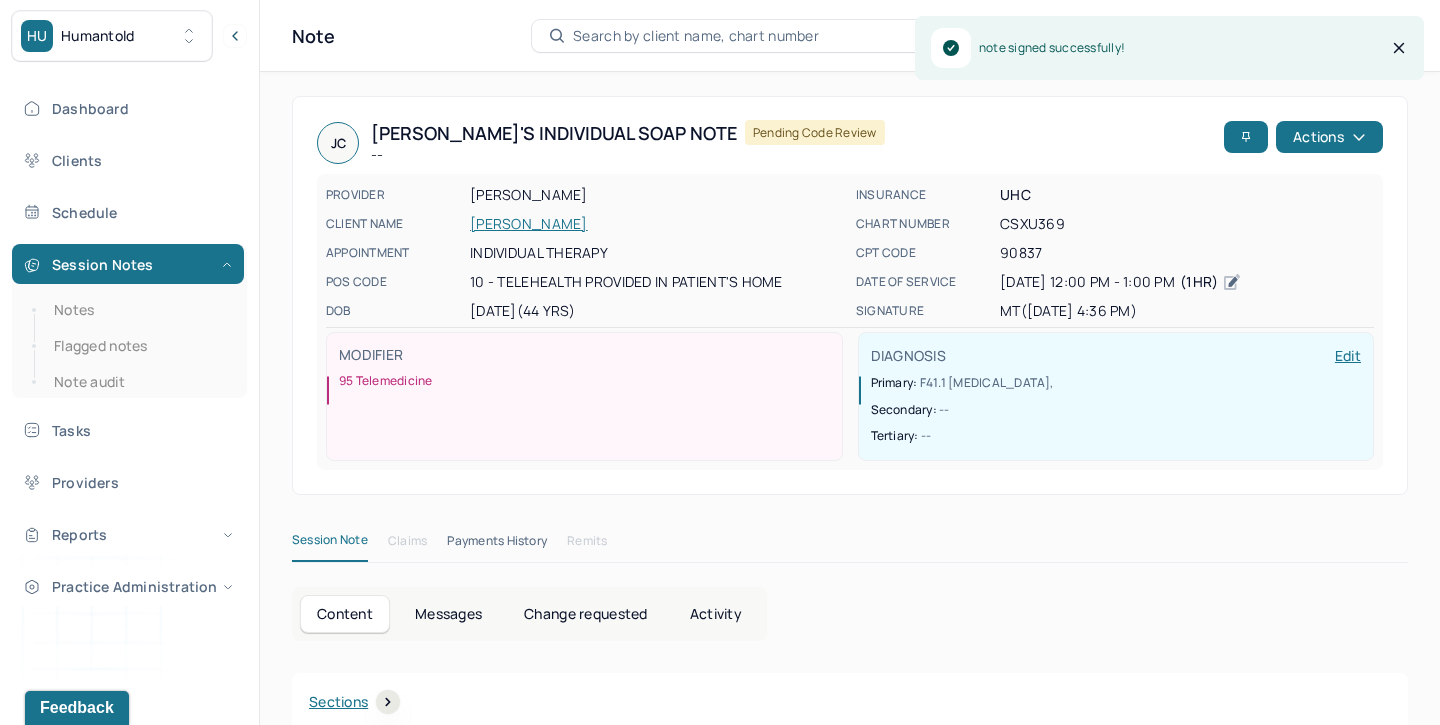click on "Content     Messages     Change requested     Activity" at bounding box center [529, 614] 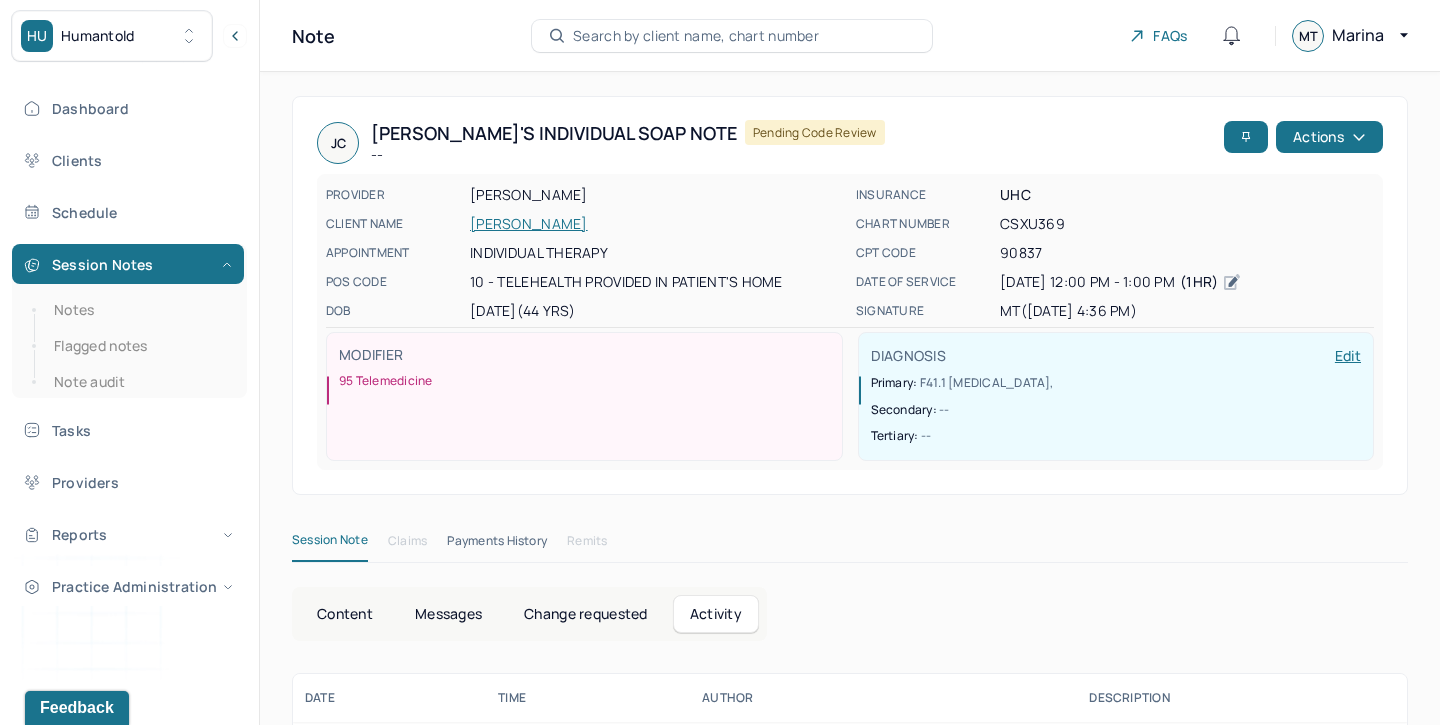 scroll, scrollTop: 159, scrollLeft: 0, axis: vertical 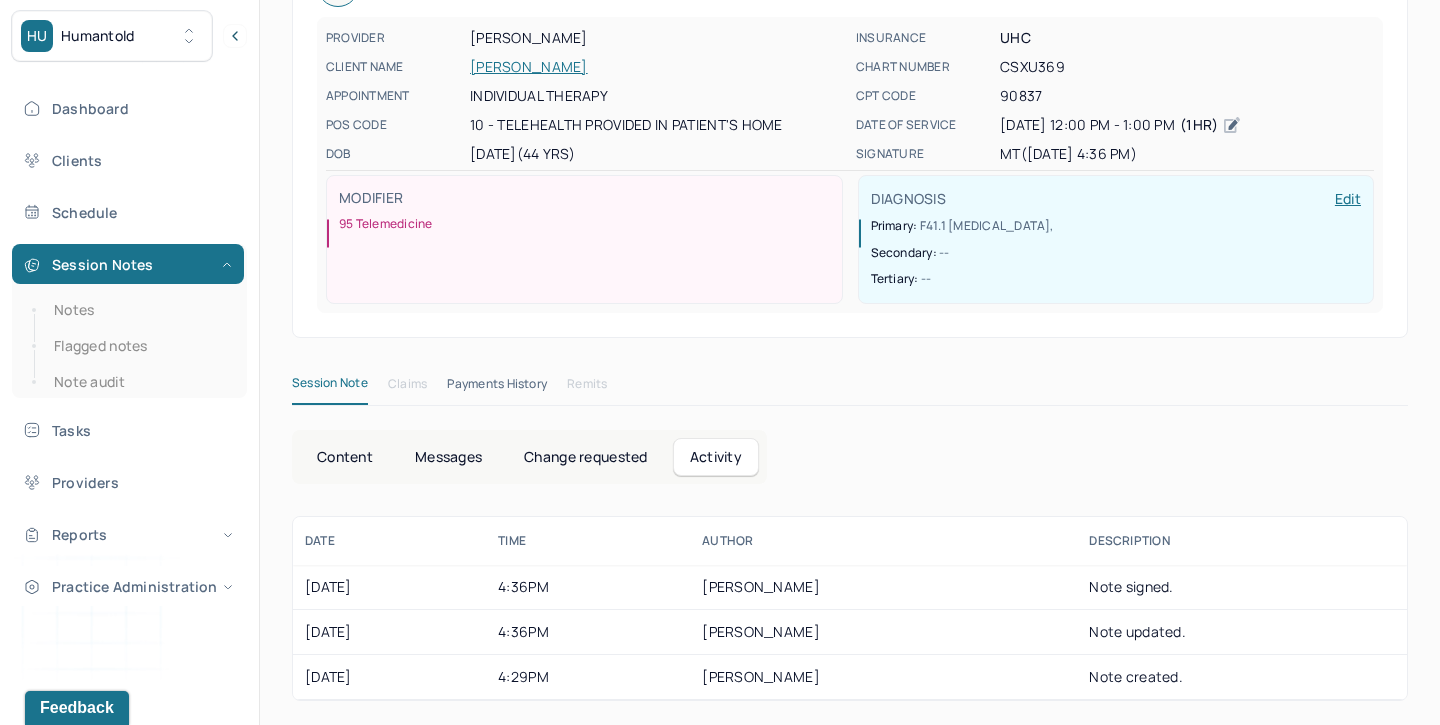 click on "Content" at bounding box center [345, 457] 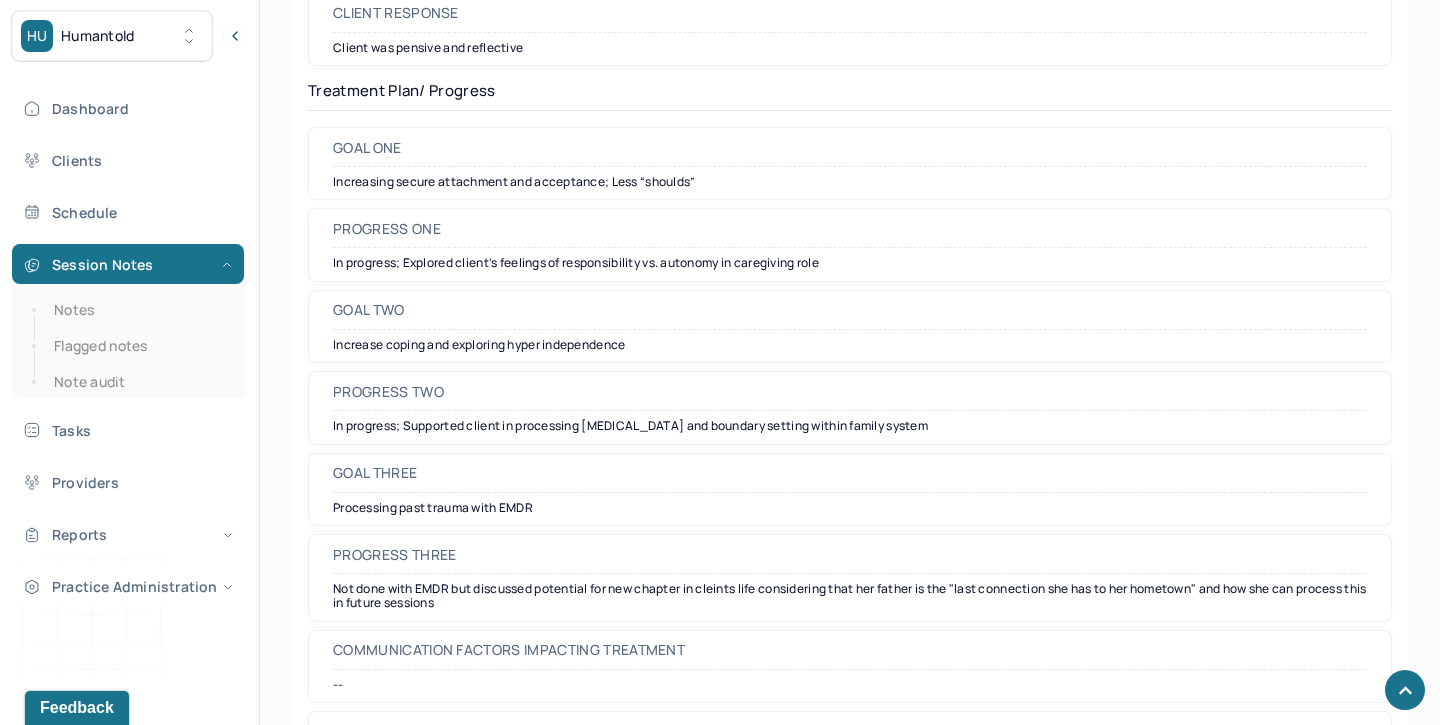scroll, scrollTop: 2925, scrollLeft: 0, axis: vertical 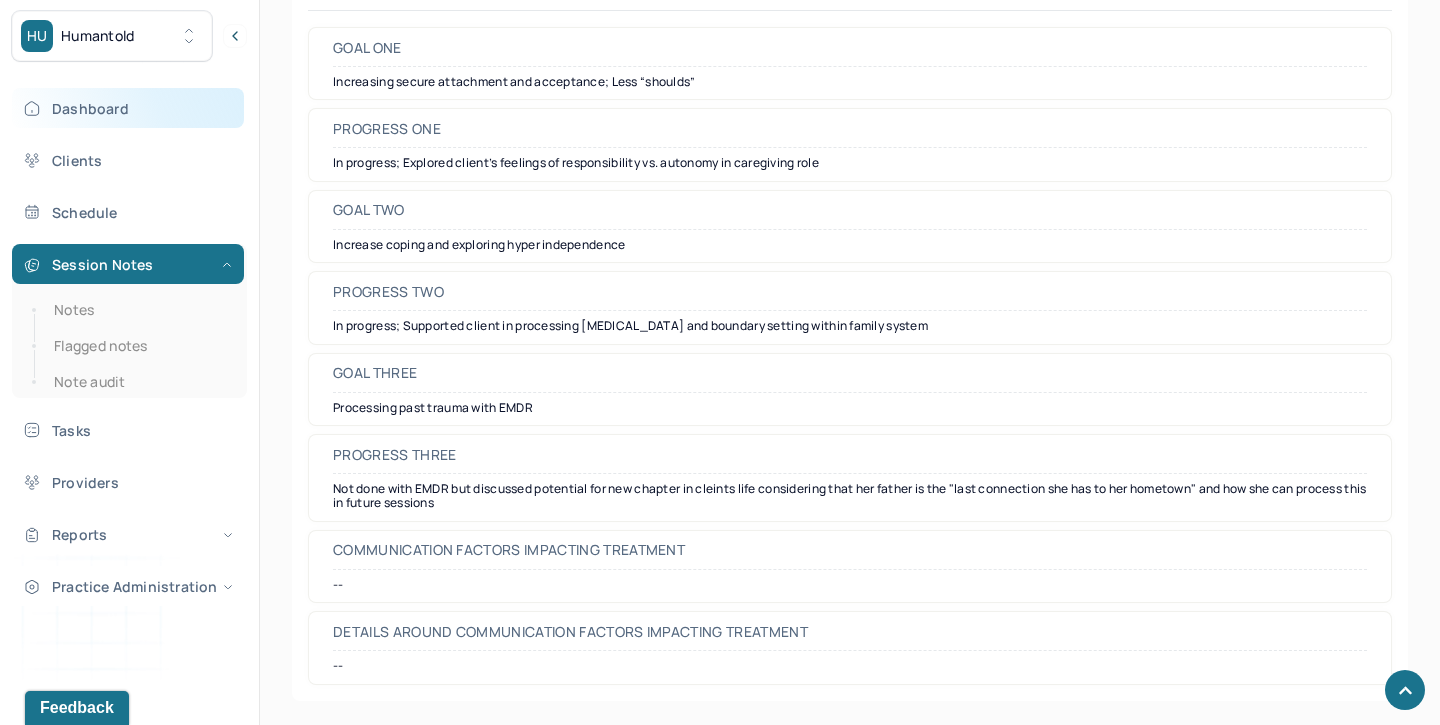 click on "Dashboard" at bounding box center [128, 108] 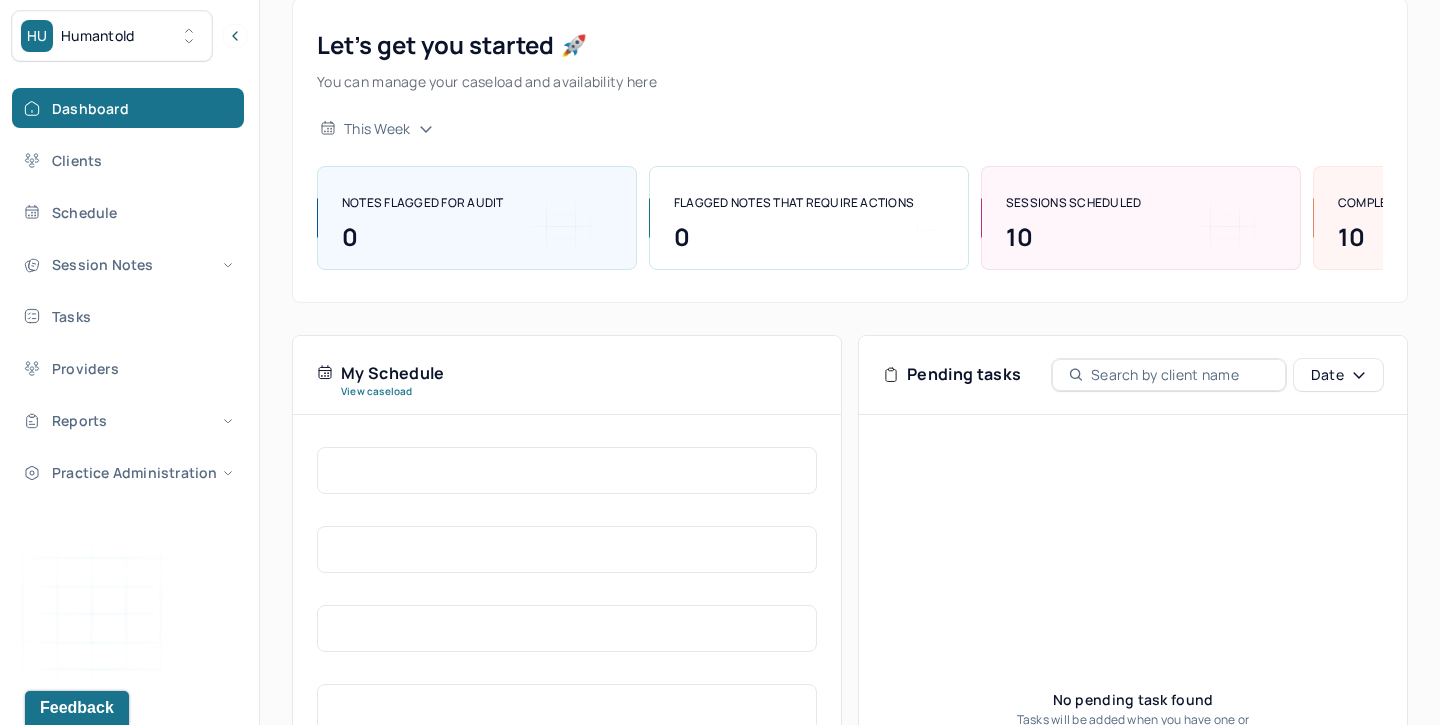 scroll, scrollTop: 0, scrollLeft: 0, axis: both 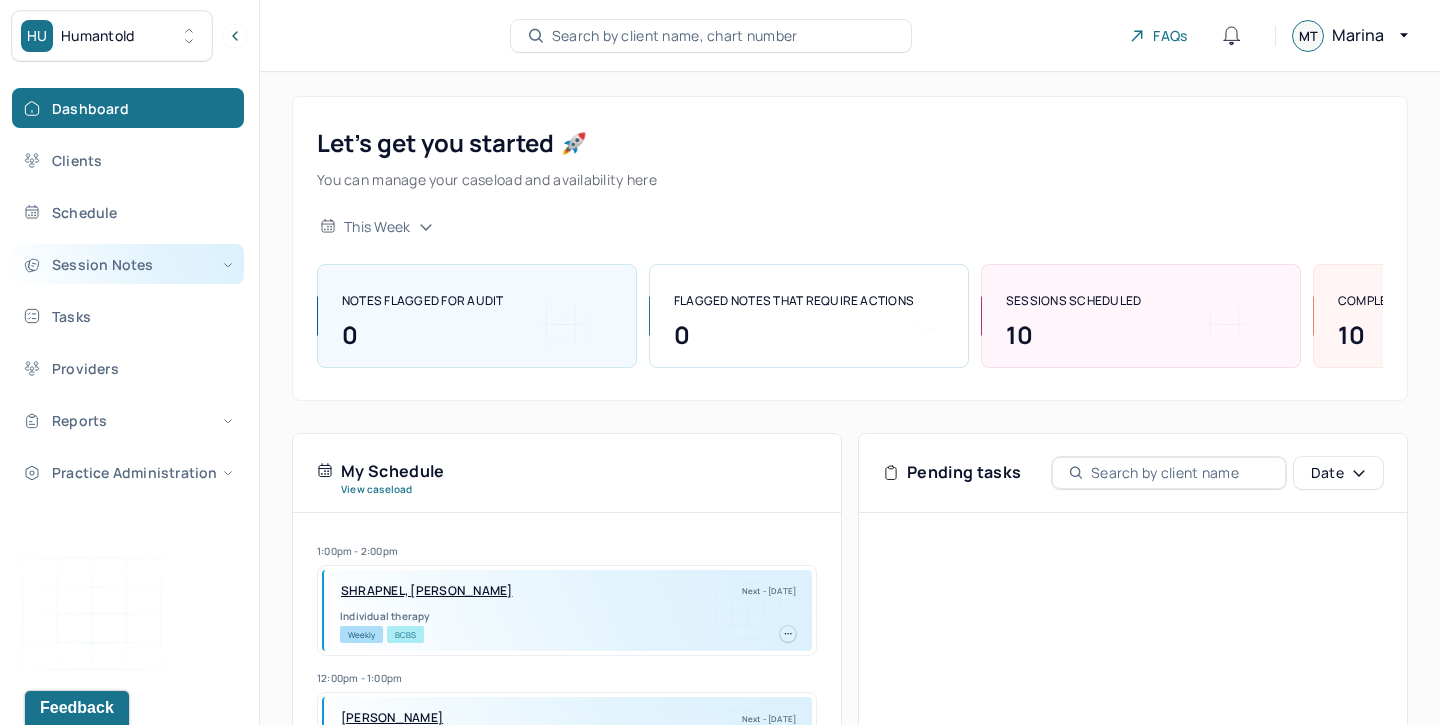 click on "Session Notes" at bounding box center [128, 264] 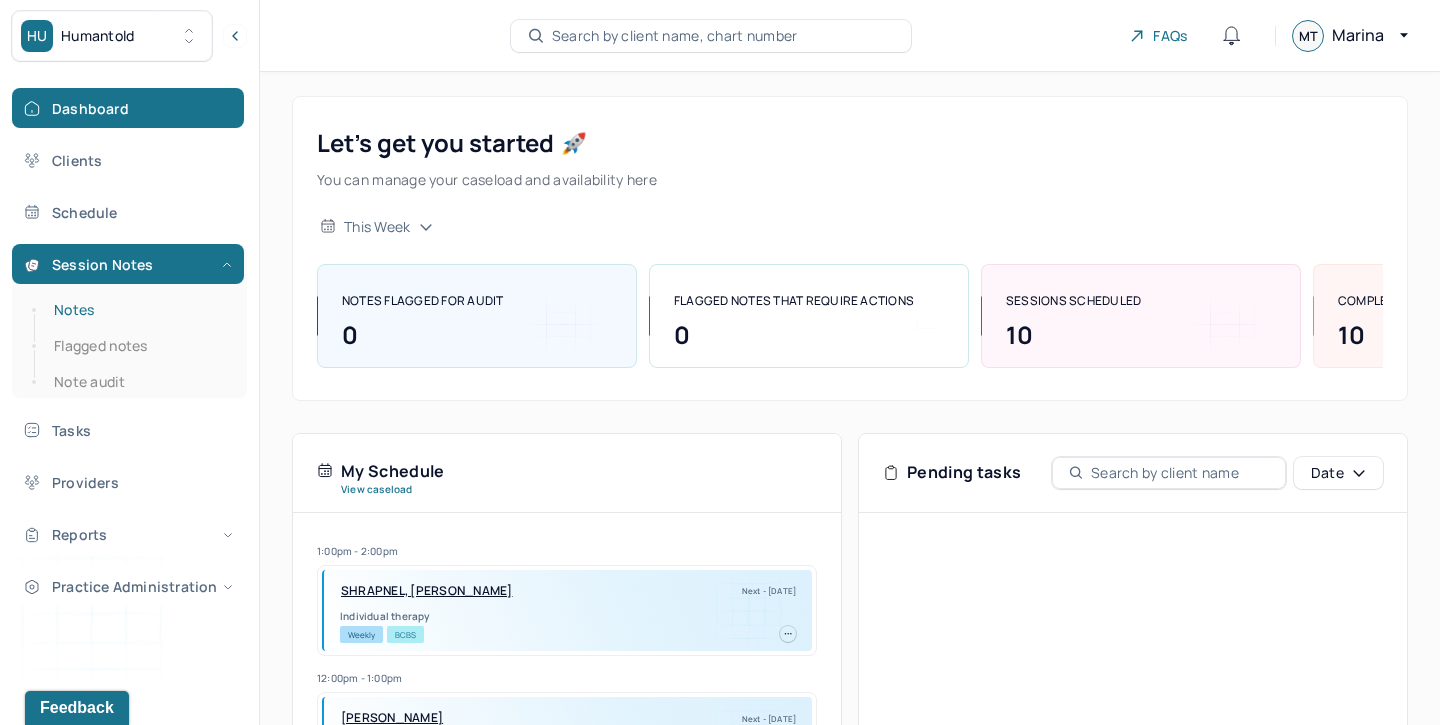 click on "Notes" at bounding box center (139, 310) 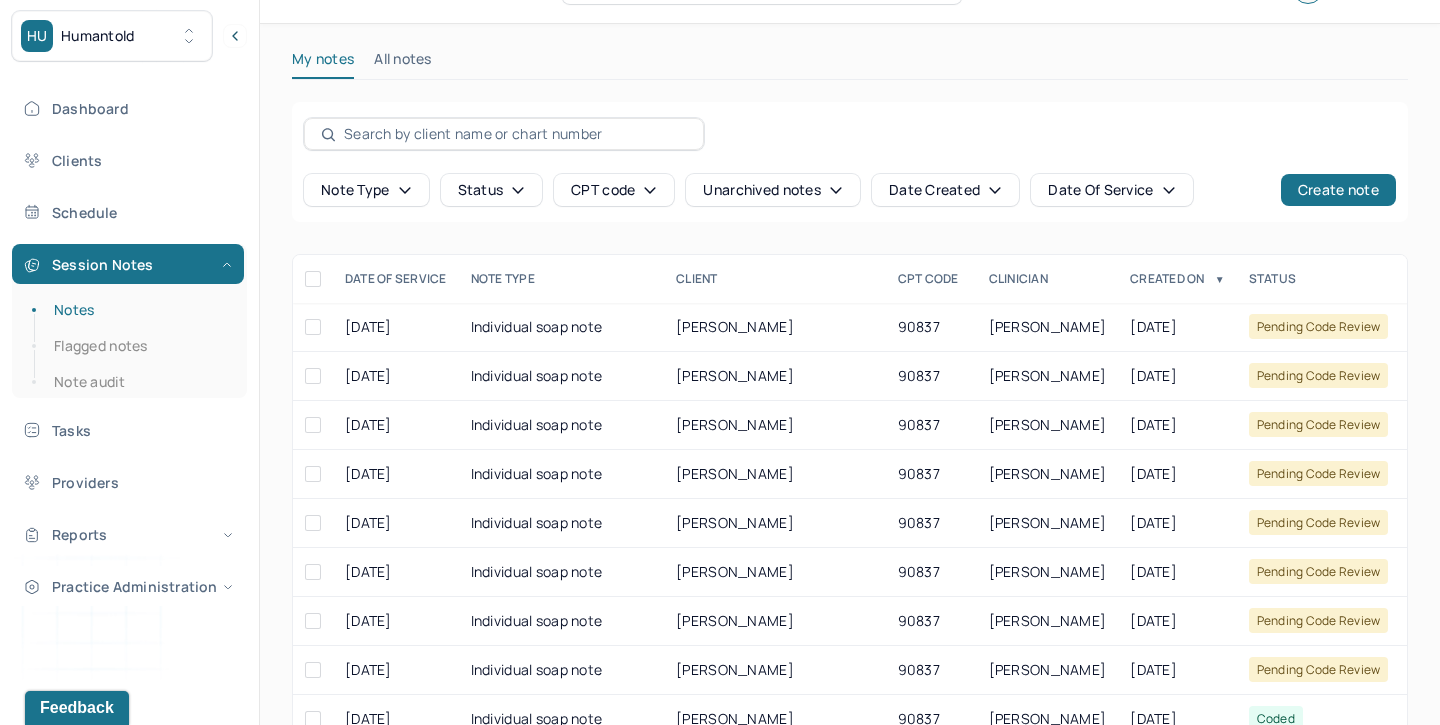 scroll, scrollTop: 0, scrollLeft: 0, axis: both 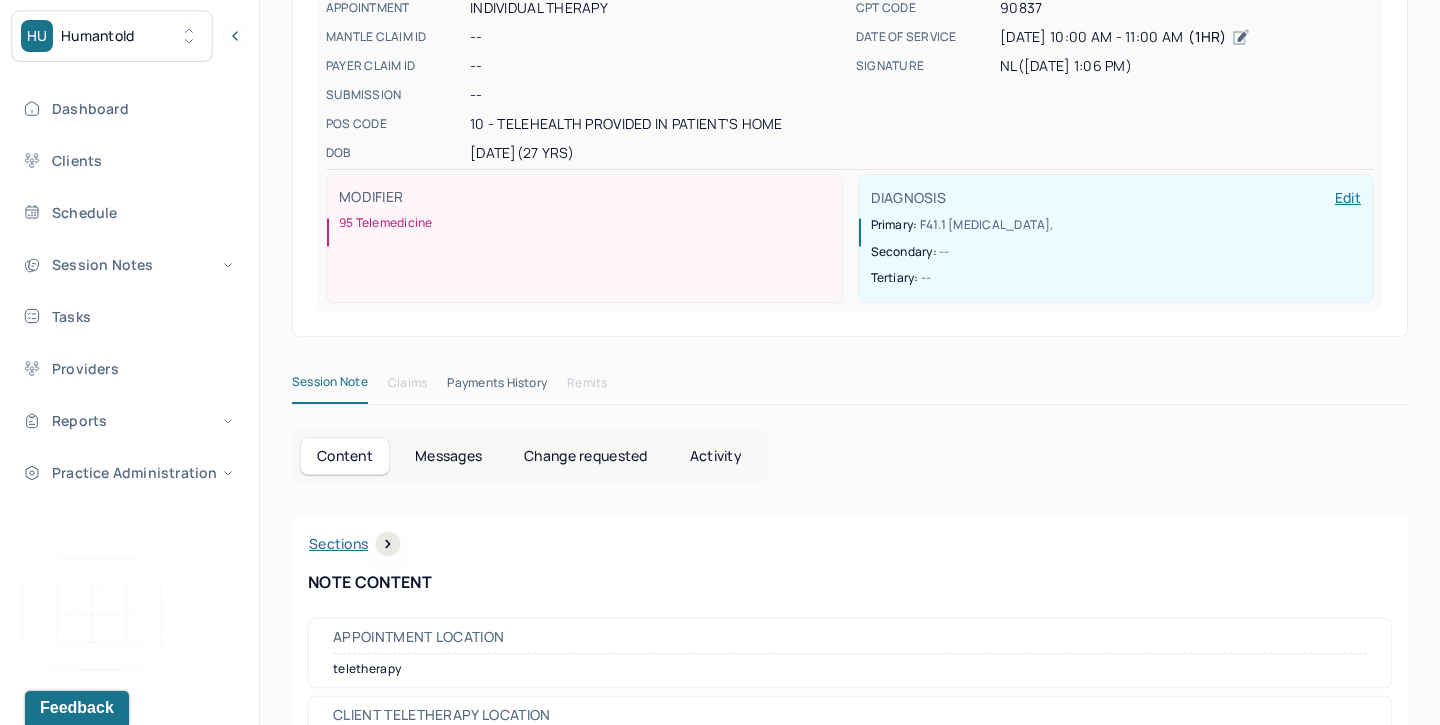 click on "Change requested" at bounding box center [585, 456] 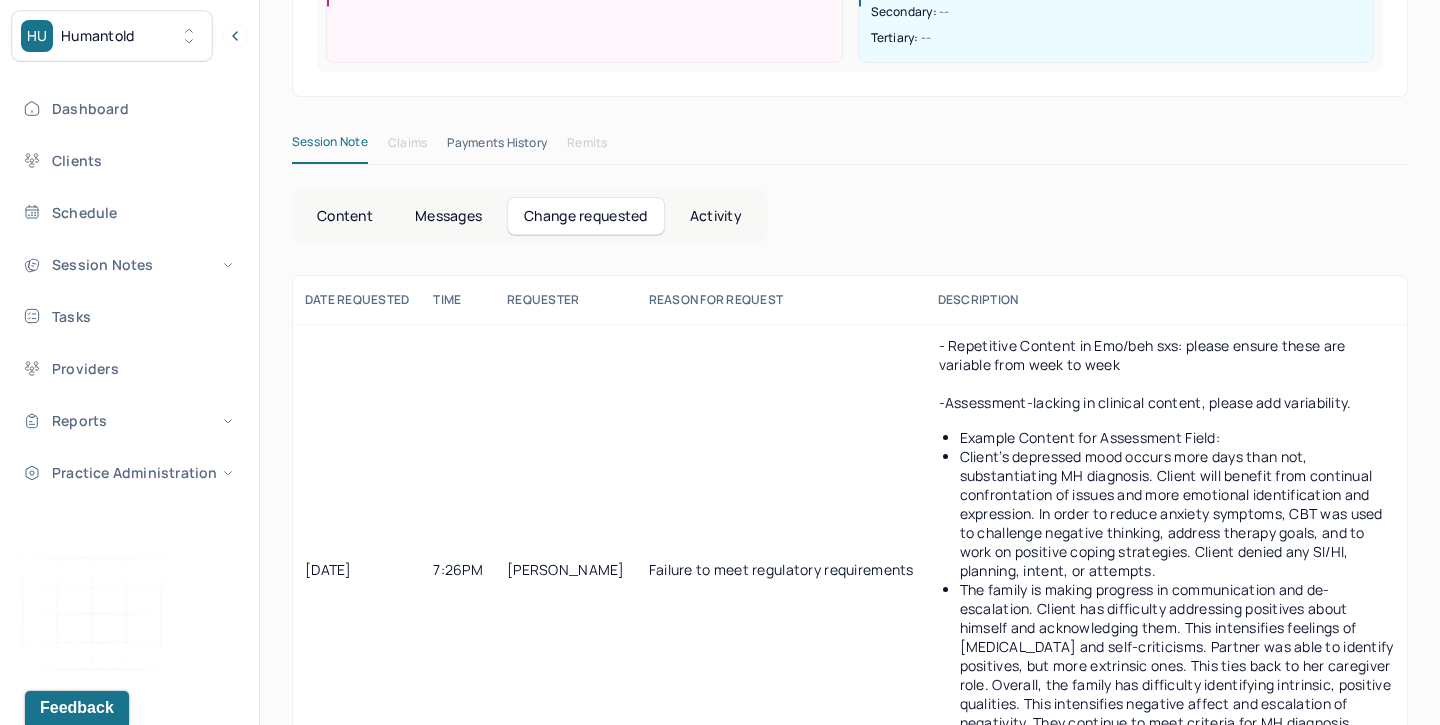 scroll, scrollTop: 486, scrollLeft: 0, axis: vertical 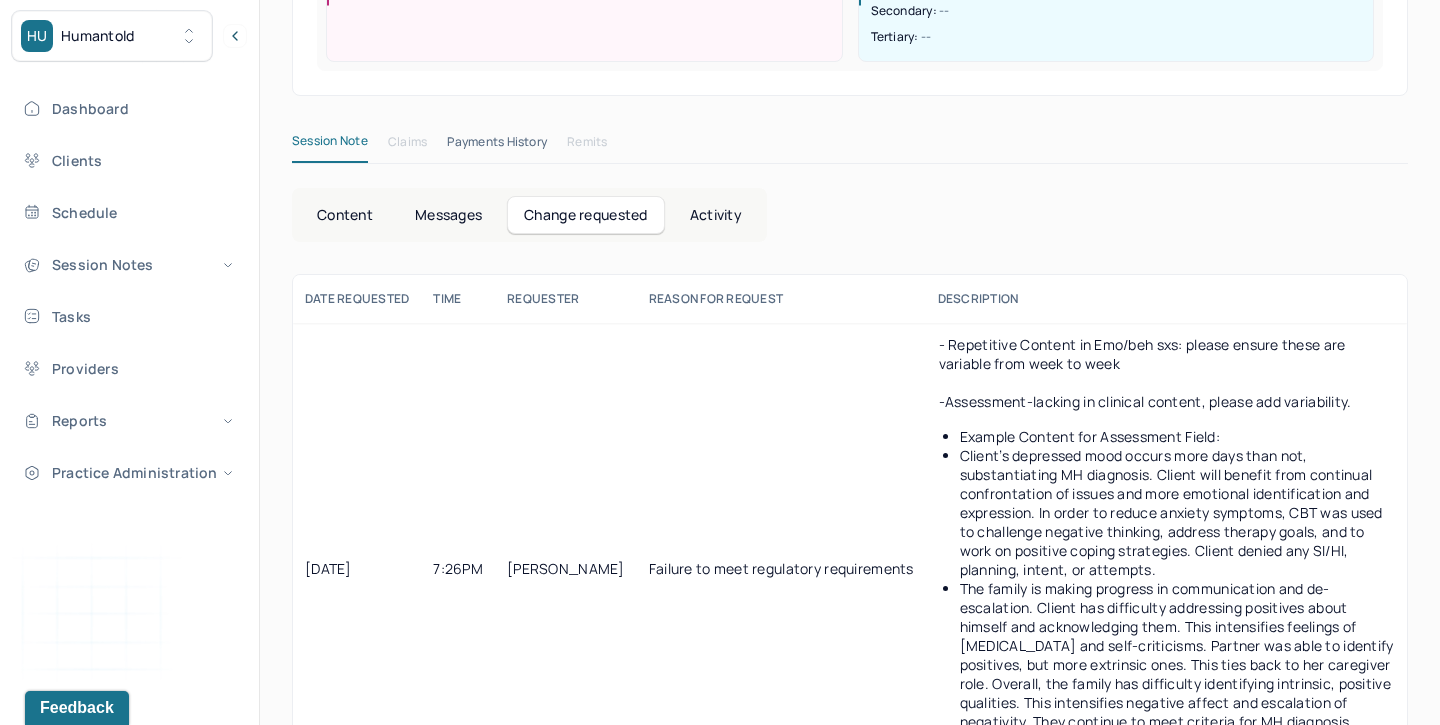 click on "Content" at bounding box center [345, 215] 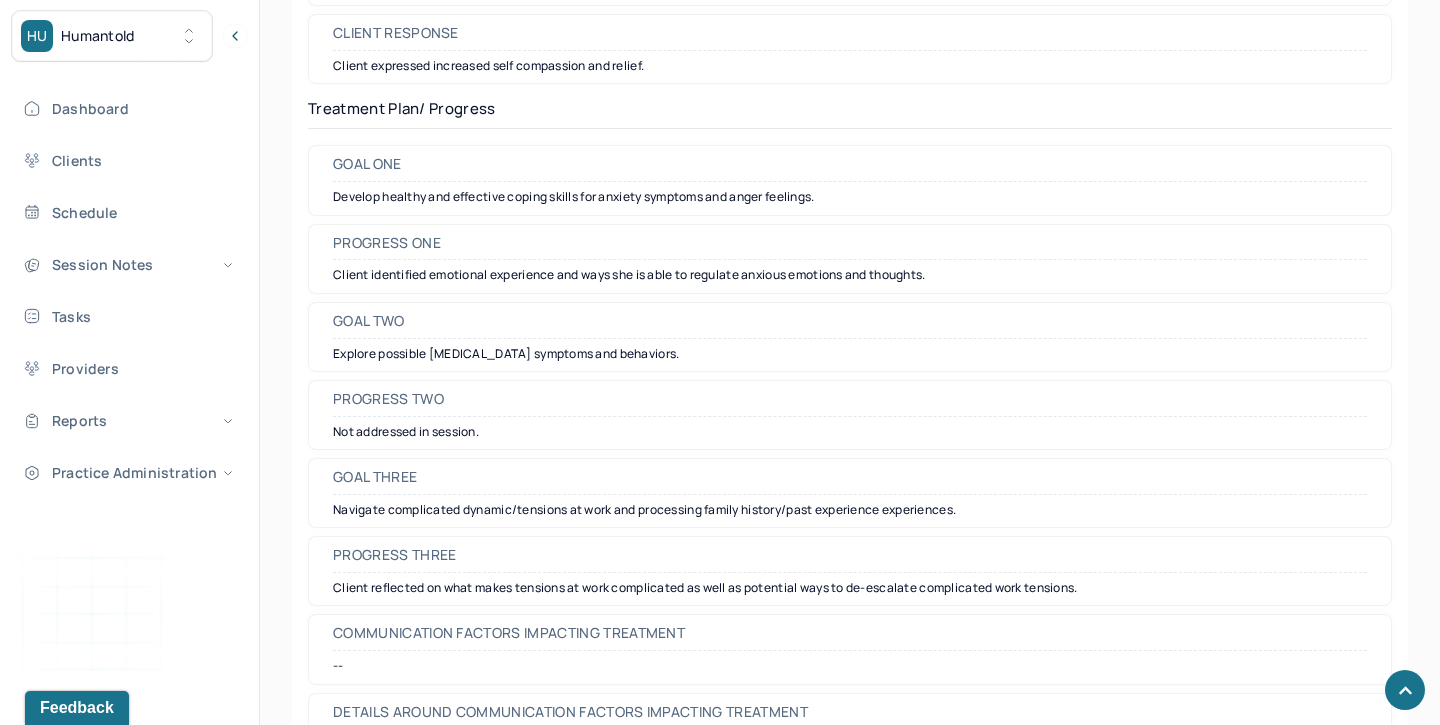 scroll, scrollTop: 3101, scrollLeft: 0, axis: vertical 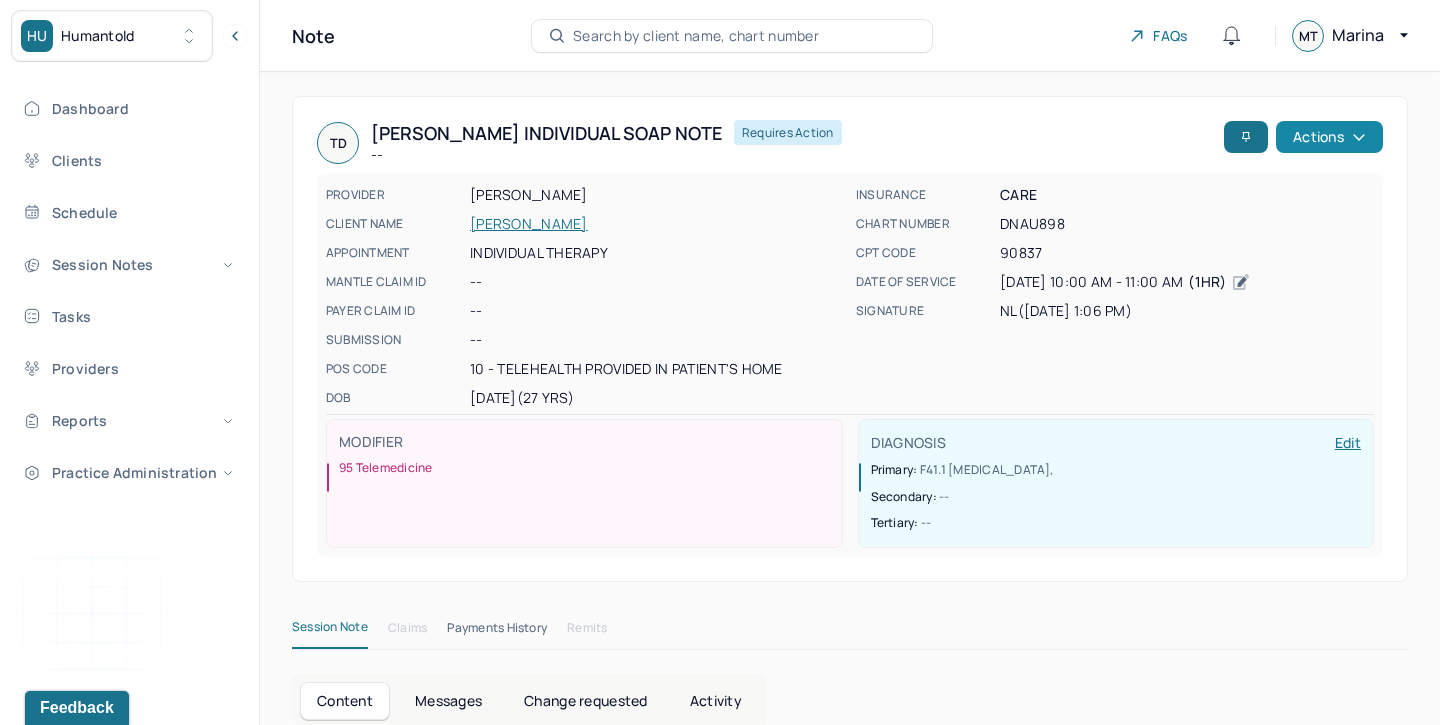 click on "Actions" at bounding box center [1329, 137] 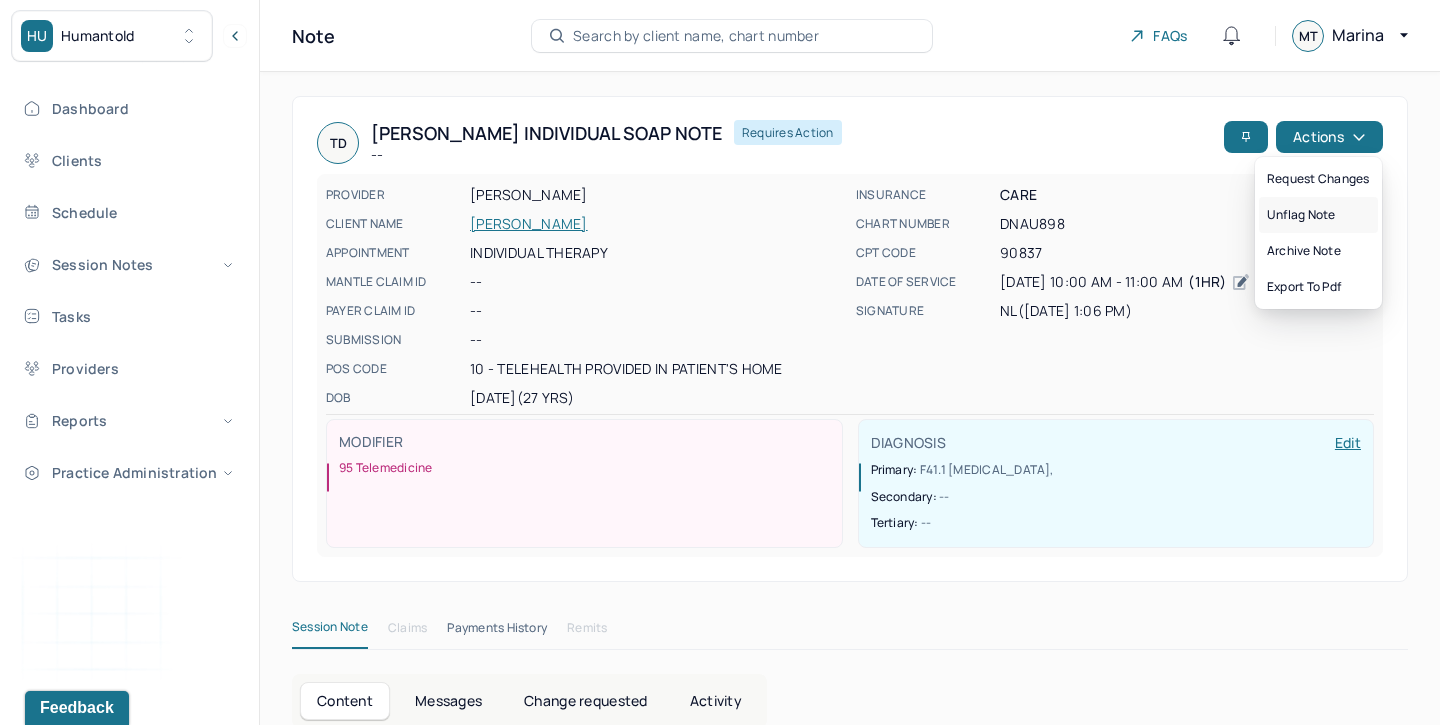 click on "Unflag note" at bounding box center [1318, 215] 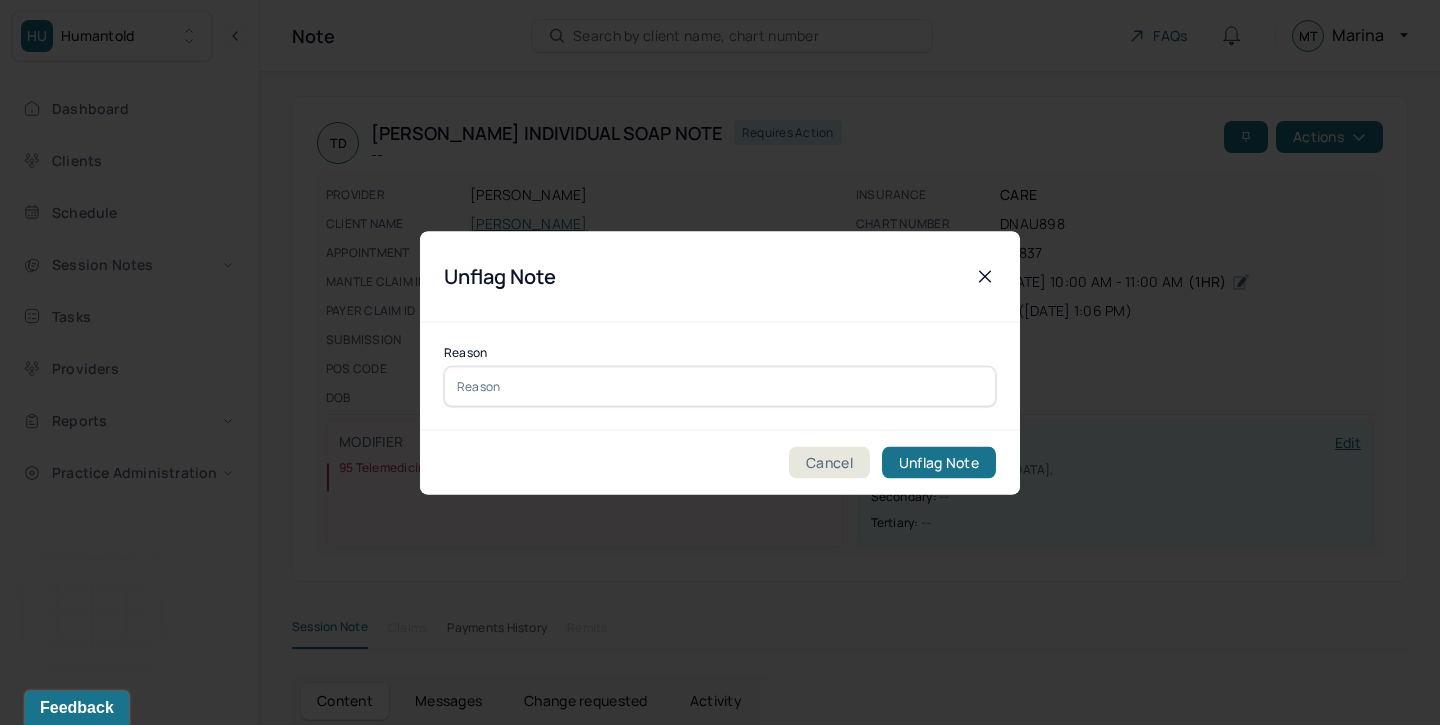 click at bounding box center (720, 386) 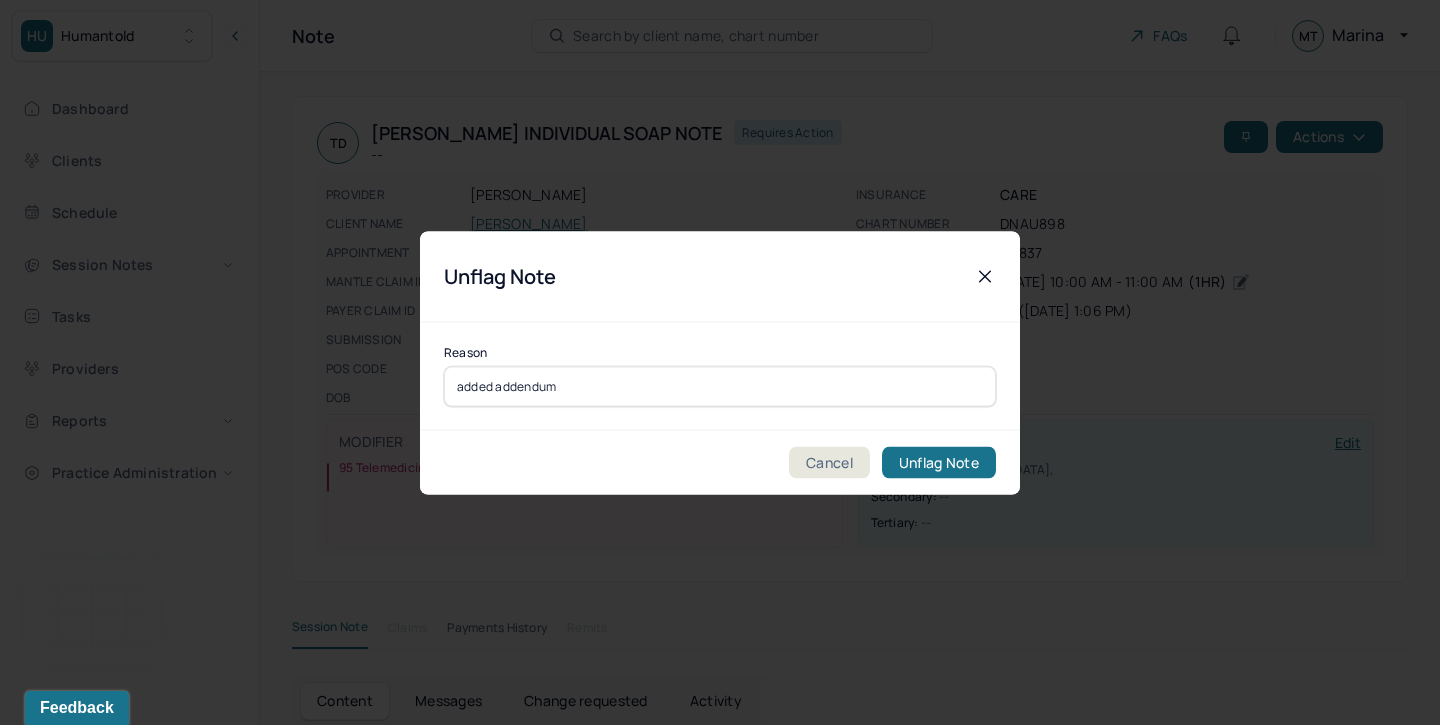 click on "added addendum" at bounding box center (720, 386) 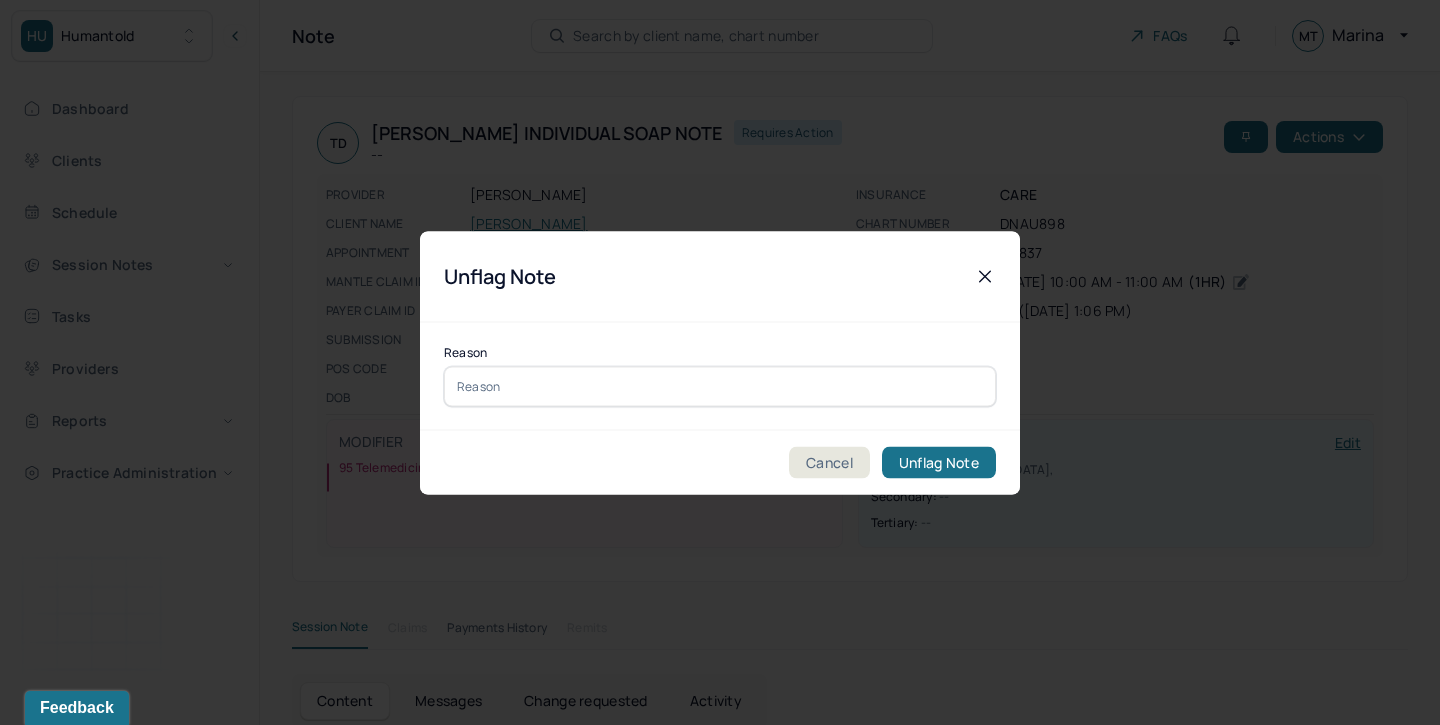 click at bounding box center (720, 386) 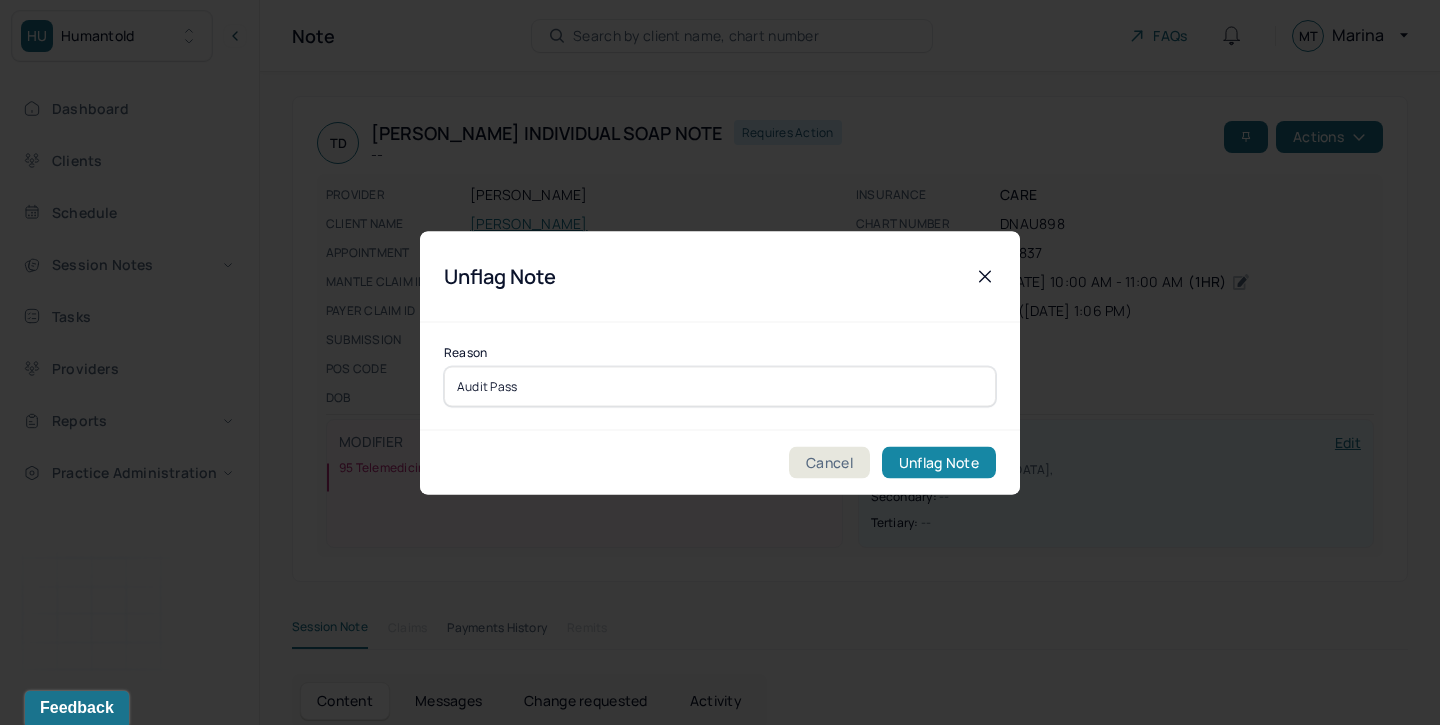 type on "Audit Pass" 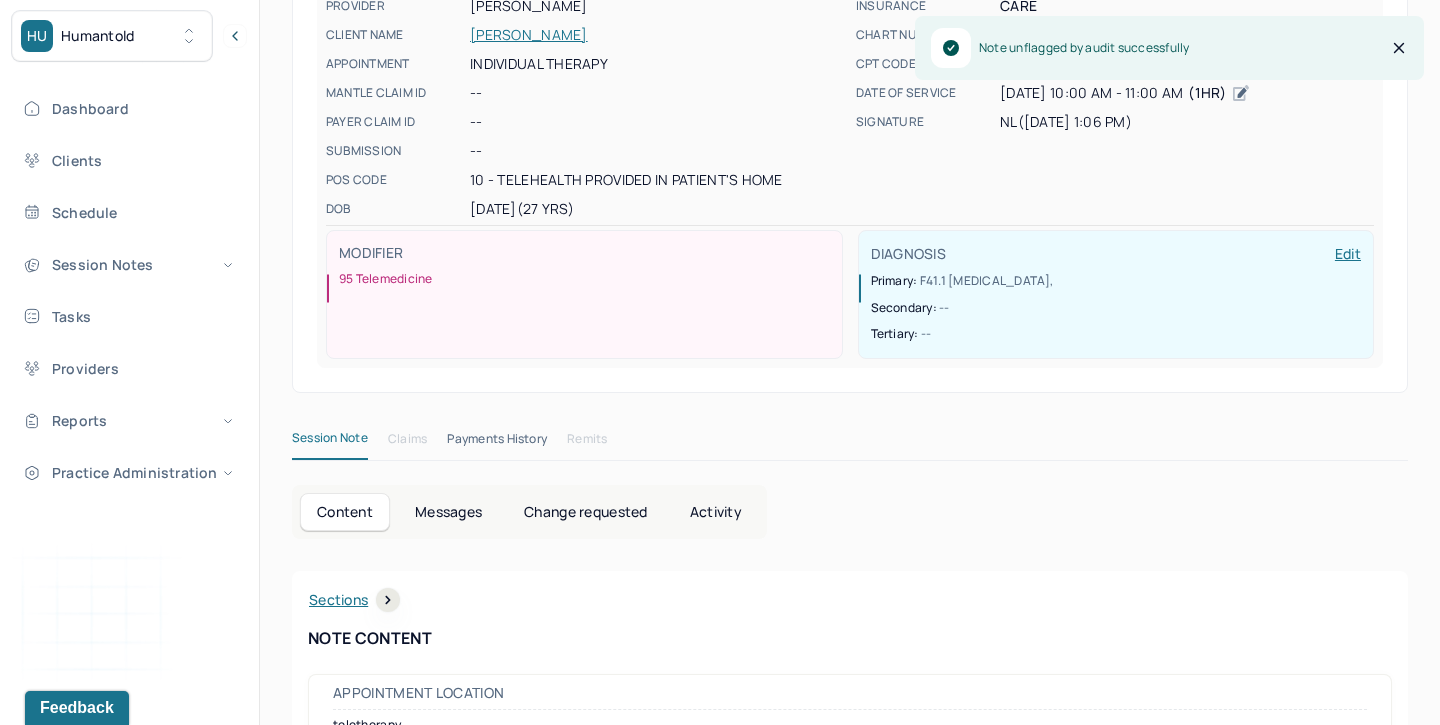 click on "Activity" at bounding box center (716, 512) 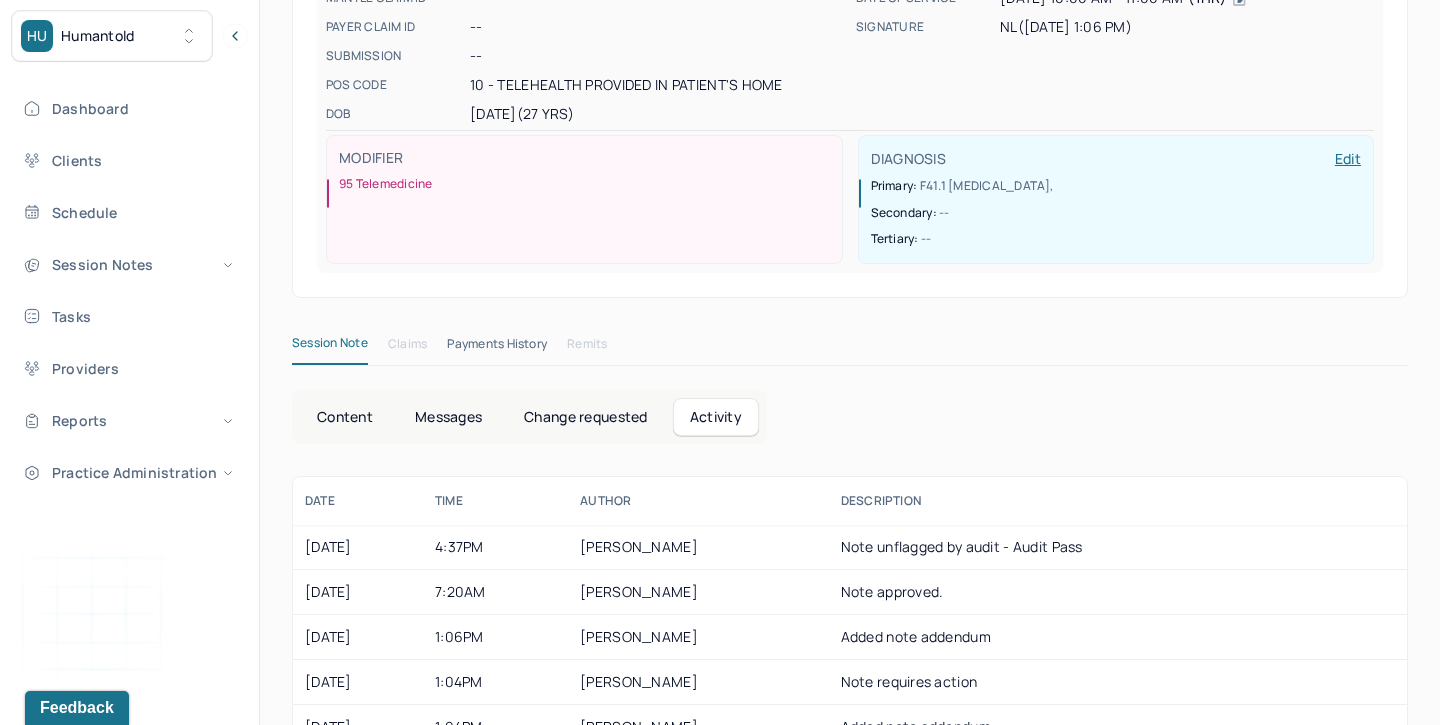 scroll, scrollTop: 0, scrollLeft: 0, axis: both 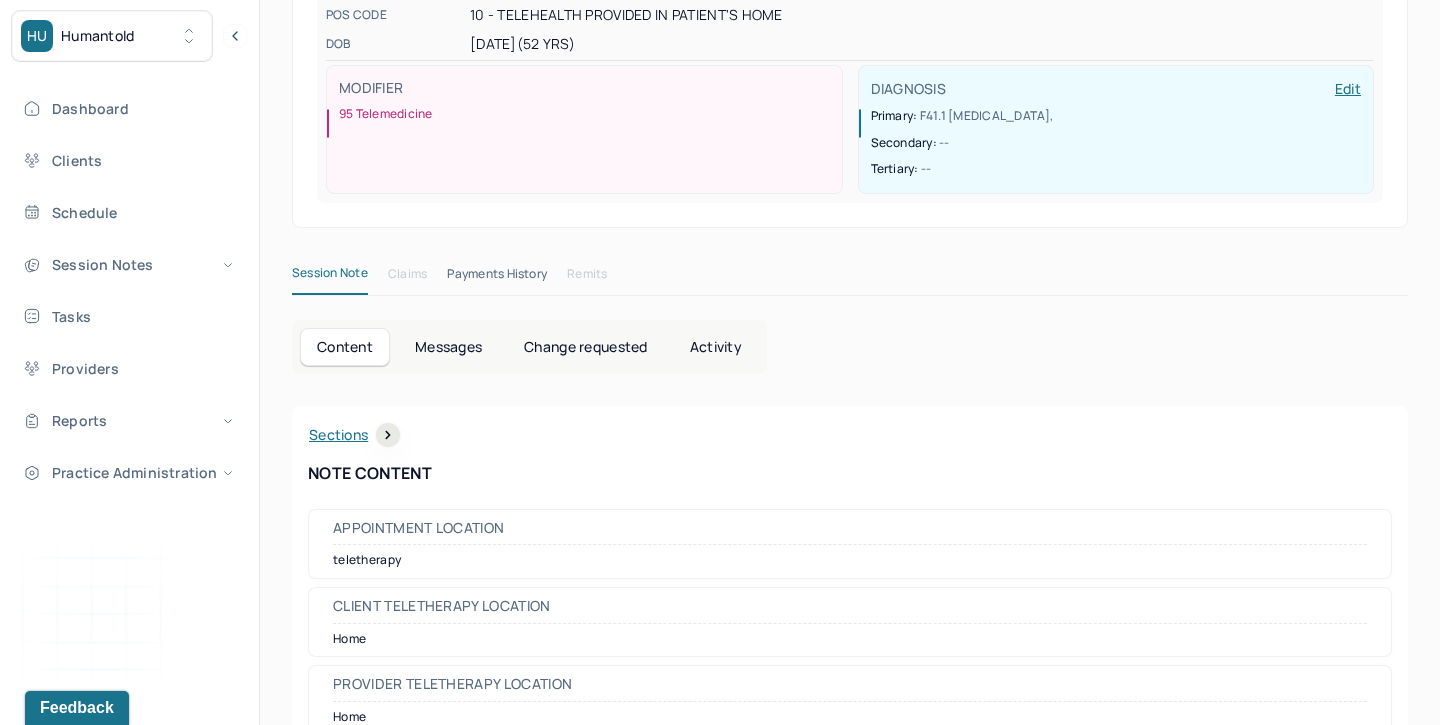 click on "Content     Messages     Change requested     Activity" at bounding box center [529, 347] 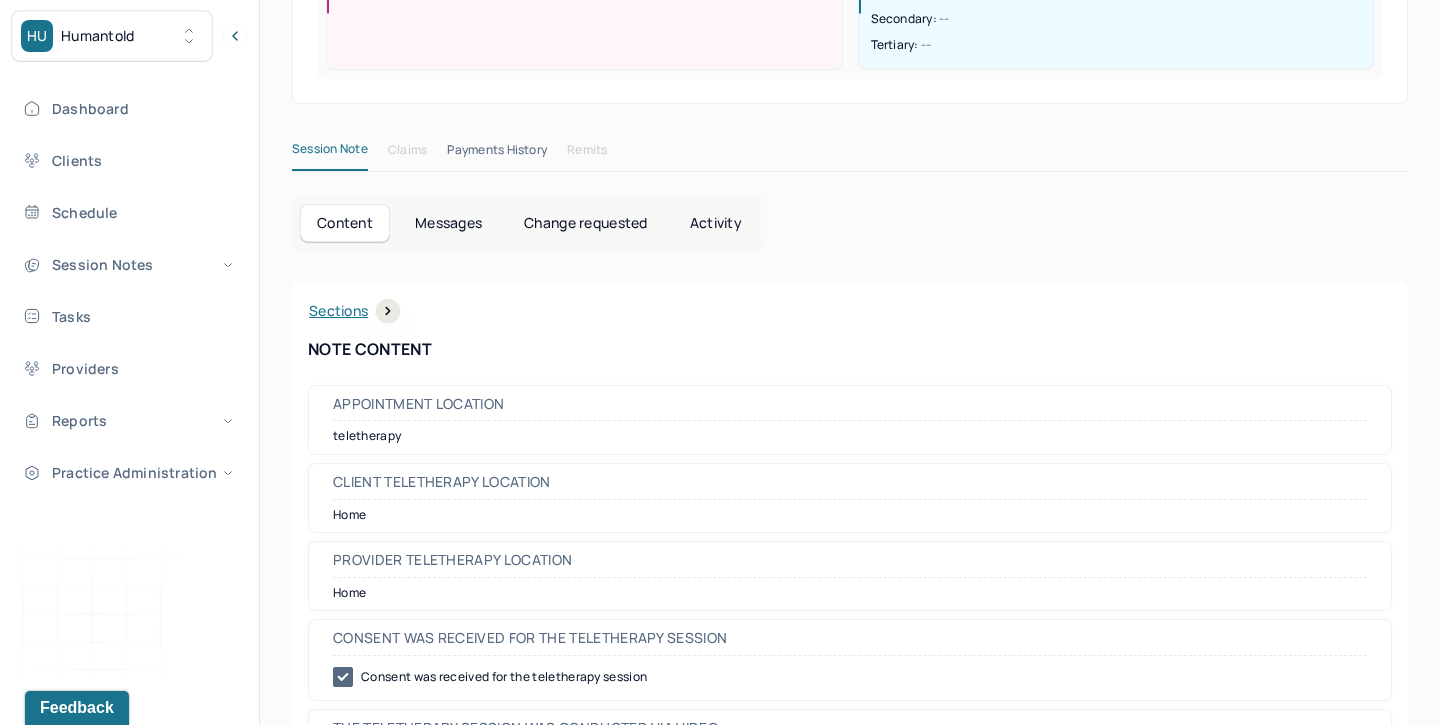 click on "Change requested" at bounding box center [585, 223] 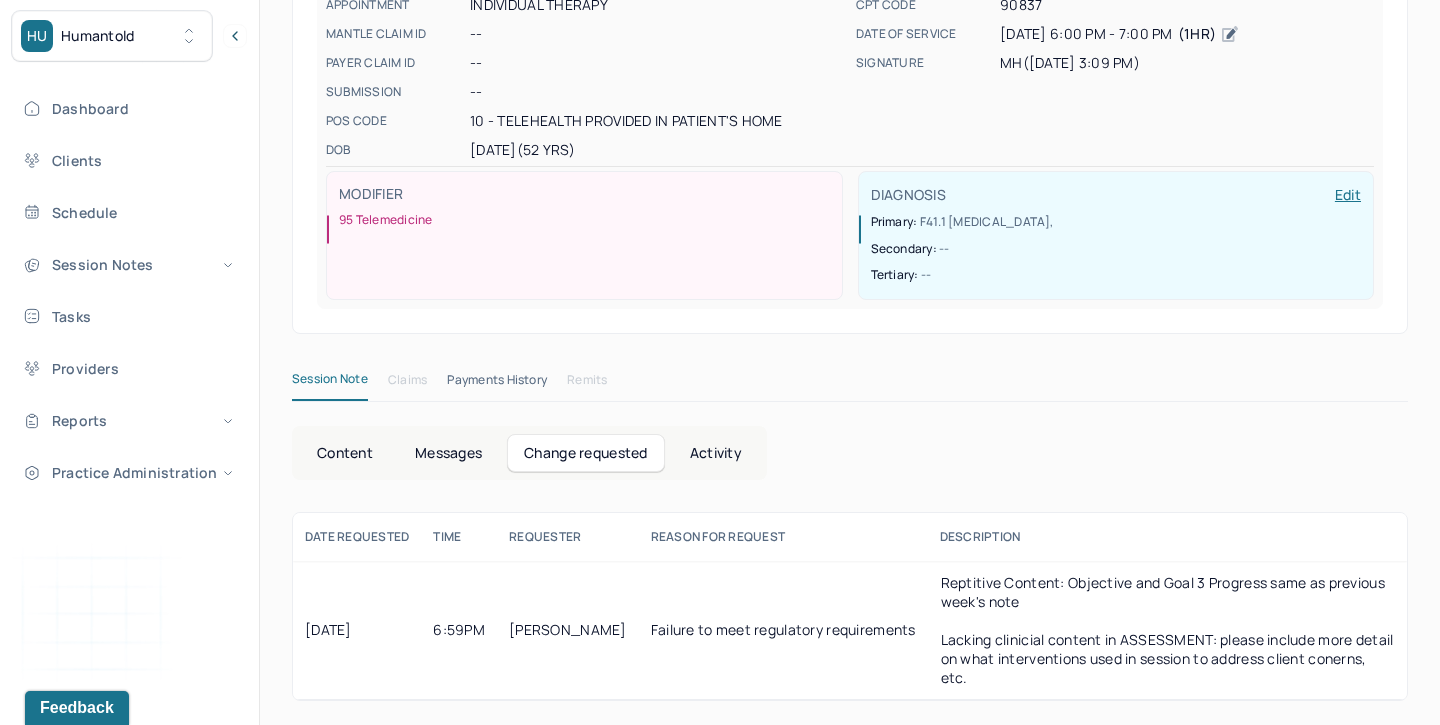 scroll, scrollTop: 250, scrollLeft: 0, axis: vertical 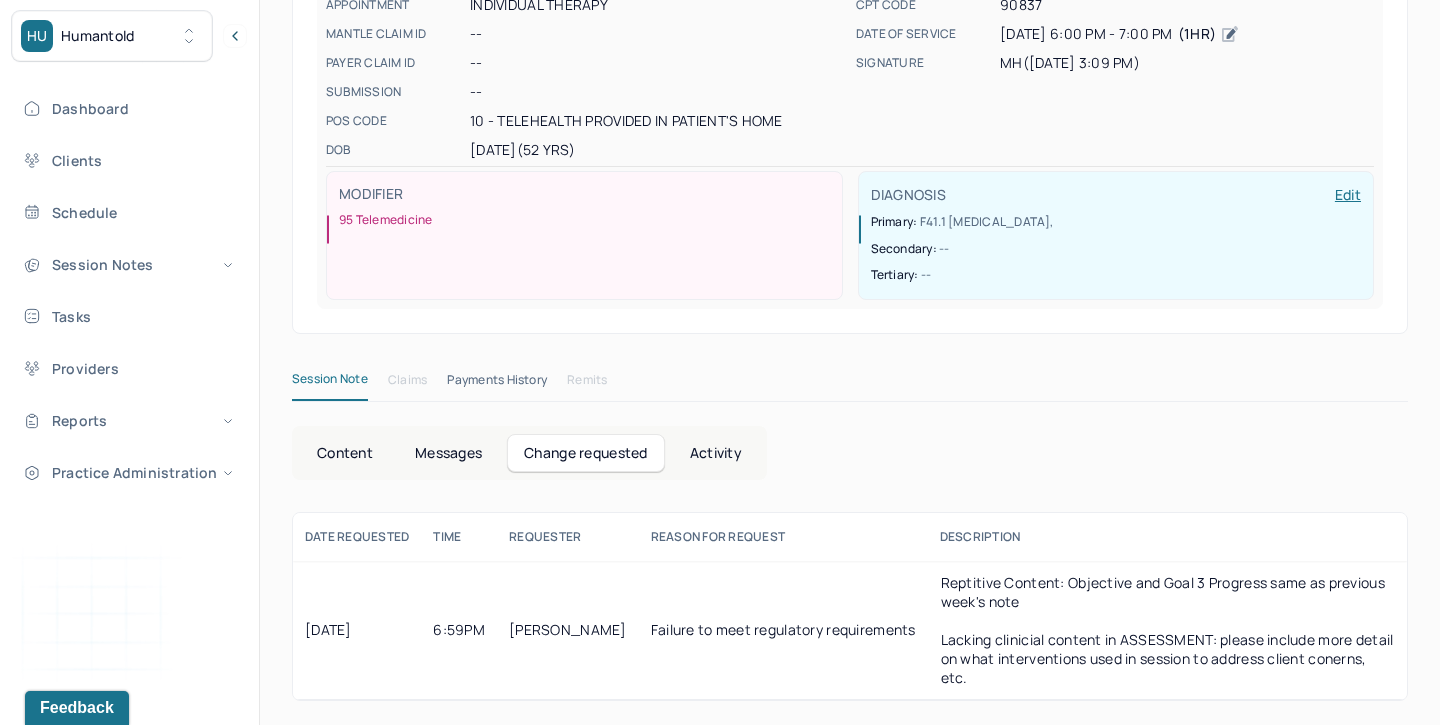 click on "Content" at bounding box center (345, 453) 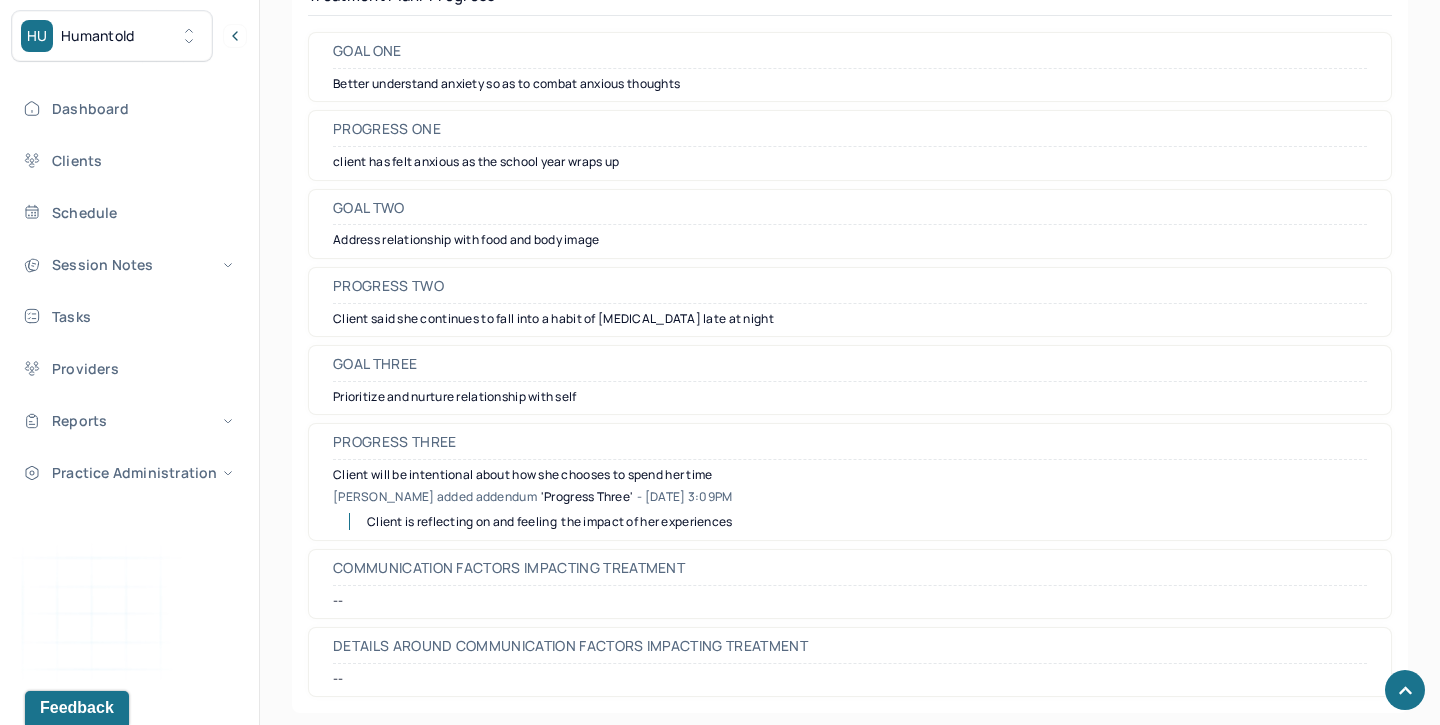 scroll, scrollTop: 2910, scrollLeft: 0, axis: vertical 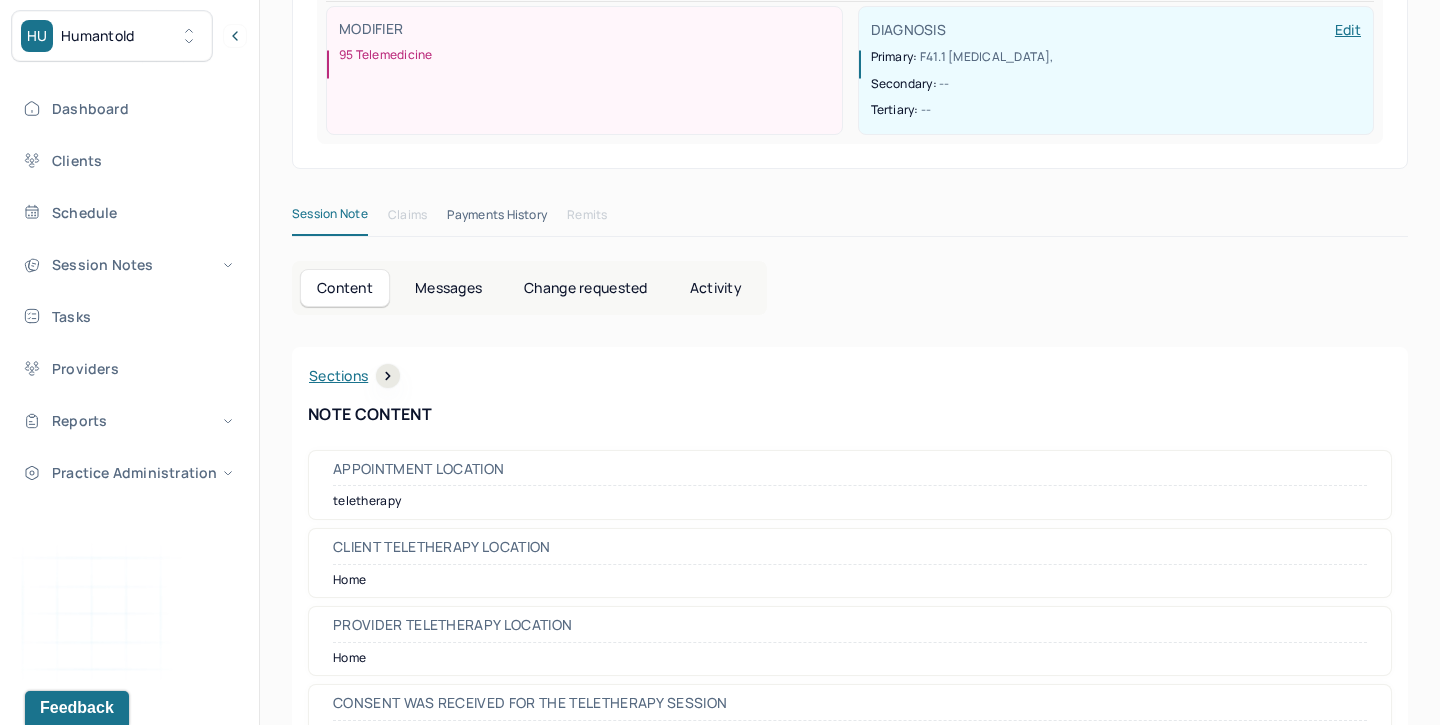 click on "Change requested" at bounding box center [585, 288] 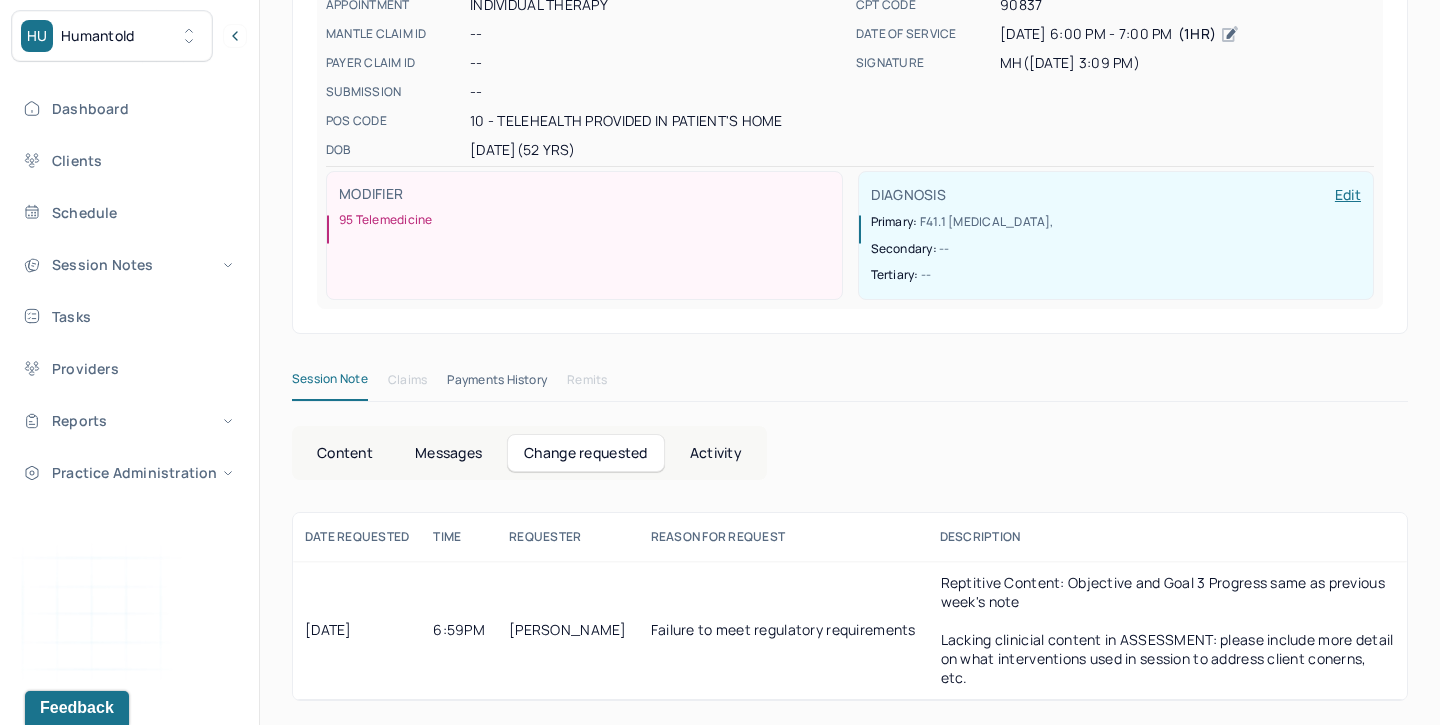 scroll, scrollTop: 250, scrollLeft: 0, axis: vertical 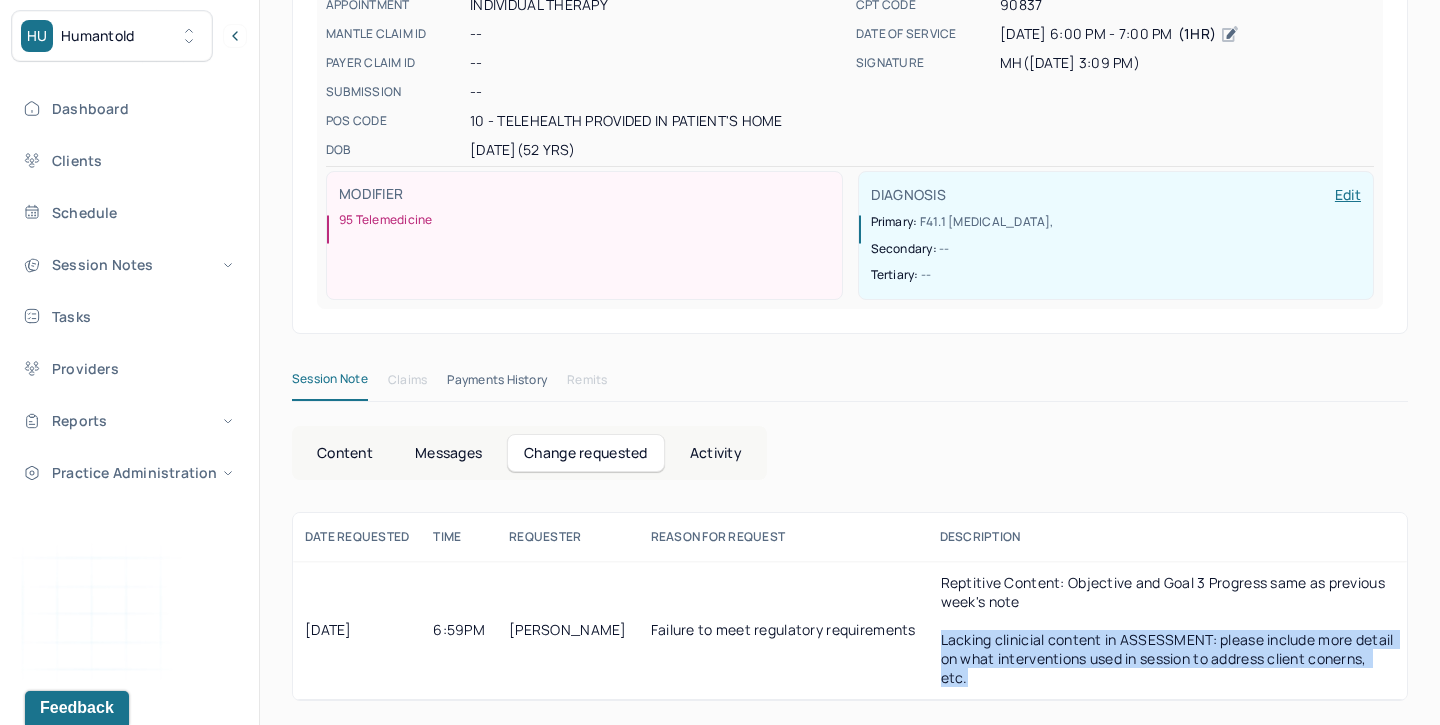 drag, startPoint x: 964, startPoint y: 683, endPoint x: 938, endPoint y: 636, distance: 53.712196 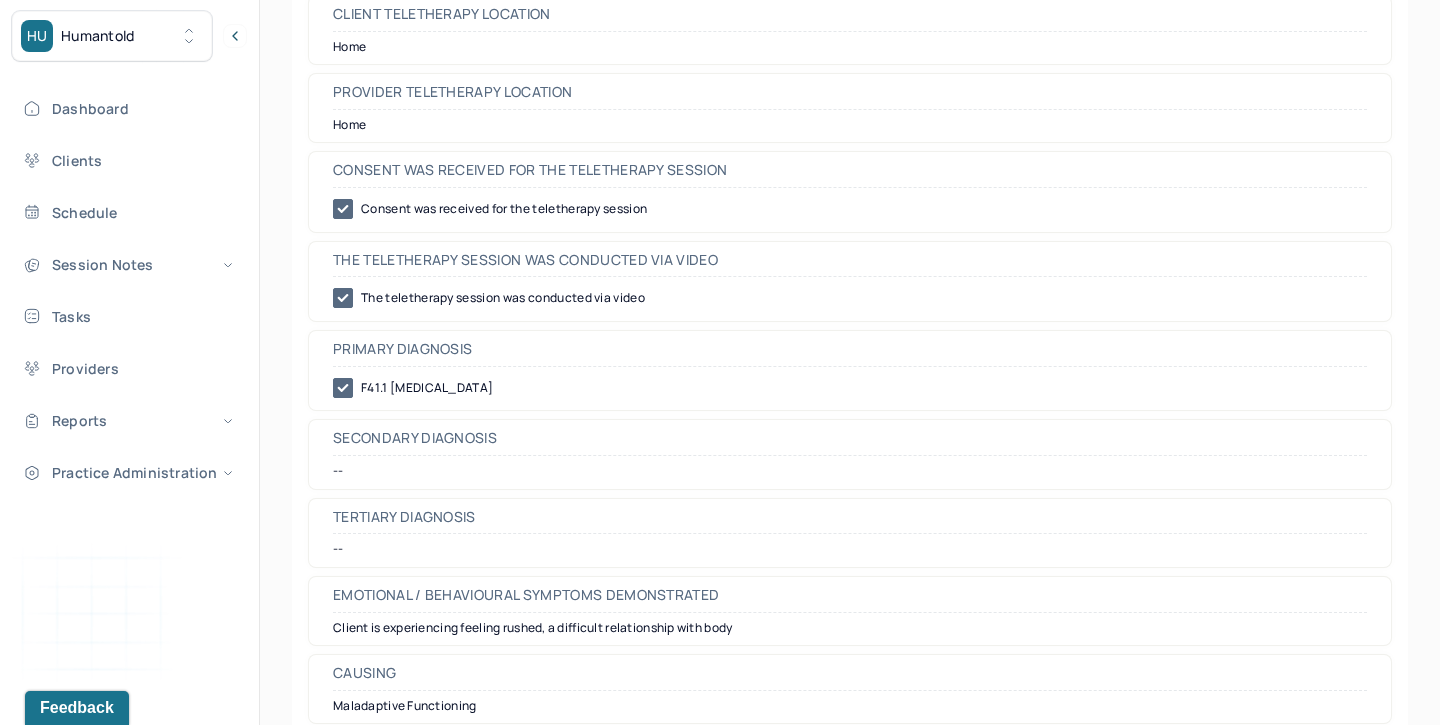 scroll, scrollTop: 0, scrollLeft: 0, axis: both 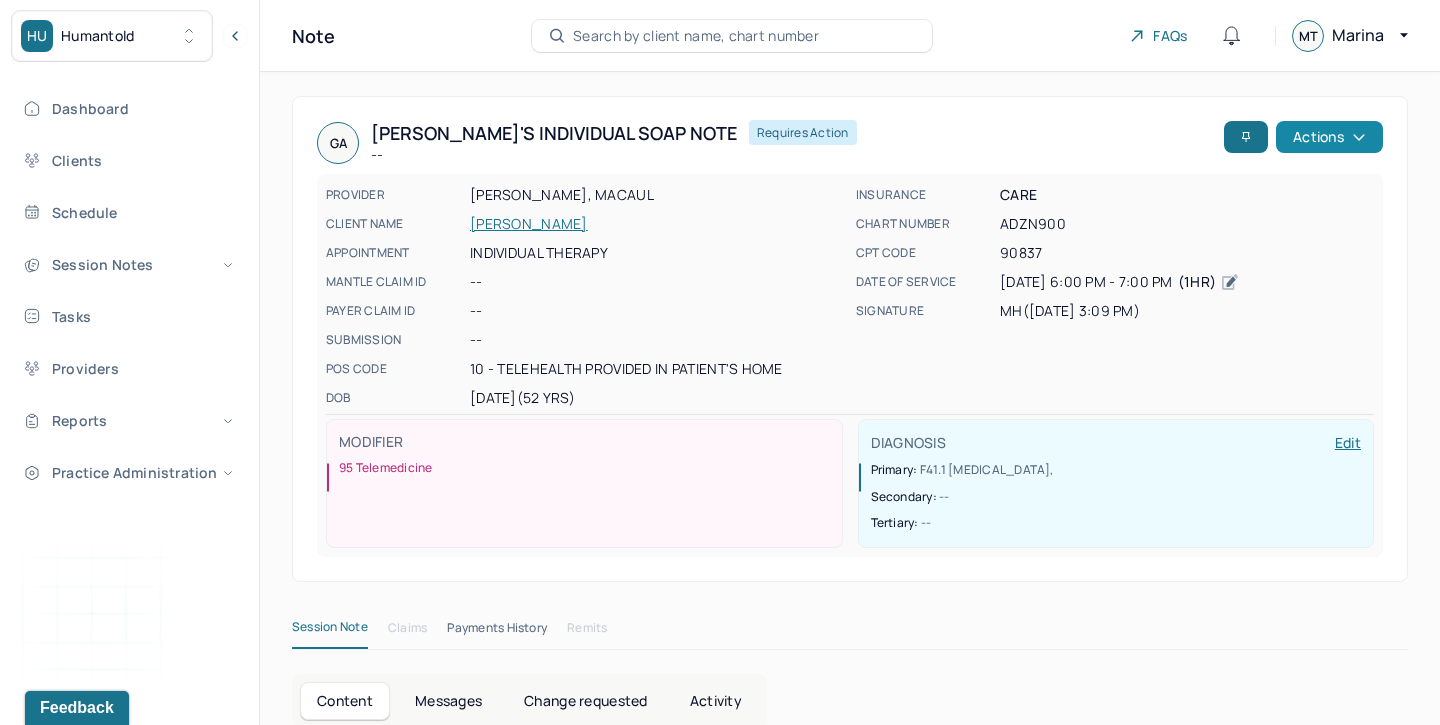 click on "Actions" at bounding box center (1329, 137) 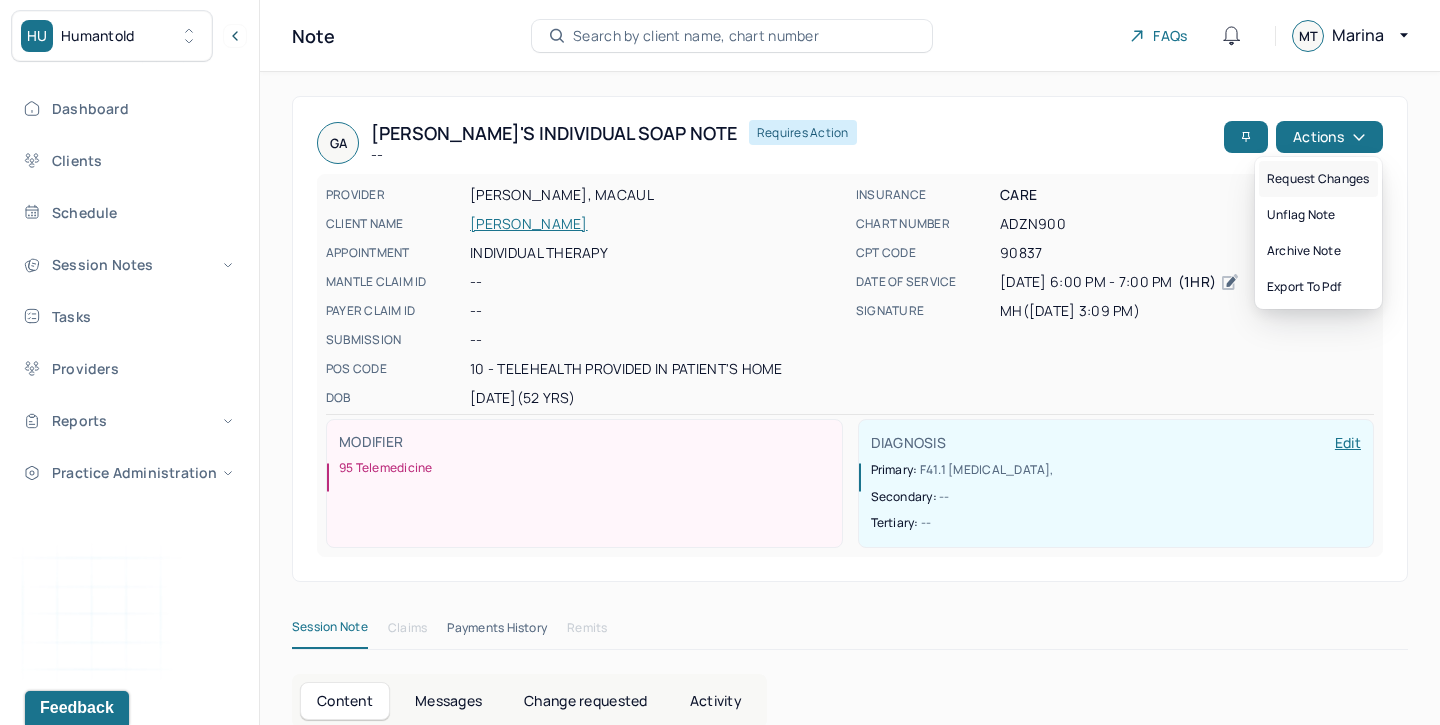 click on "Request changes" at bounding box center [1318, 179] 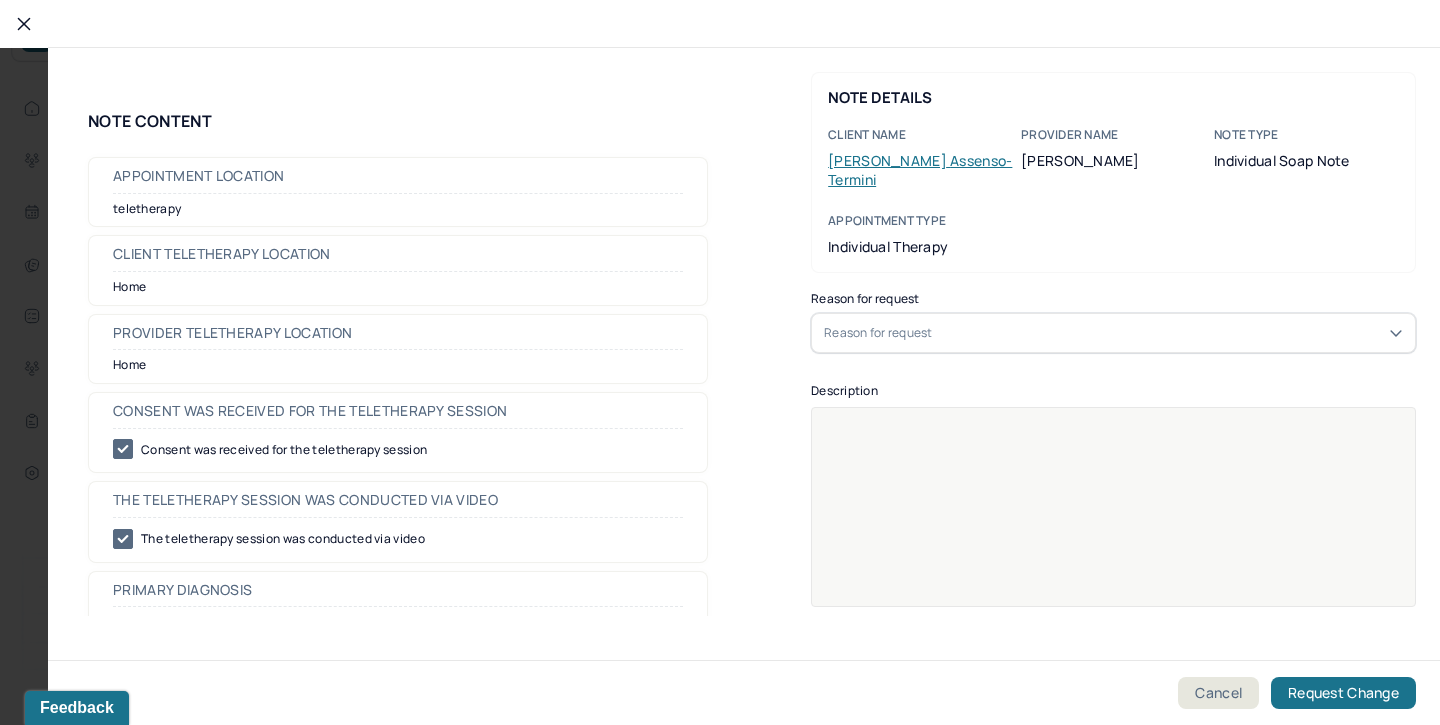 click on "Reason for request" at bounding box center (1113, 333) 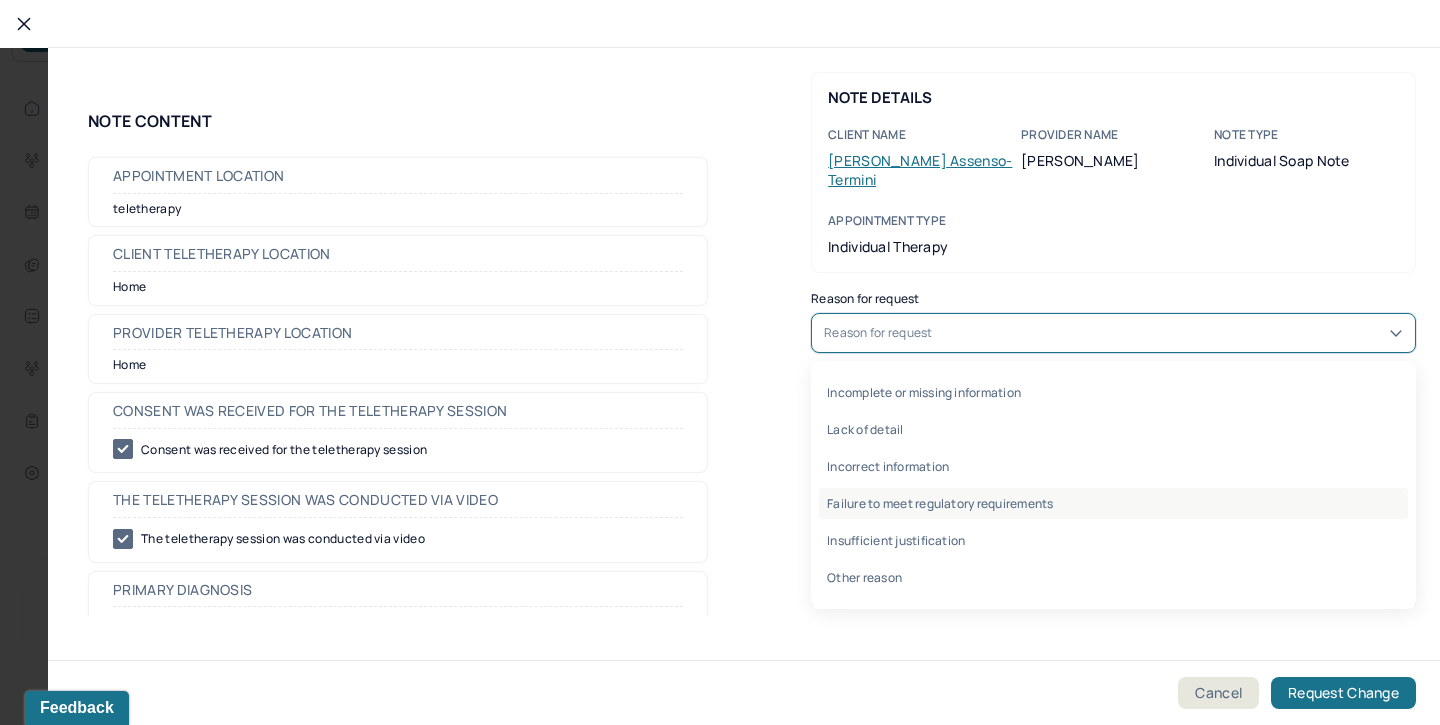 click on "Failure to meet regulatory requirements" at bounding box center (1113, 503) 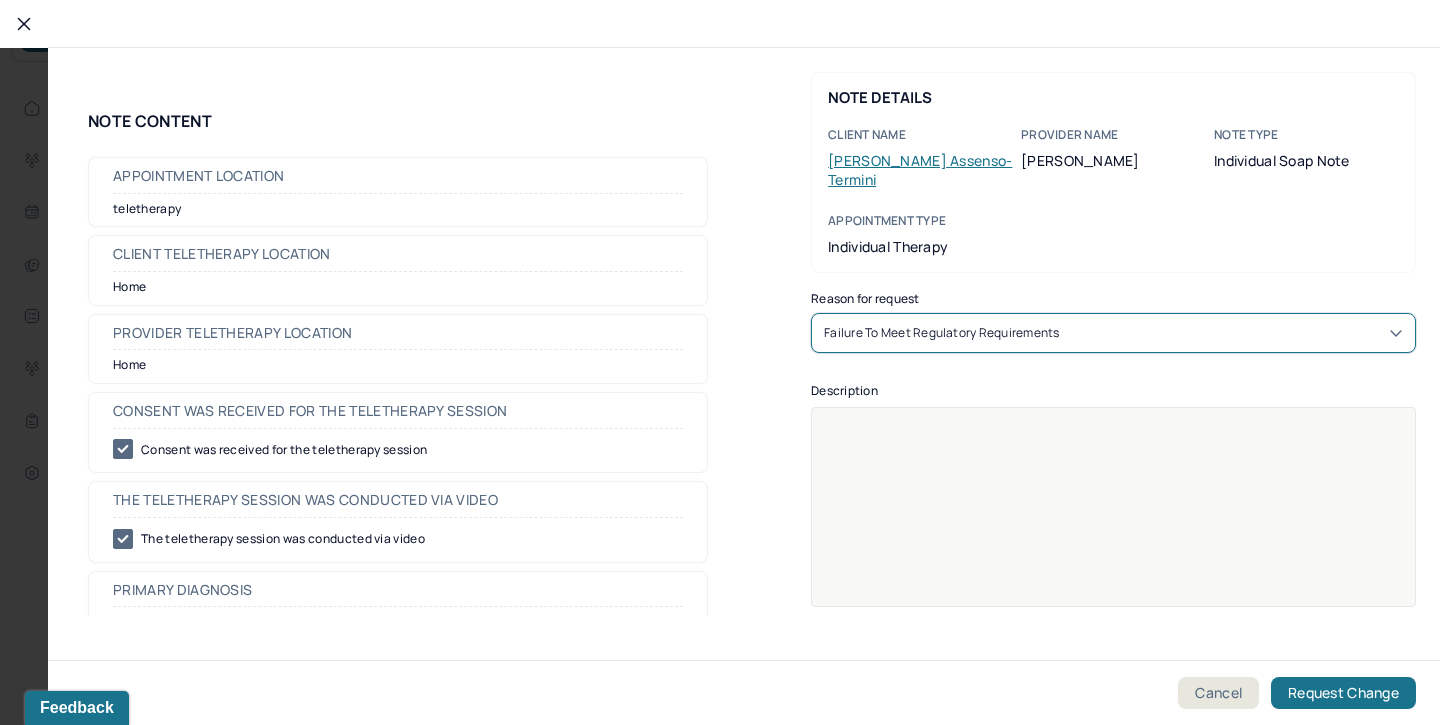 click at bounding box center (1114, 520) 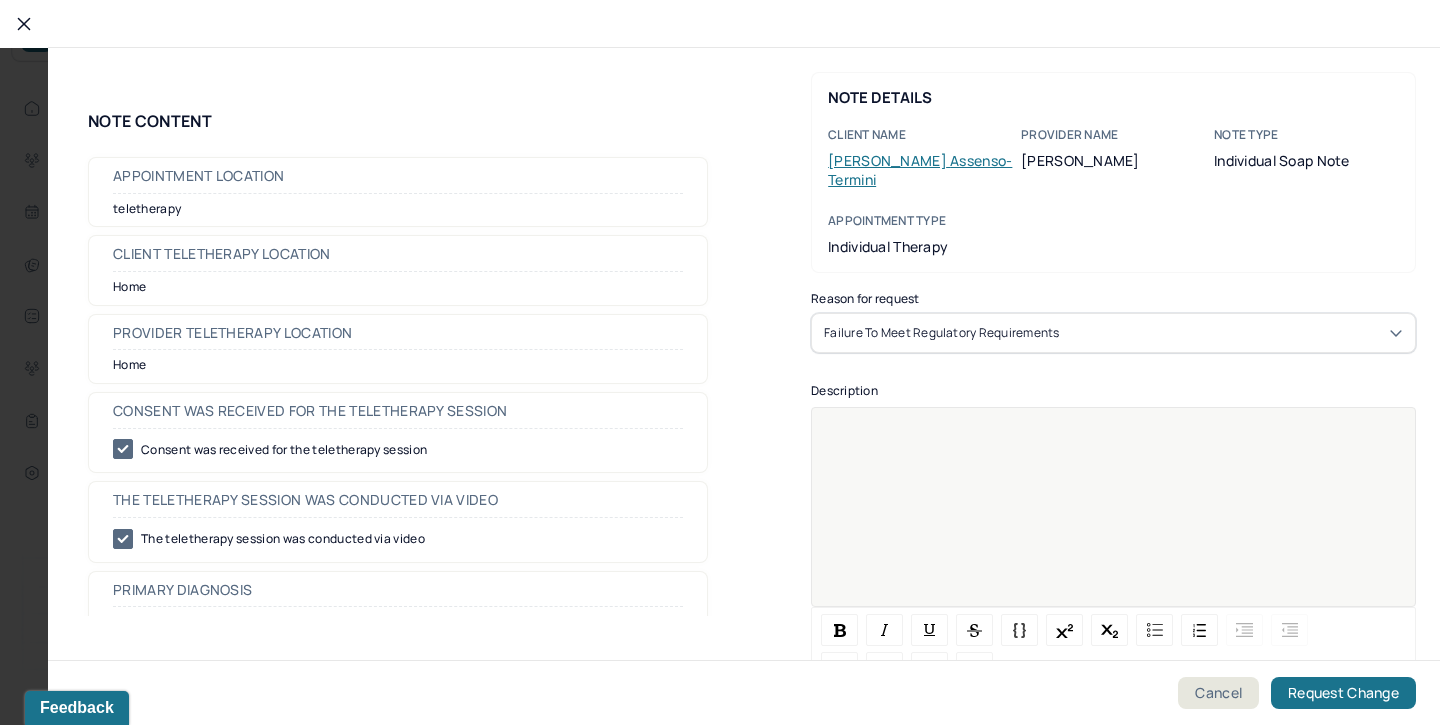 type 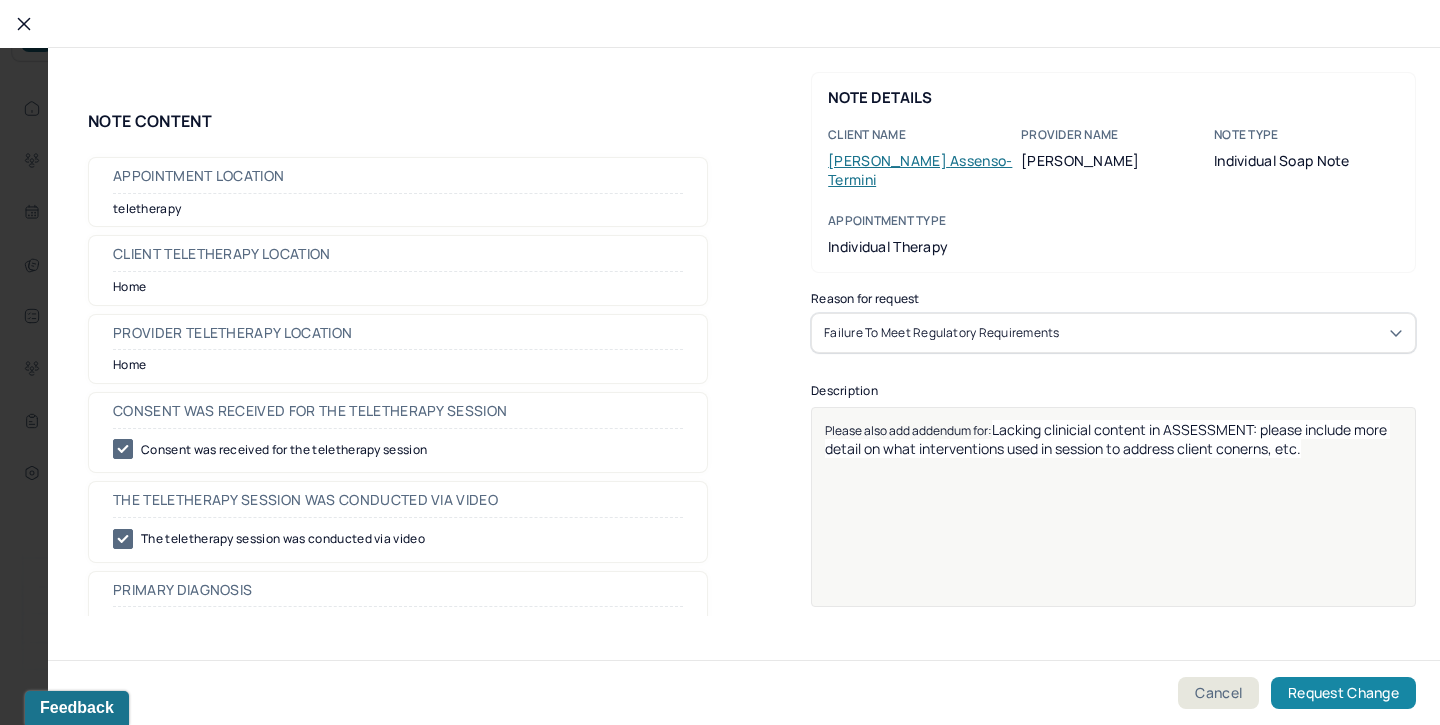 click on "Request Change" at bounding box center [1343, 693] 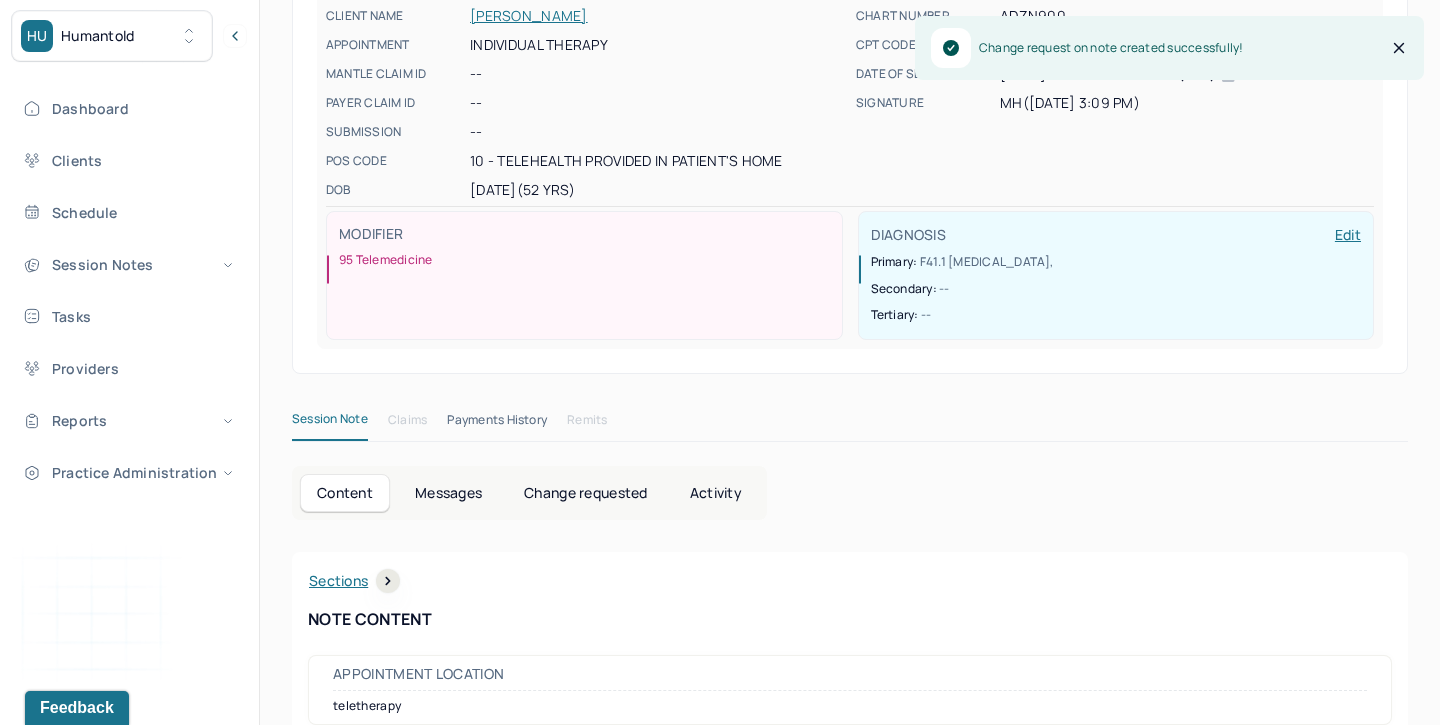 click on "Content     Messages     Change requested     Activity       Sections Session note Therapy intervention techniques Treatment plan/ progress   Sections   NOTE CONTENT Appointment location teletherapy Client Teletherapy Location Home Provider Teletherapy Location Home Consent was received for the teletherapy session Consent was received for the teletherapy session The teletherapy session was conducted via video The teletherapy session was conducted via video Primary diagnosis F41.1 GENERALIZED ANXIETY DISORDER Secondary diagnosis -- Tertiary diagnosis -- Emotional / Behavioural symptoms demonstrated Client is experiencing feeling rushed, a difficult relationship with body Causing Maladaptive Functioning Intention for Session Attempts to alleviate the emotional disturbances Session Note Subjective Client talked about how going through cancer and a hysterectomy this year impacted how she felt about her body. Client said she hadn't taken the time to really process what she had been through.  Objective Assessment" at bounding box center (850, 1933) 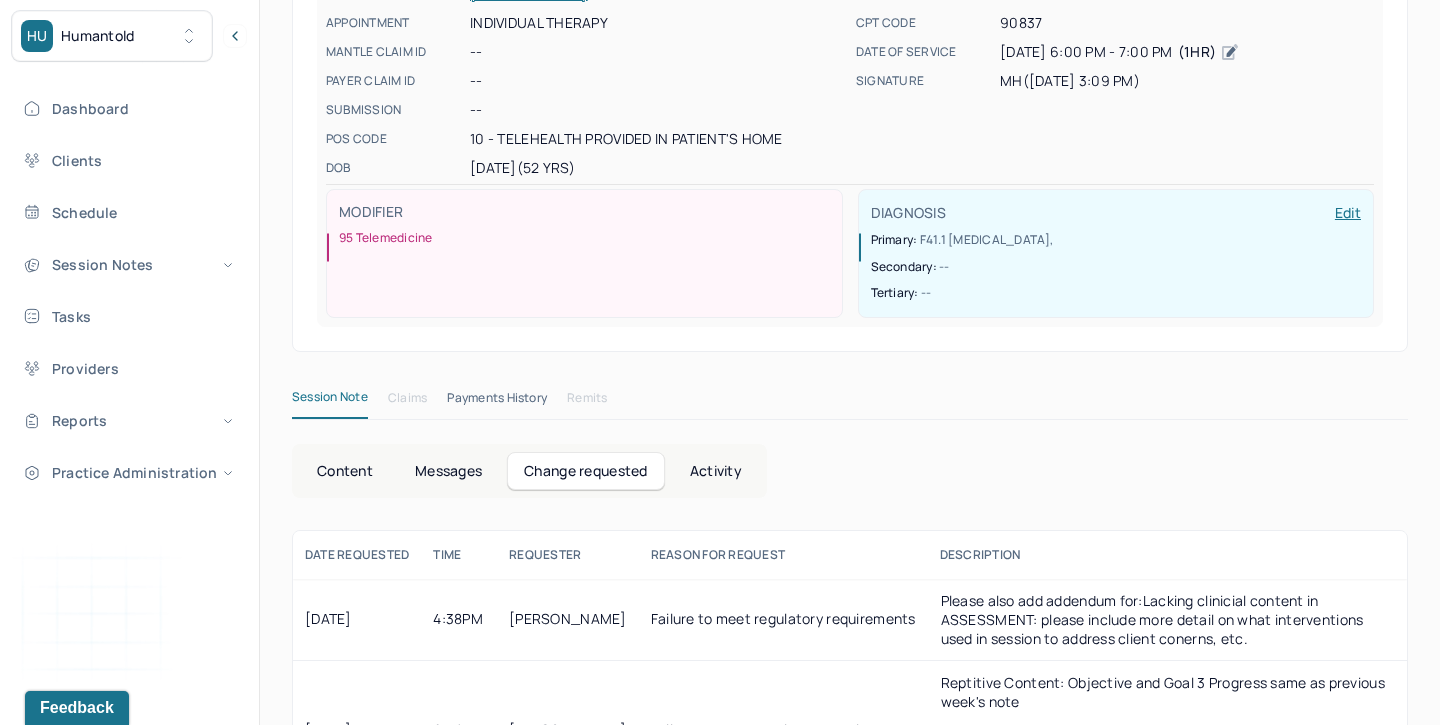 scroll, scrollTop: 0, scrollLeft: 0, axis: both 